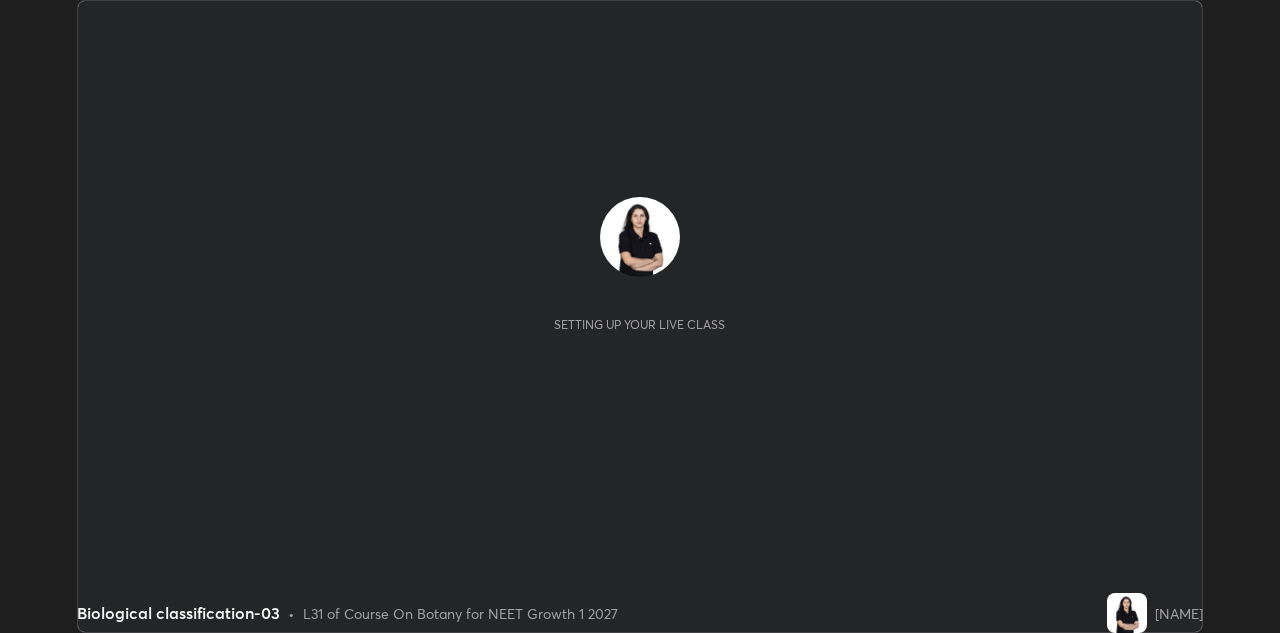 scroll, scrollTop: 0, scrollLeft: 0, axis: both 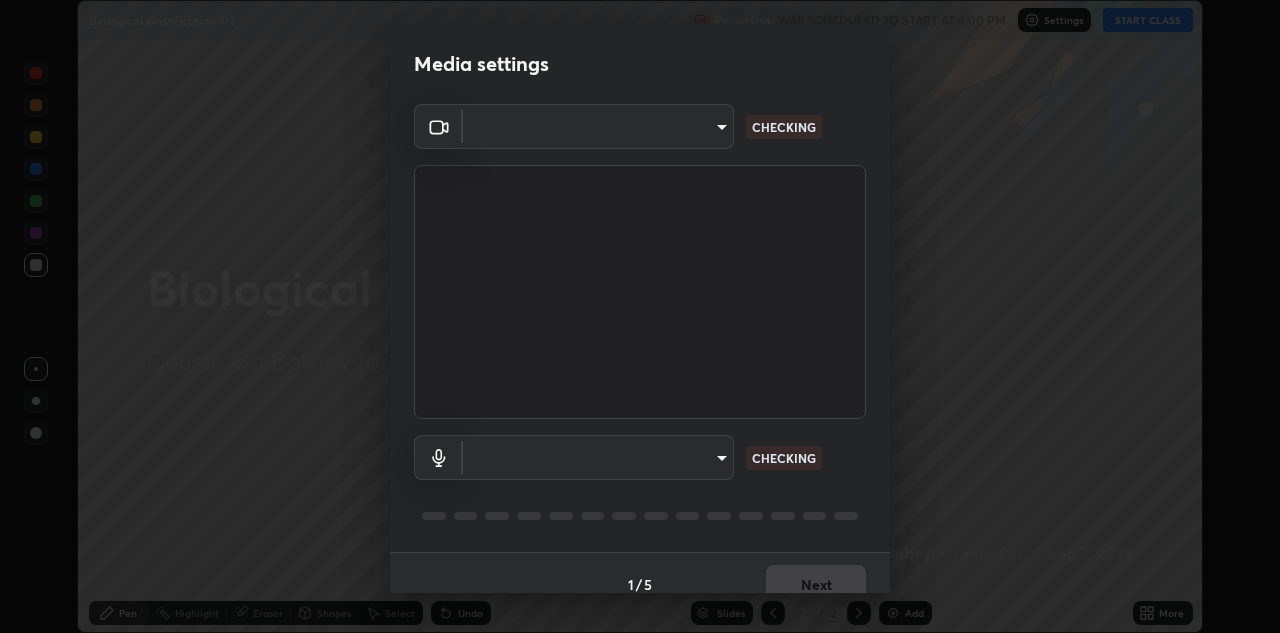 type on "4e3965257e4c32928a962c549e69d2dd98495dfd5ffd05f38c963d662b04e8e1" 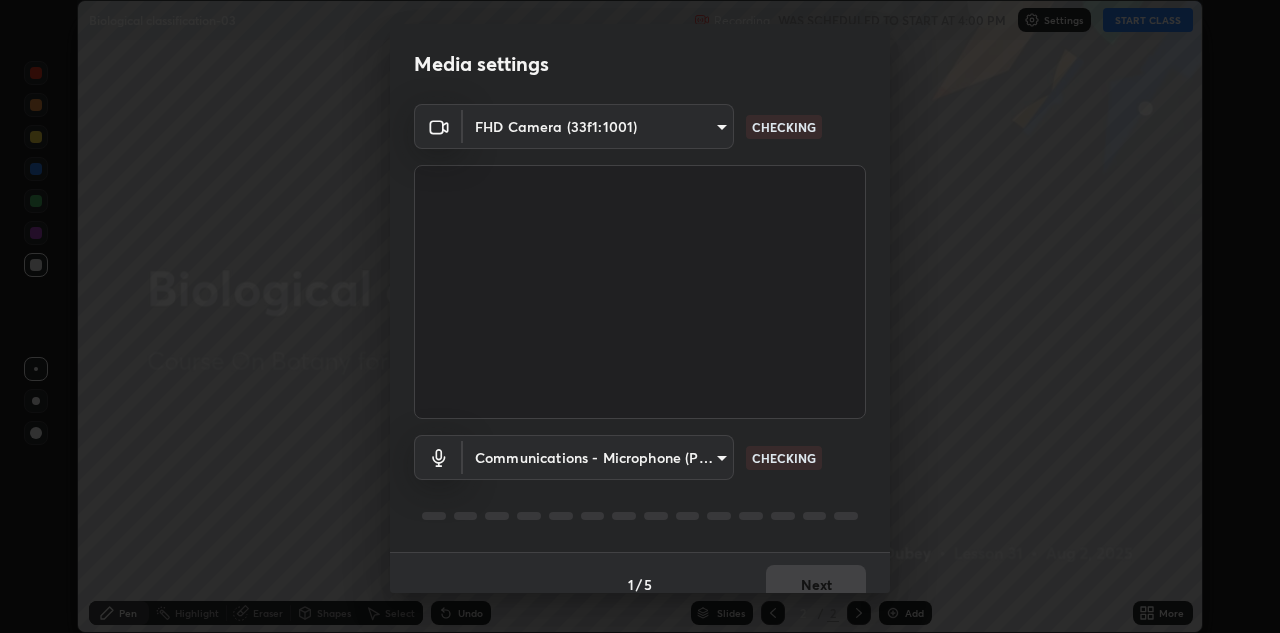 scroll, scrollTop: 23, scrollLeft: 0, axis: vertical 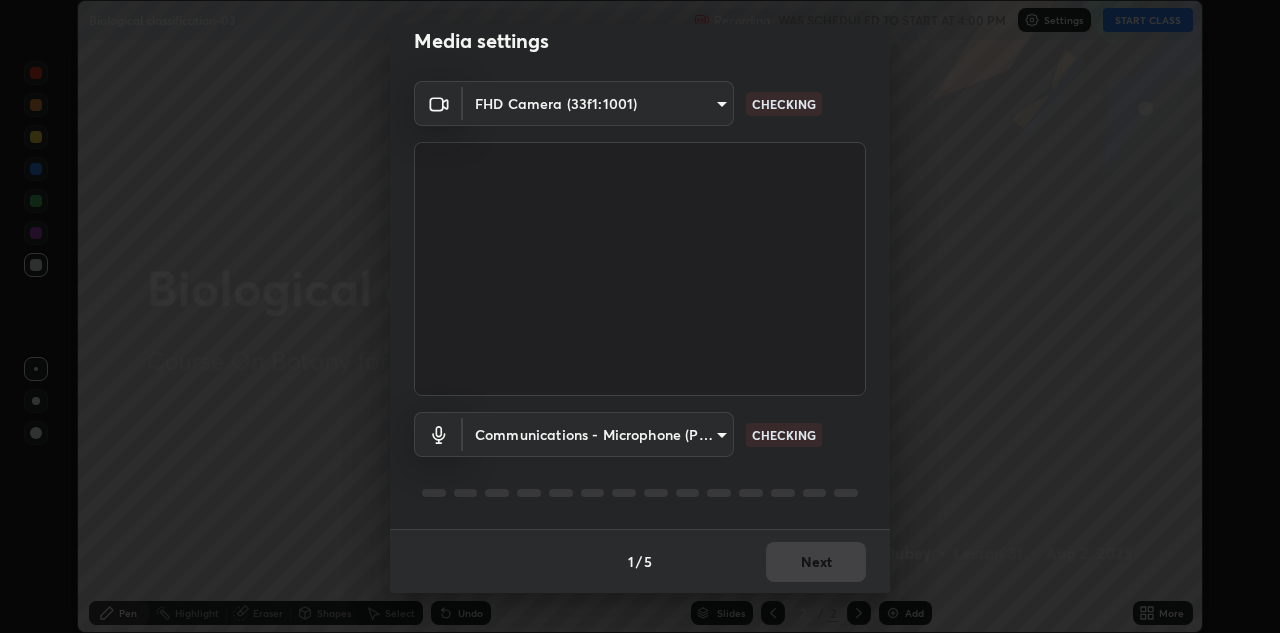 click on "Erase all Biological classification-03 Recording WAS SCHEDULED TO START AT  [TIME] Settings START CLASS Setting up your live class Biological classification-03 • L31 of Course On Botany for NEET Growth 1 [YEAR] [NAME] Pen Highlight Eraser Shapes Select Undo Slides [NUMBER] / [NUMBER] Add More No doubts shared Encourage your learners to ask a doubt for better clarity Report an issue Reason for reporting Buffering Chat not working Audio - Video sync issue Educator video quality low ​ Attach an image Report Media settings FHD Camera ([ID]) [ID] CHECKING Communications - Microphone (POROSVOC) communications CHECKING [NUMBER] / [NUMBER] Next" at bounding box center [640, 316] 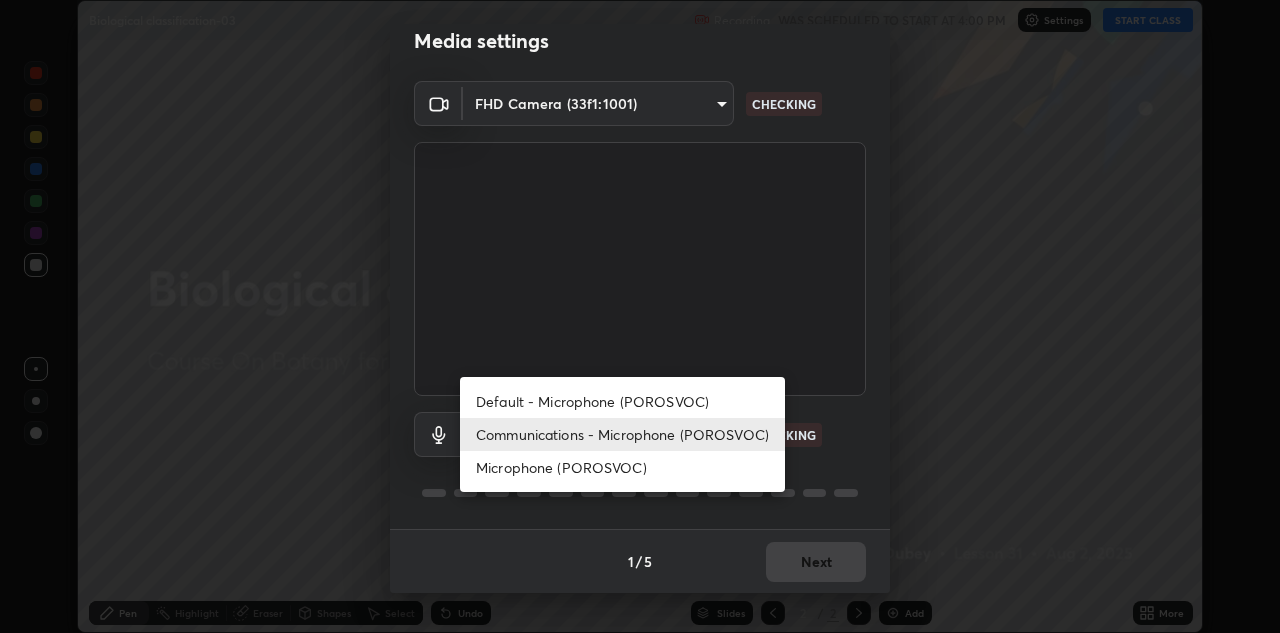 click on "Default - Microphone (POROSVOC)" at bounding box center (622, 401) 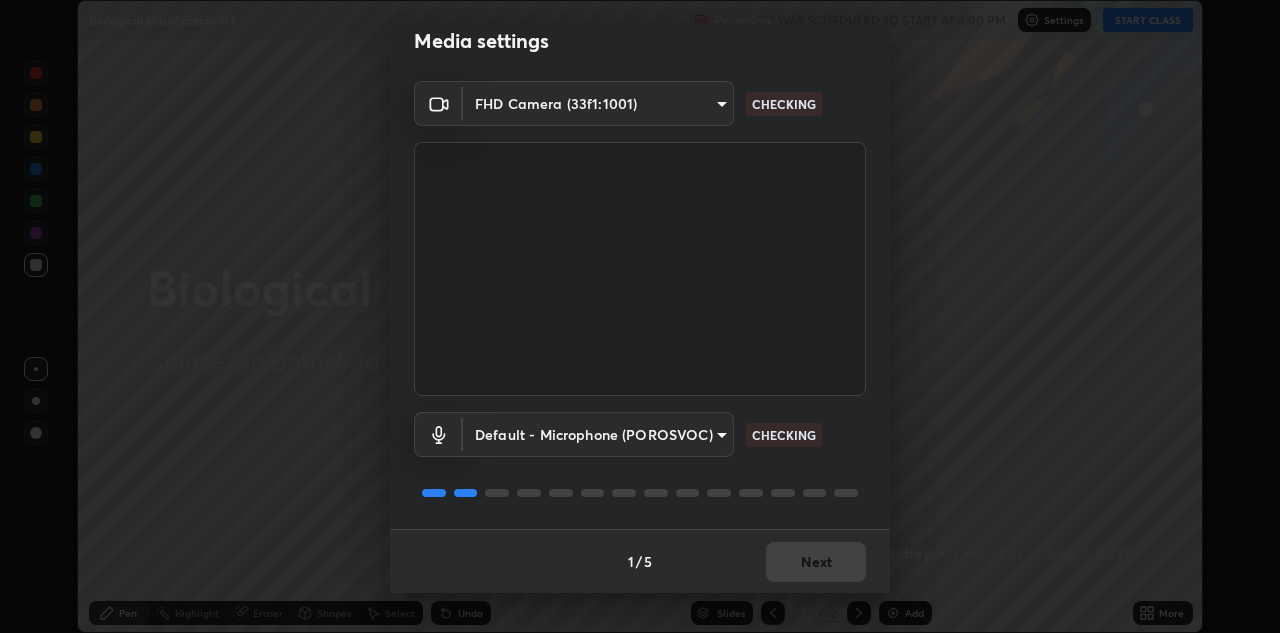 click on "Erase all Biological classification-03 Recording WAS SCHEDULED TO START AT  4:00 PM Settings START CLASS Setting up your live class Biological classification-03 • L31 of Course On Botany for NEET Growth 1 2027 [PERSON] Pen Highlight Eraser Shapes Select Undo Slides 2 / 2 Add More No doubts shared Encourage your learners to ask a doubt for better clarity Report an issue Reason for reporting Buffering Chat not working Audio - Video sync issue Educator video quality low ​ Attach an image Report Media settings FHD Camera (33f1:1001) 4e3965257e4c32928a962c549e69d2dd98495dfd5ffd05f38c963d662b04e8e1 CHECKING Default - Microphone (POROSVOC) default CHECKING 1 / 5 Next" at bounding box center (640, 316) 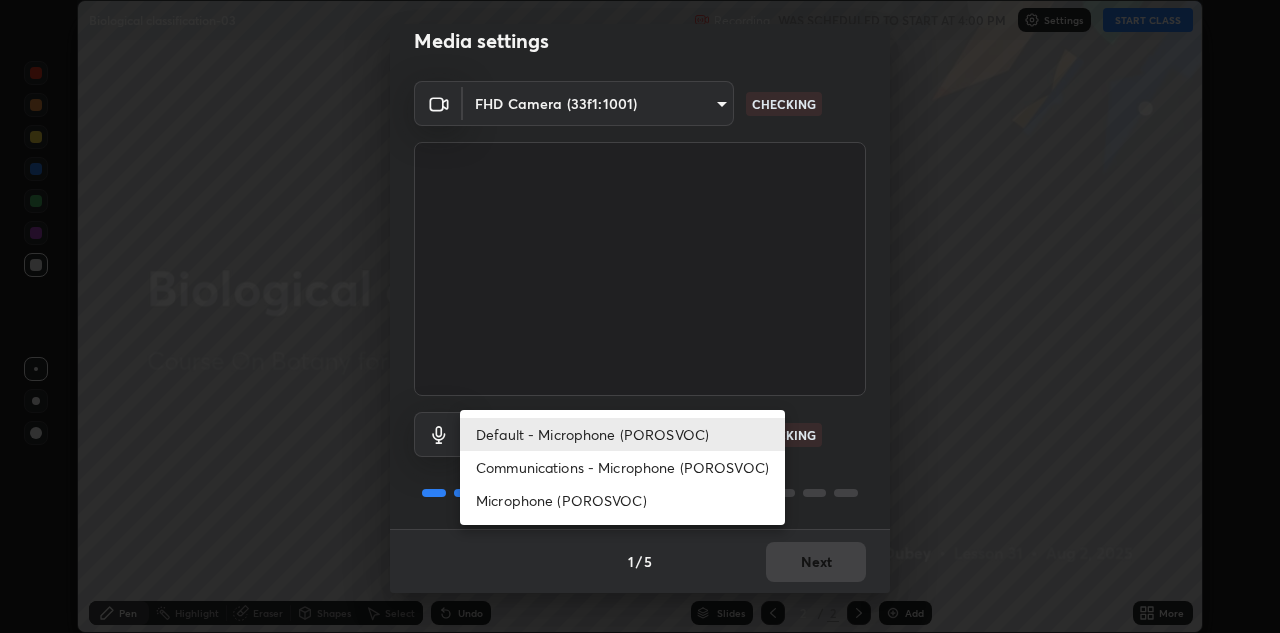 click on "Communications - Microphone (POROSVOC)" at bounding box center (622, 467) 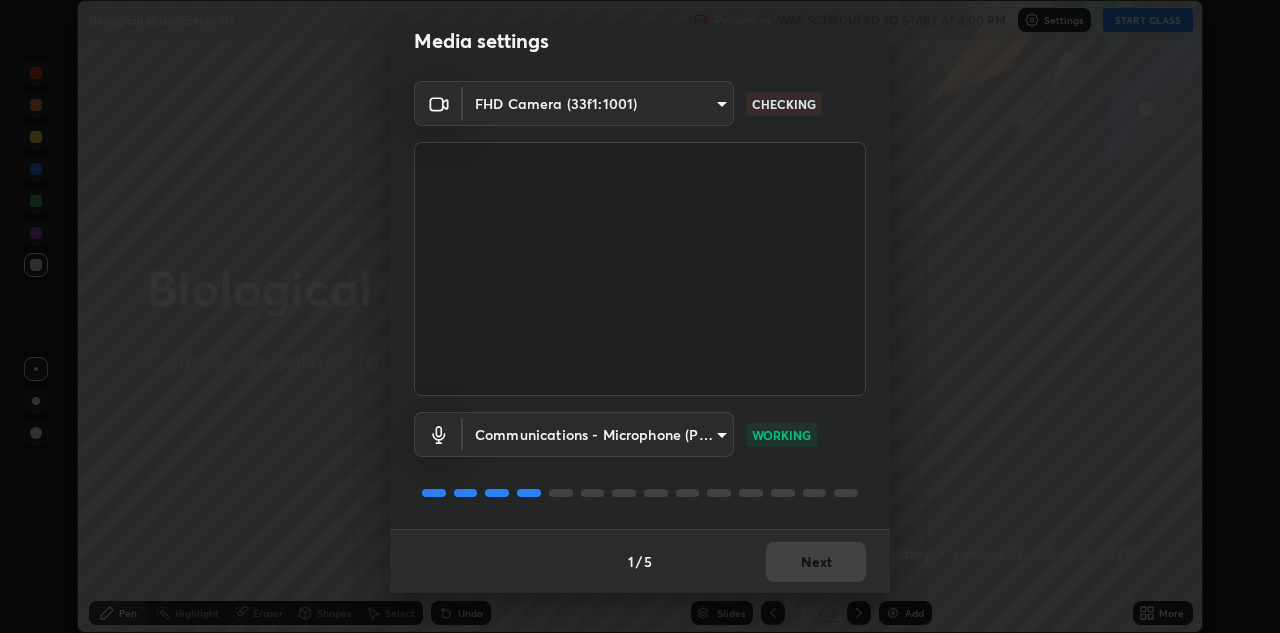 click on "1 / 5 Next" at bounding box center [640, 561] 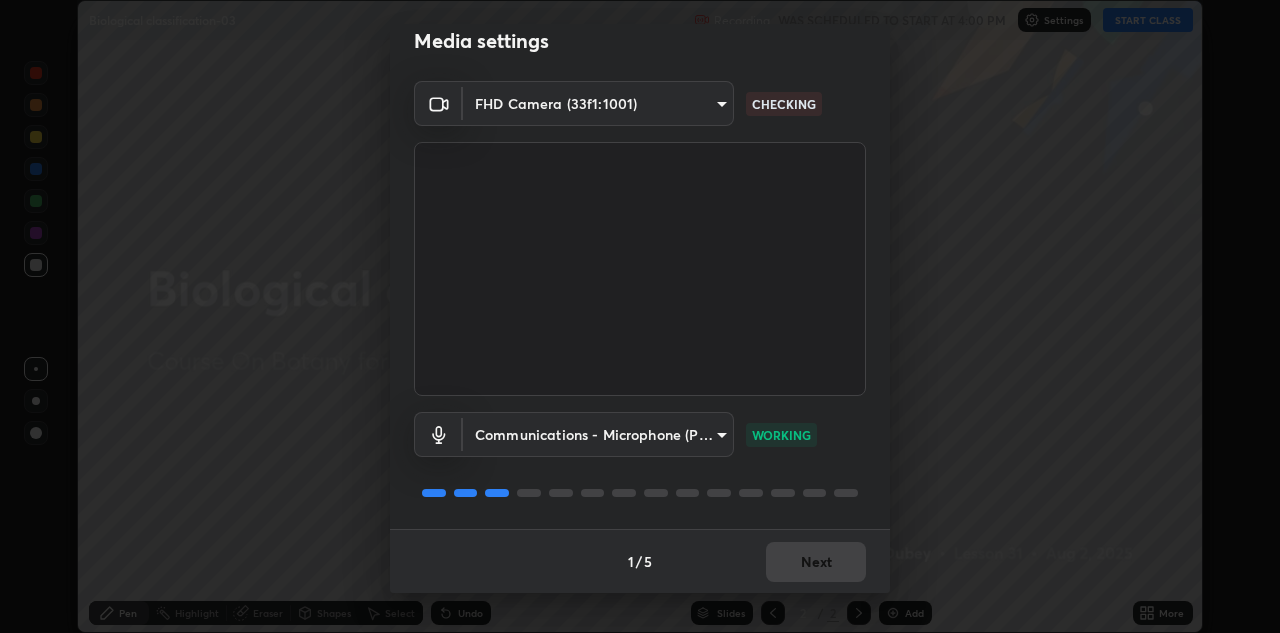 click on "1 / 5 Next" at bounding box center [640, 561] 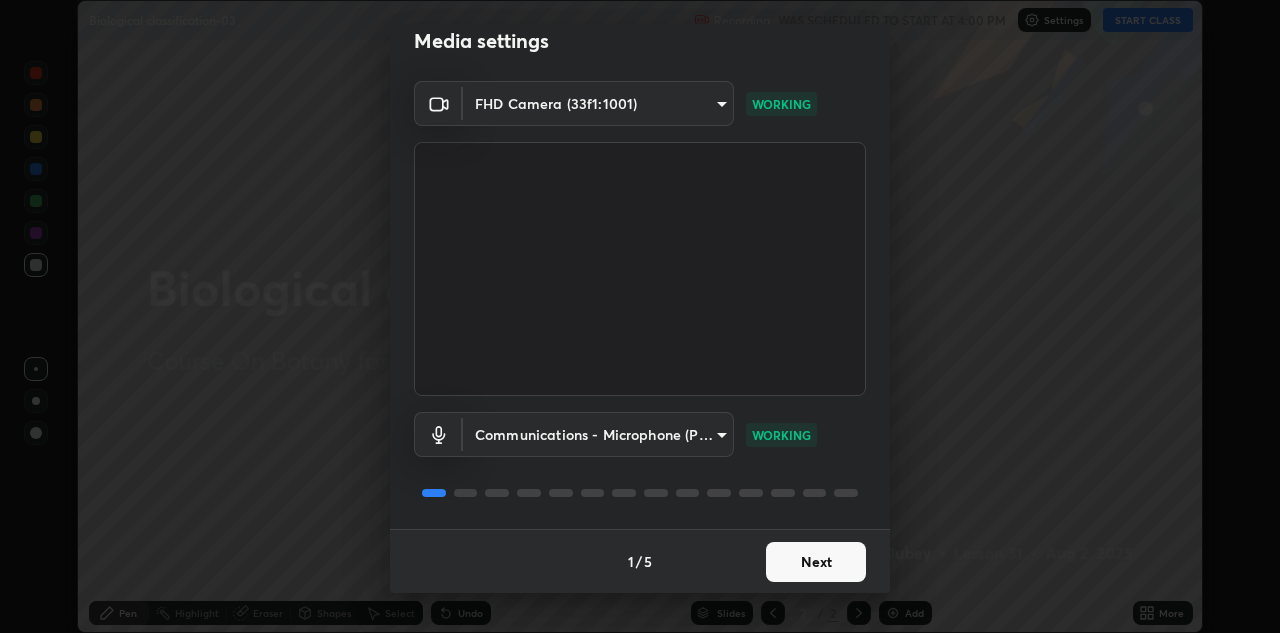 click on "Next" at bounding box center [816, 562] 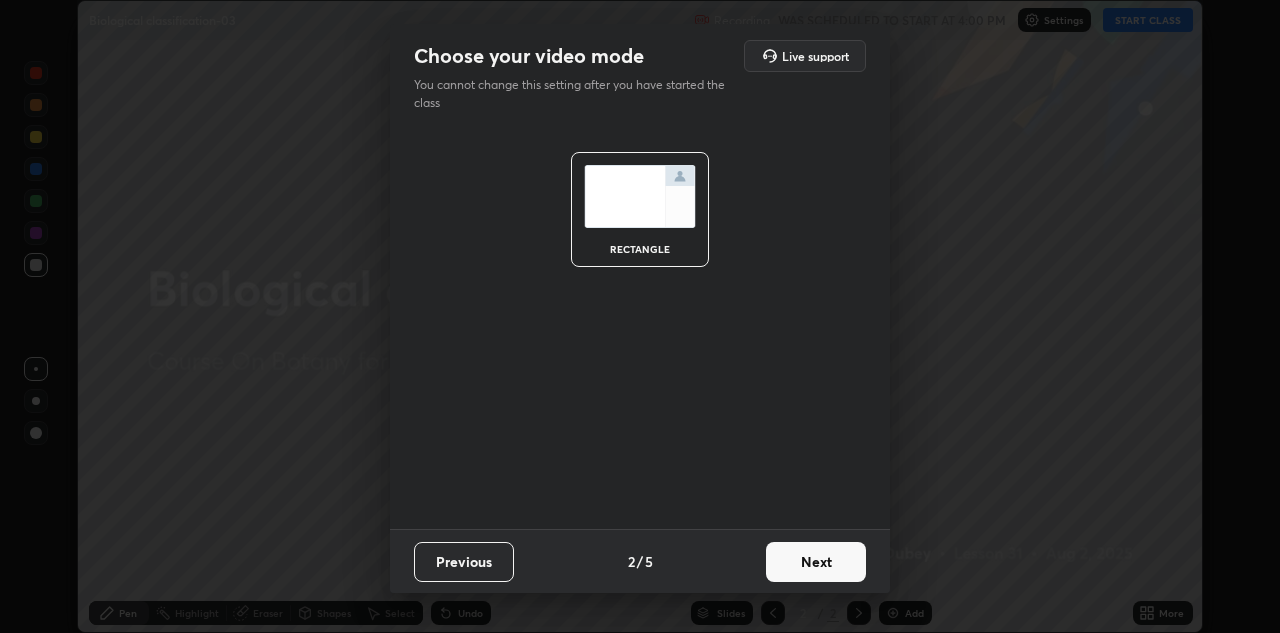 scroll, scrollTop: 0, scrollLeft: 0, axis: both 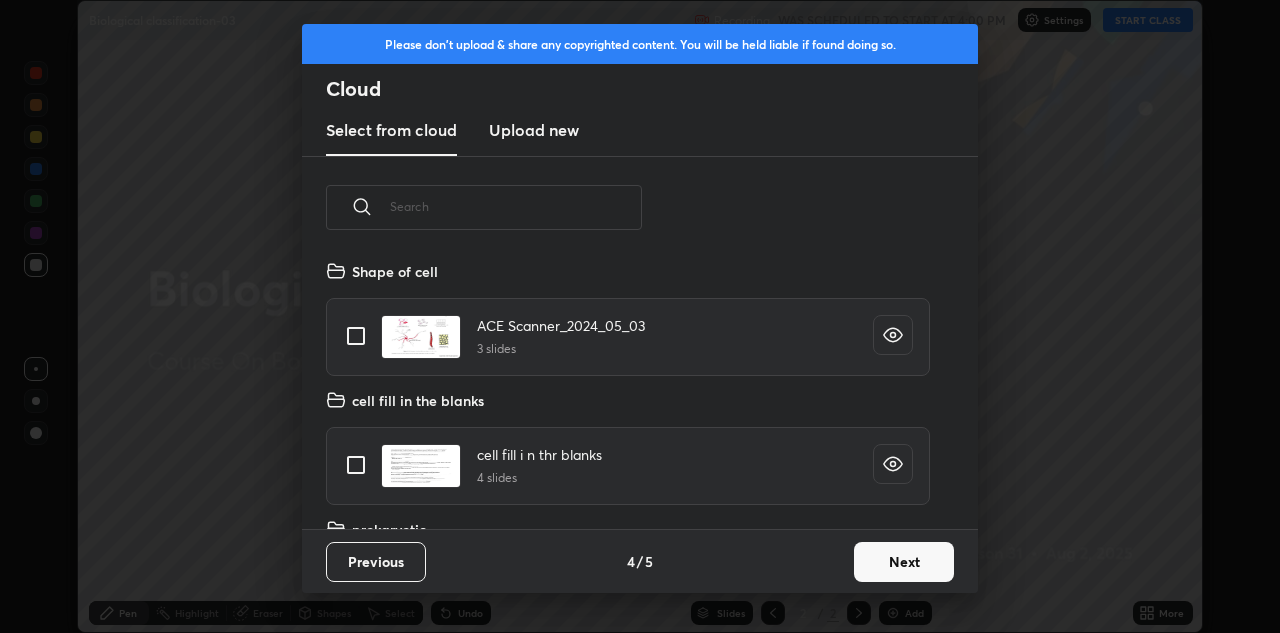 click on "Next" at bounding box center [904, 562] 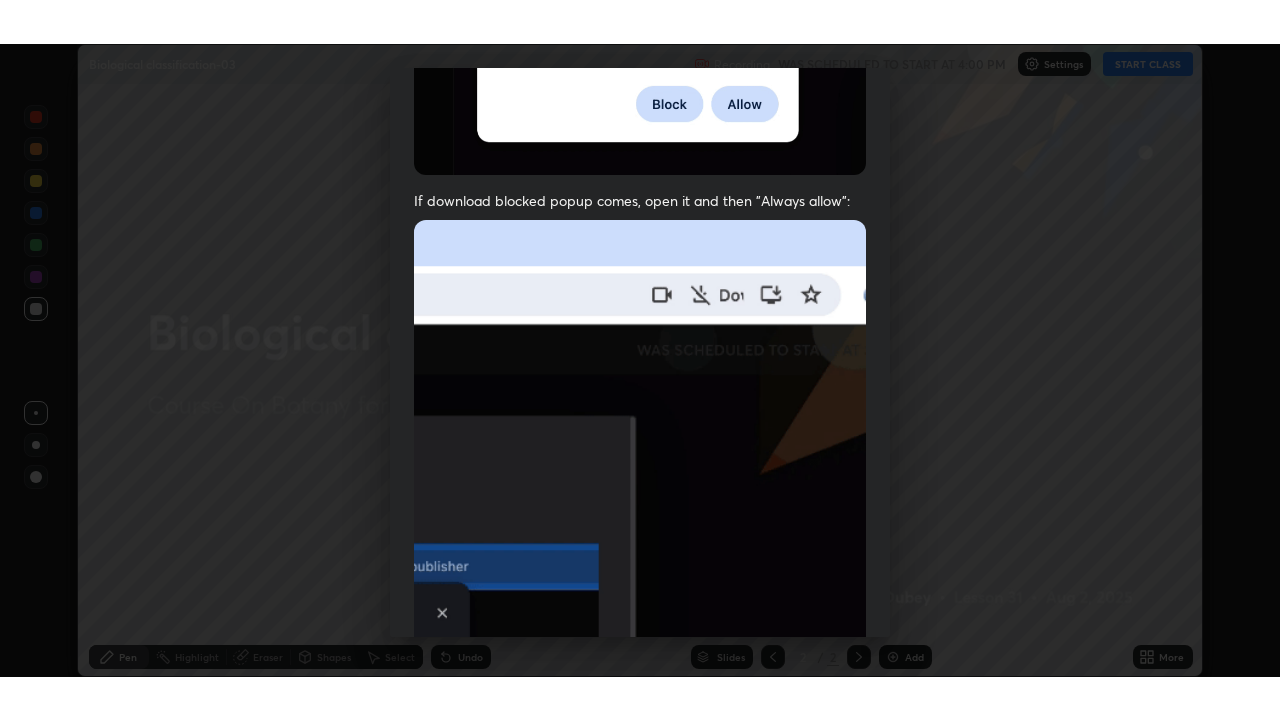 scroll, scrollTop: 431, scrollLeft: 0, axis: vertical 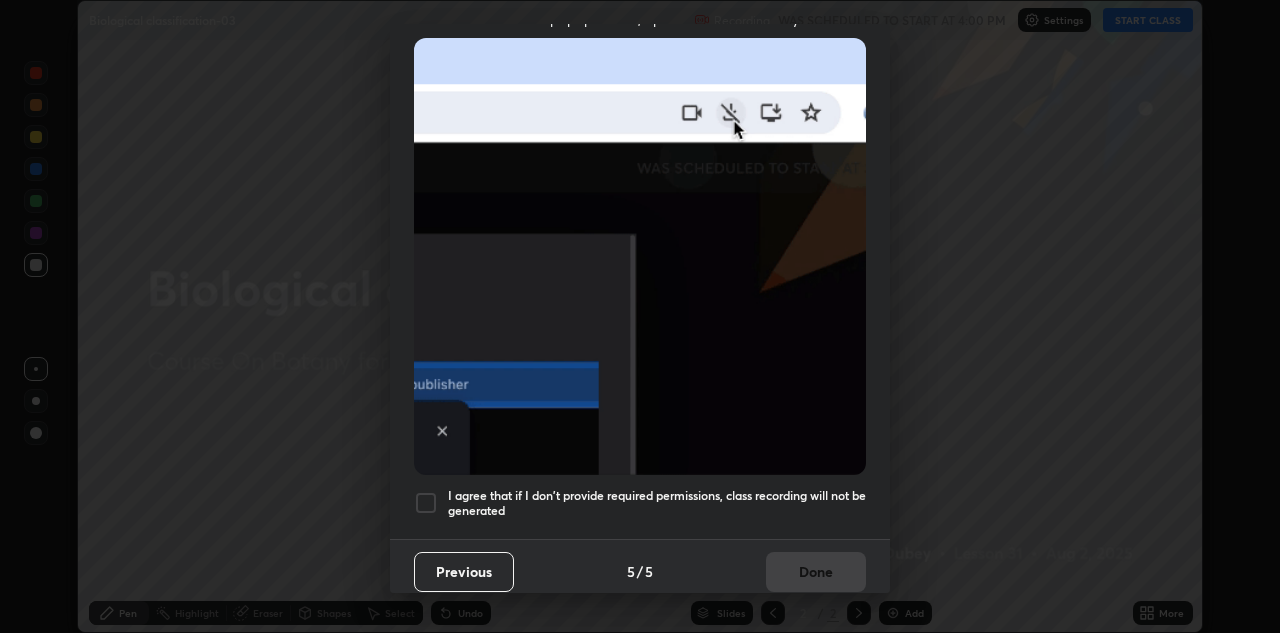 click at bounding box center [426, 503] 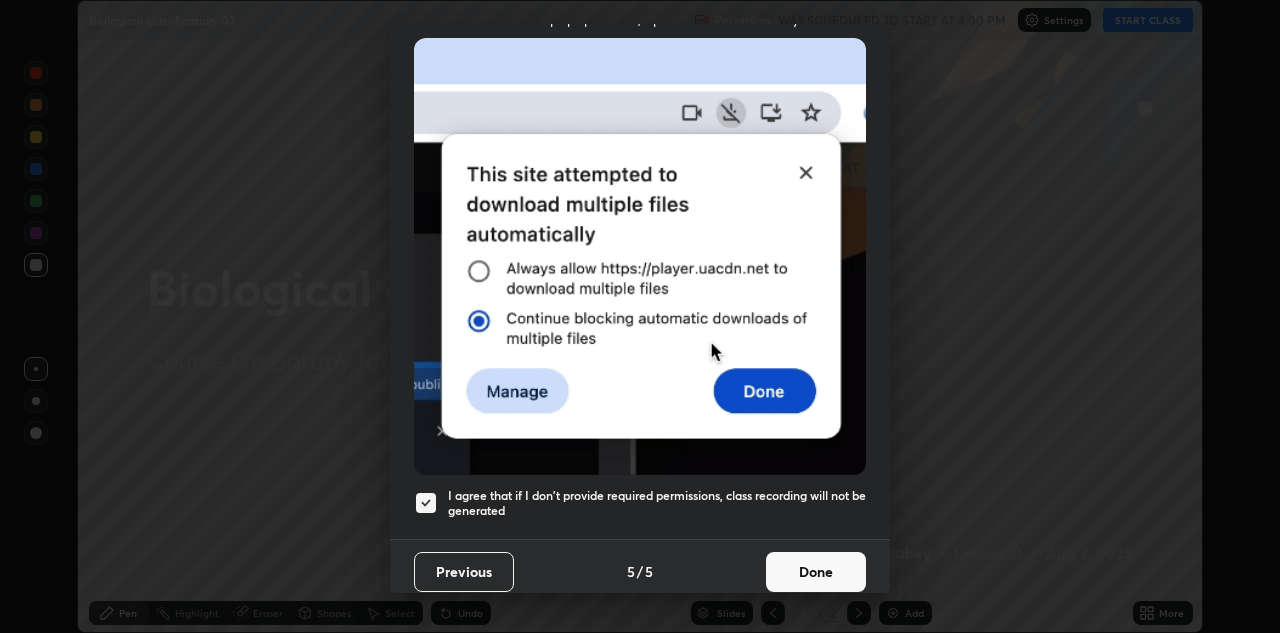 click on "Done" at bounding box center (816, 572) 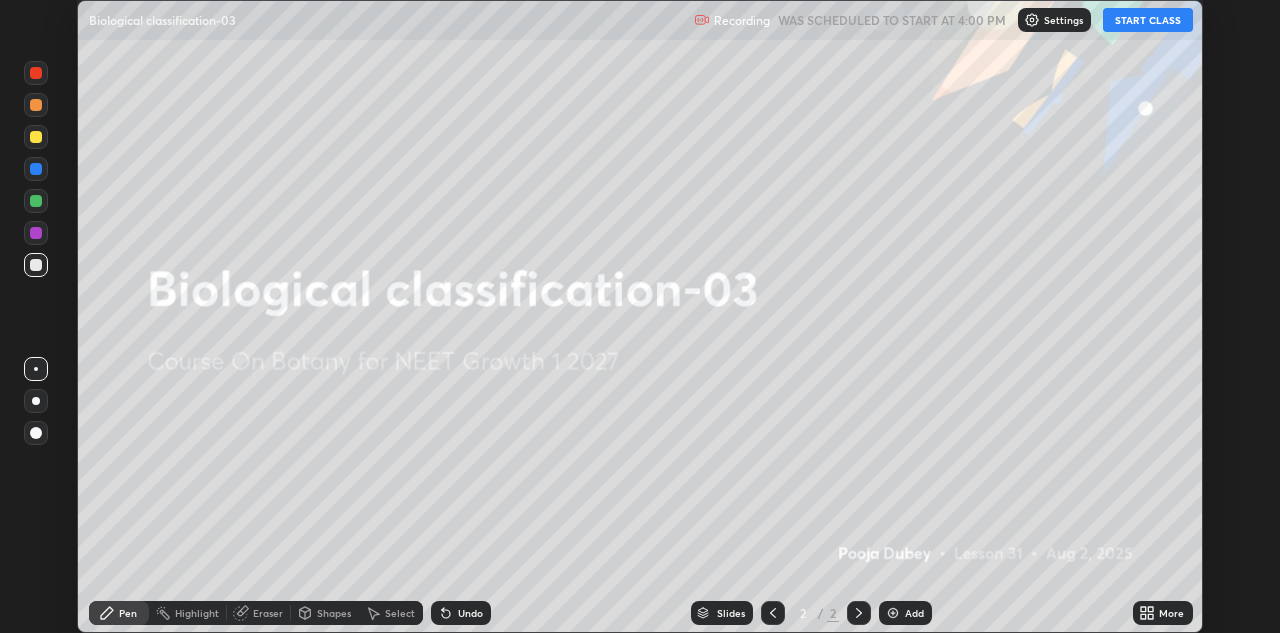 click on "START CLASS" at bounding box center (1148, 20) 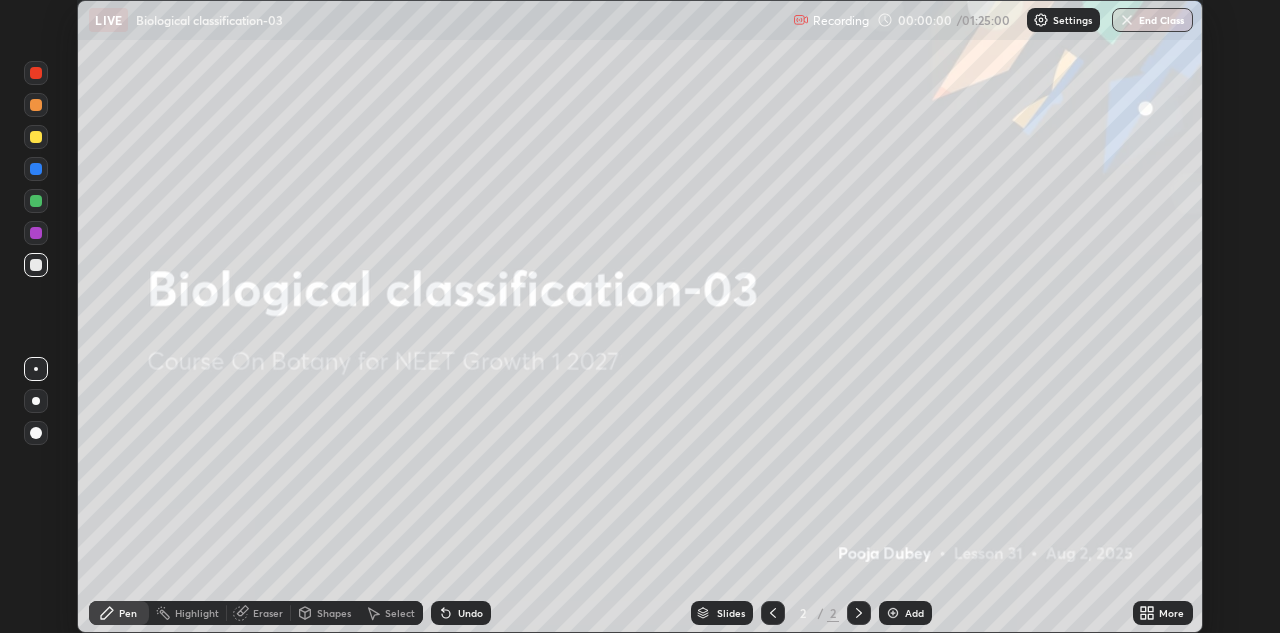 click 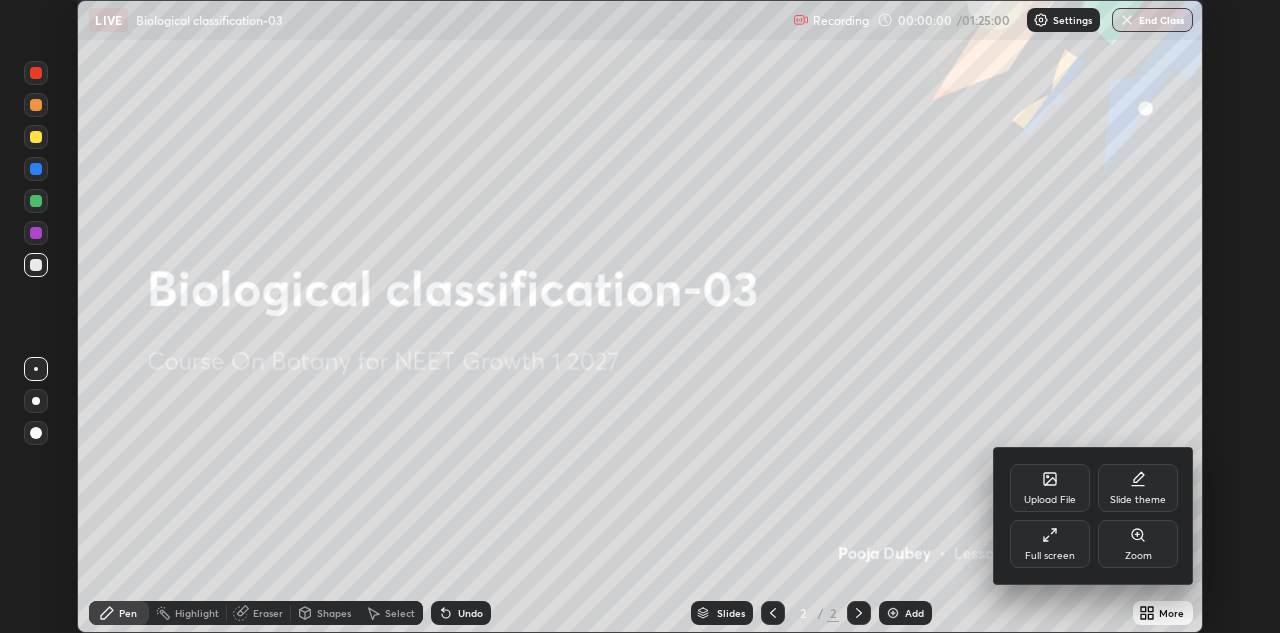 click on "Full screen" at bounding box center [1050, 544] 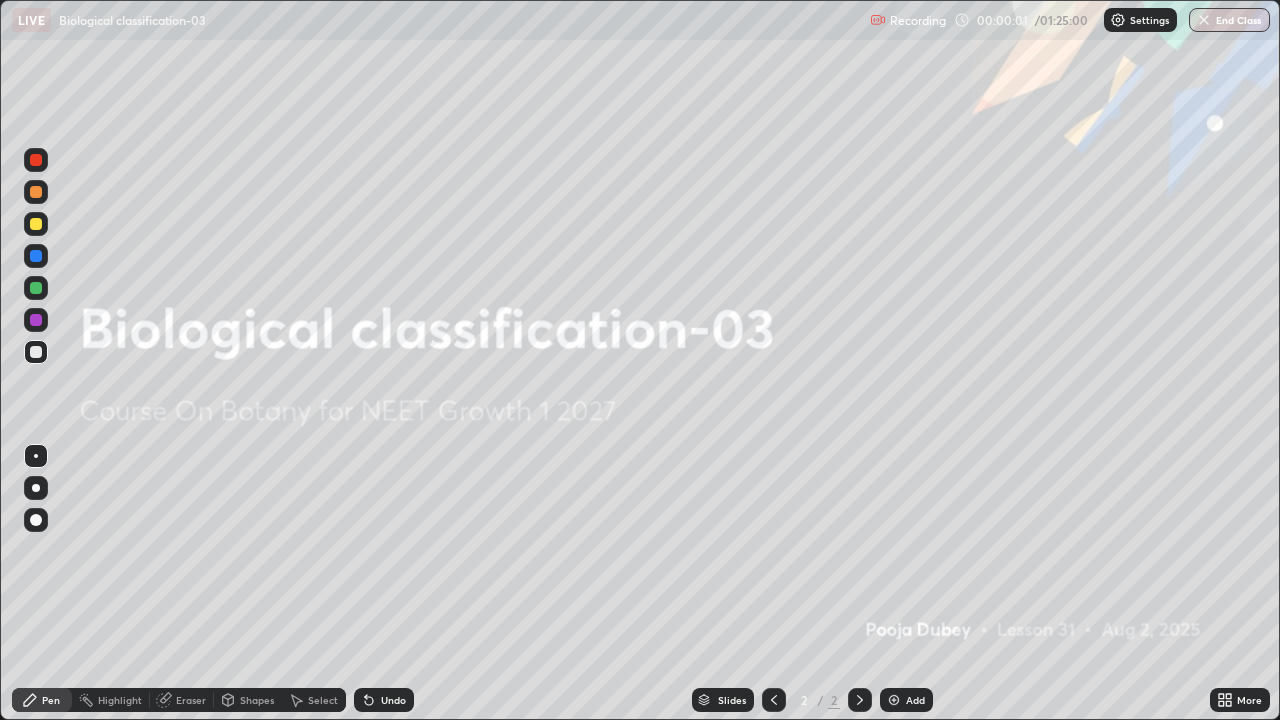 scroll, scrollTop: 99280, scrollLeft: 98720, axis: both 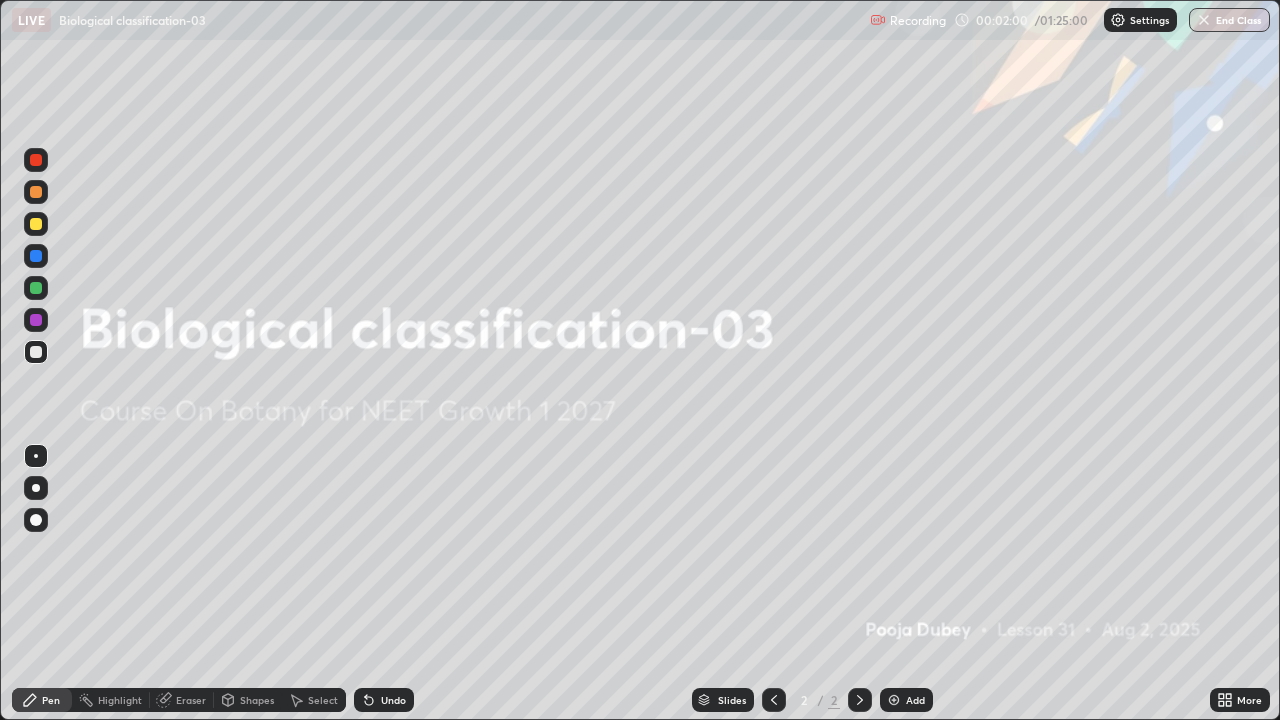 click 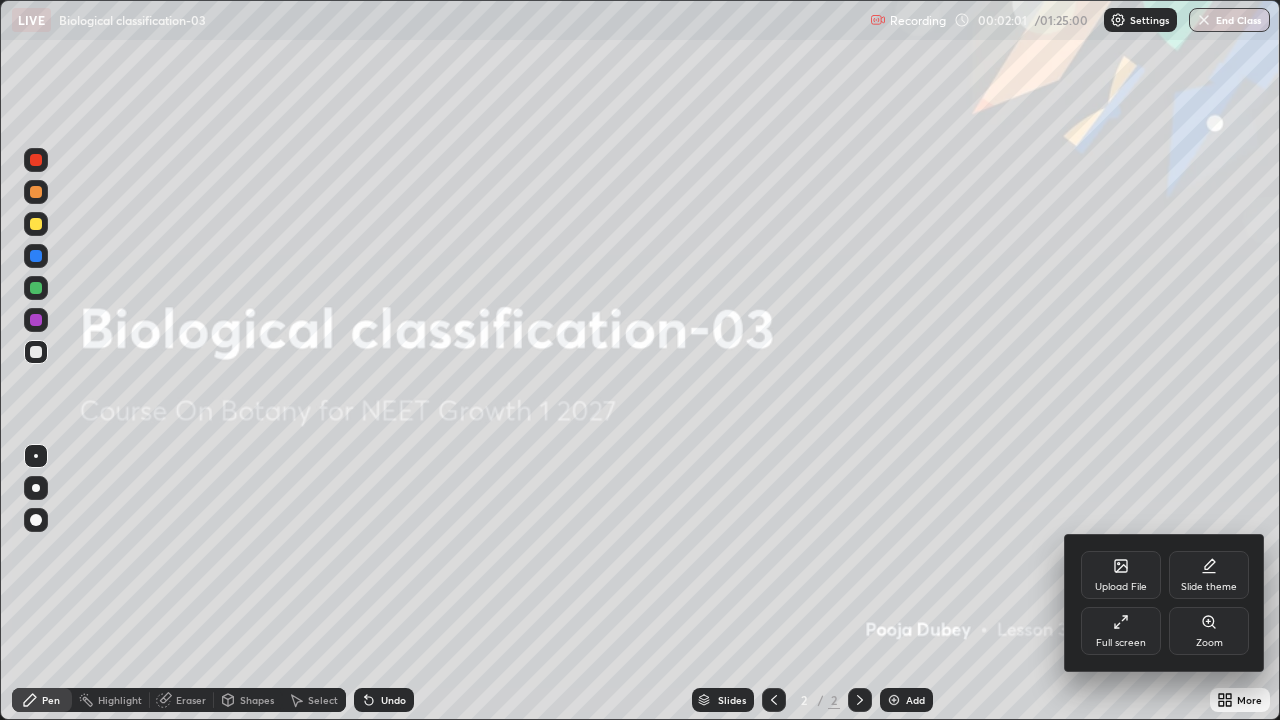 click on "Upload File" at bounding box center [1121, 575] 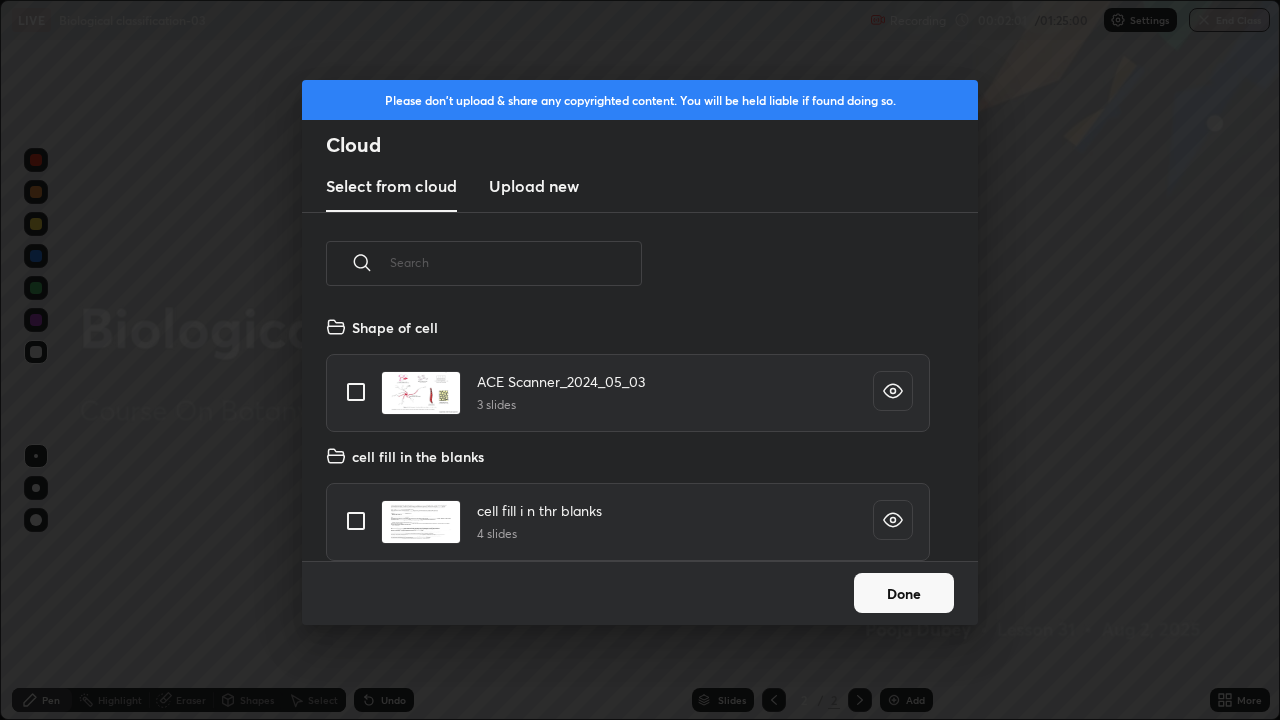 scroll, scrollTop: 7, scrollLeft: 11, axis: both 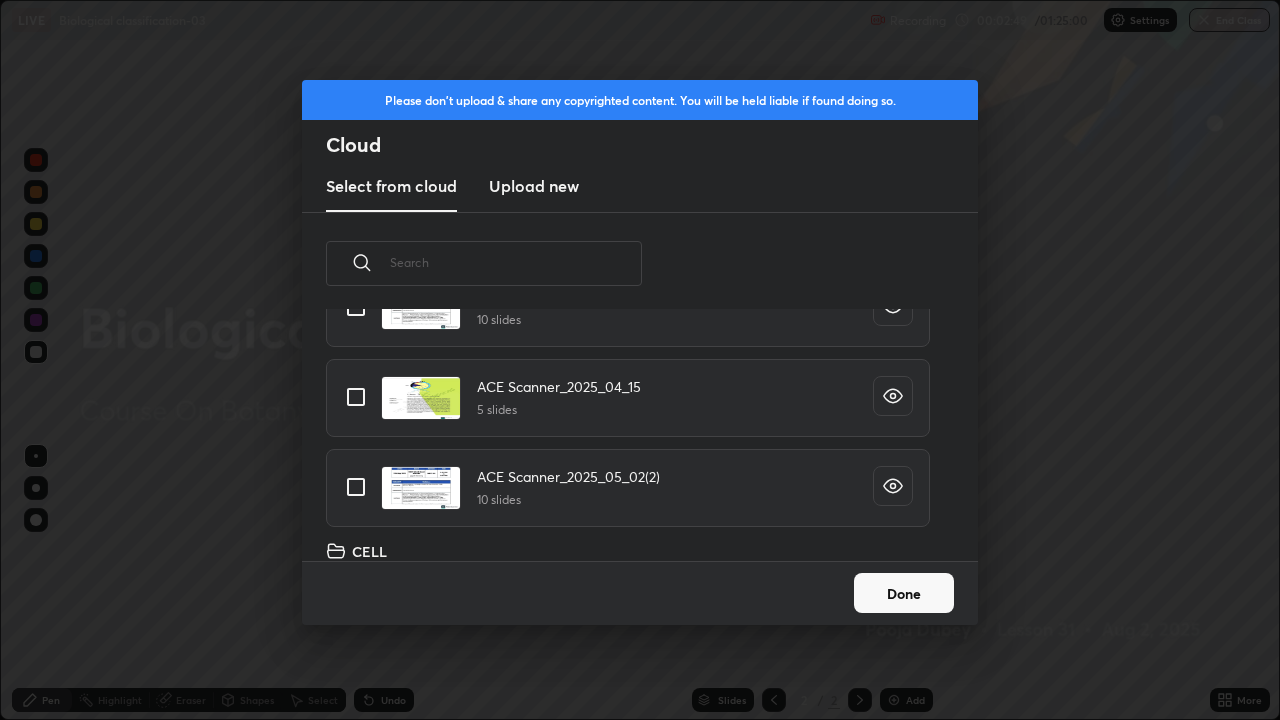 click at bounding box center [356, 397] 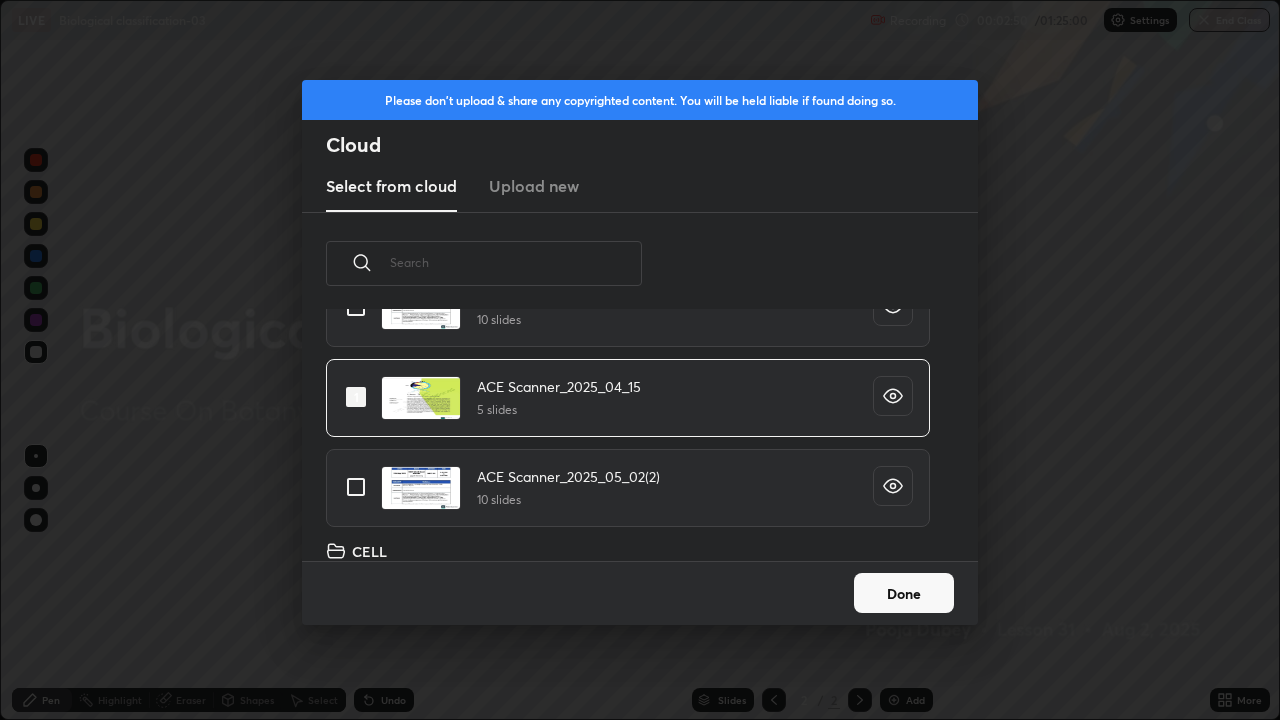 click at bounding box center [356, 397] 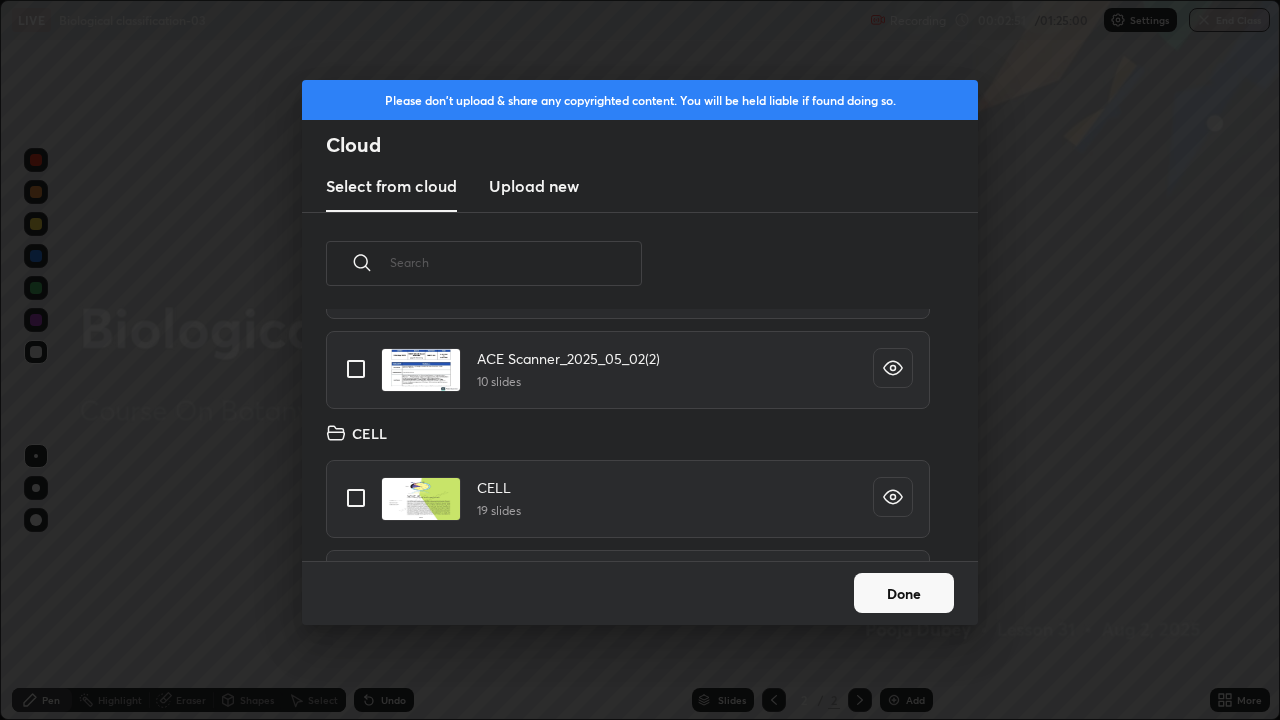 click at bounding box center (356, 498) 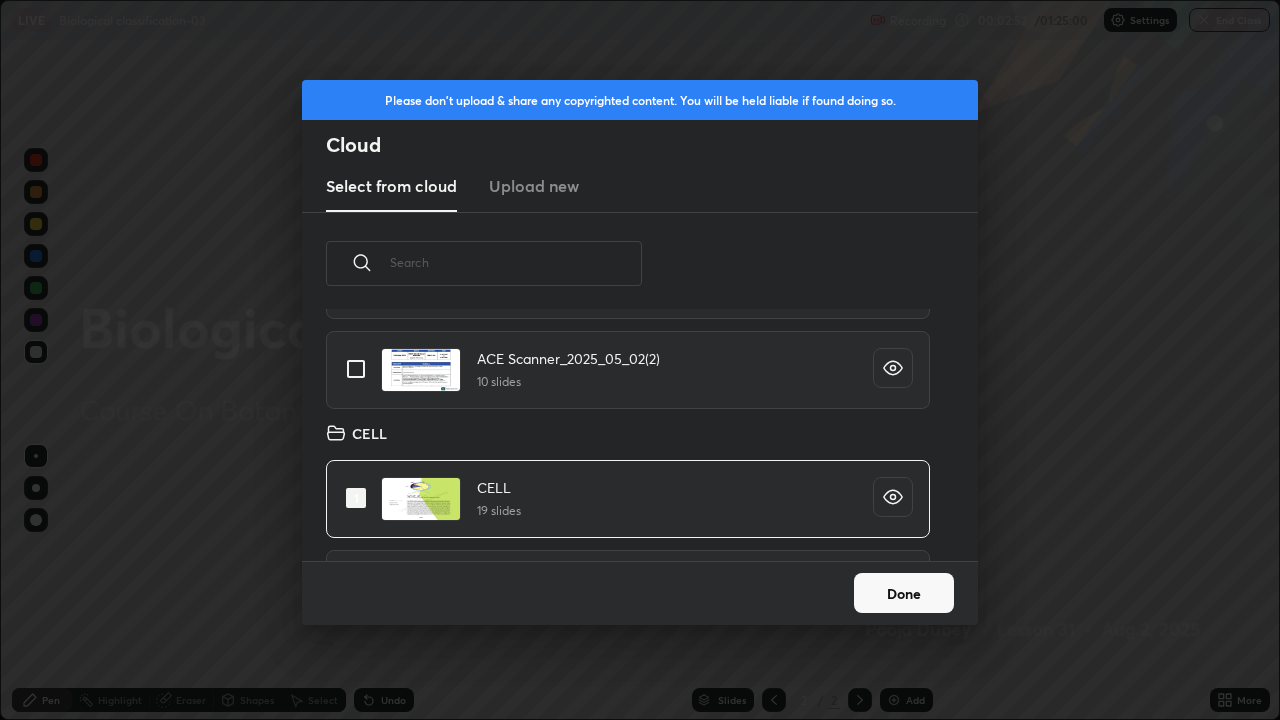 click on "Done" at bounding box center (904, 593) 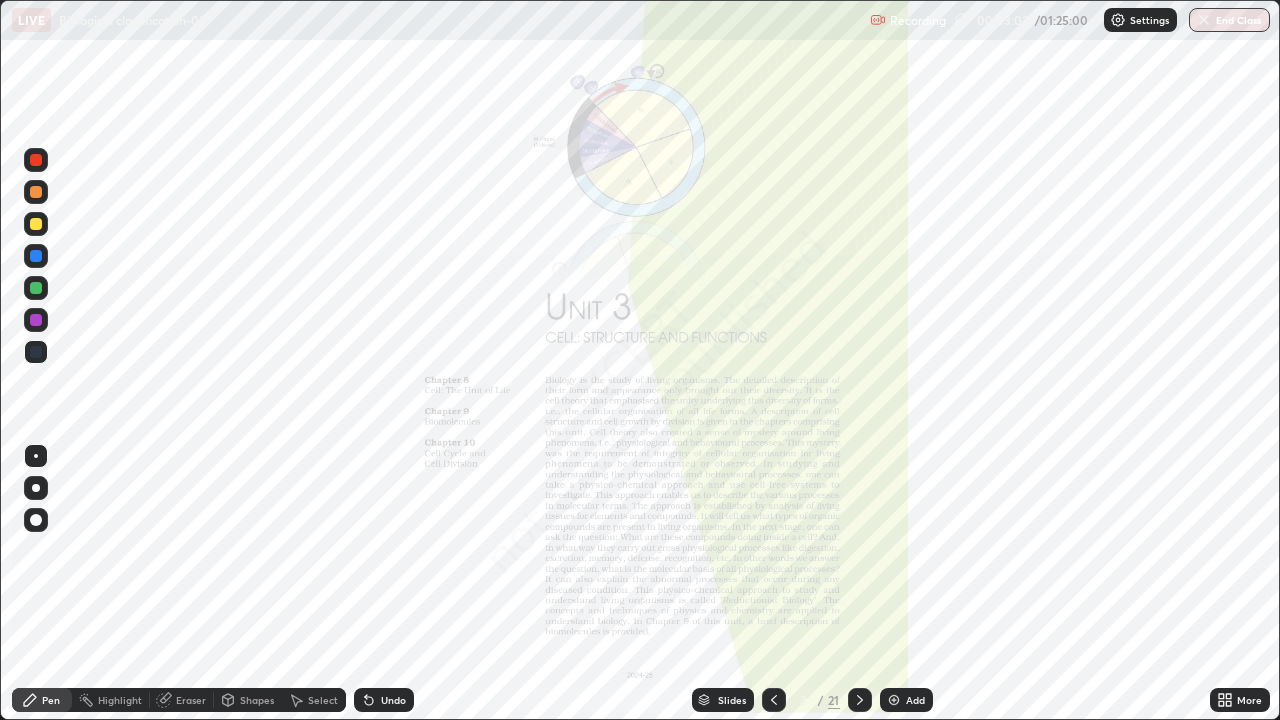 click 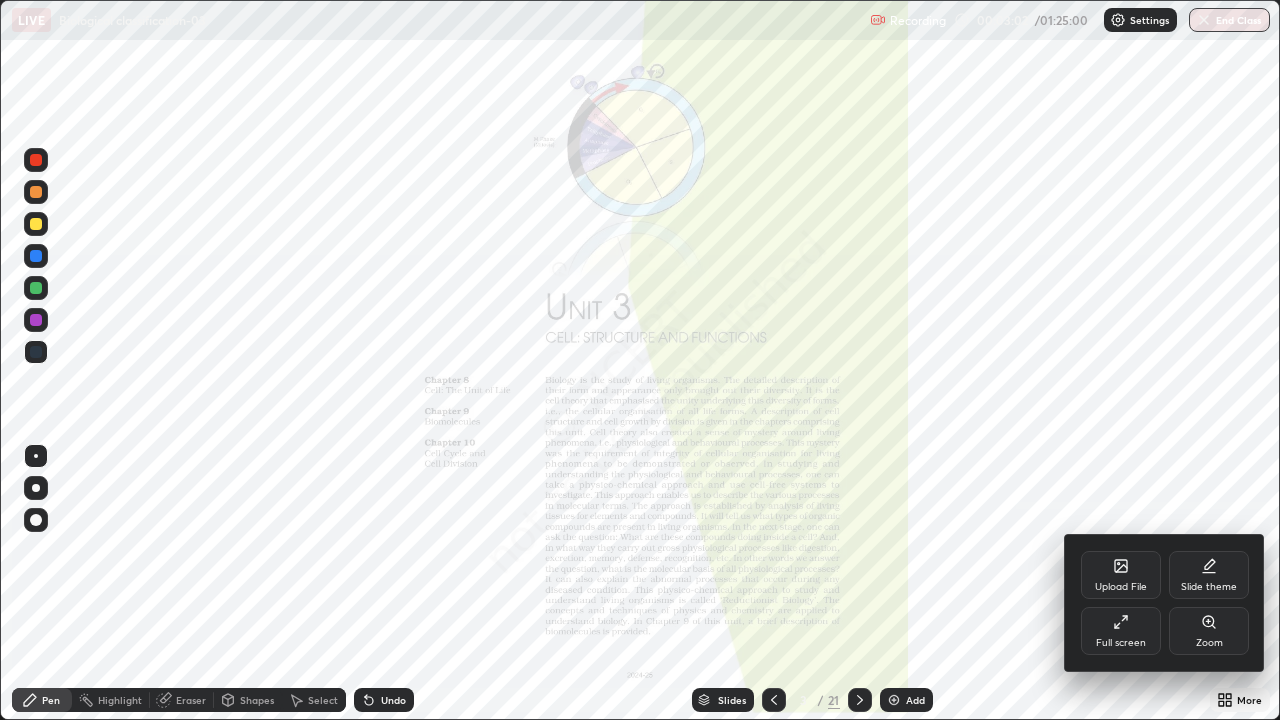 click on "Zoom" at bounding box center [1209, 631] 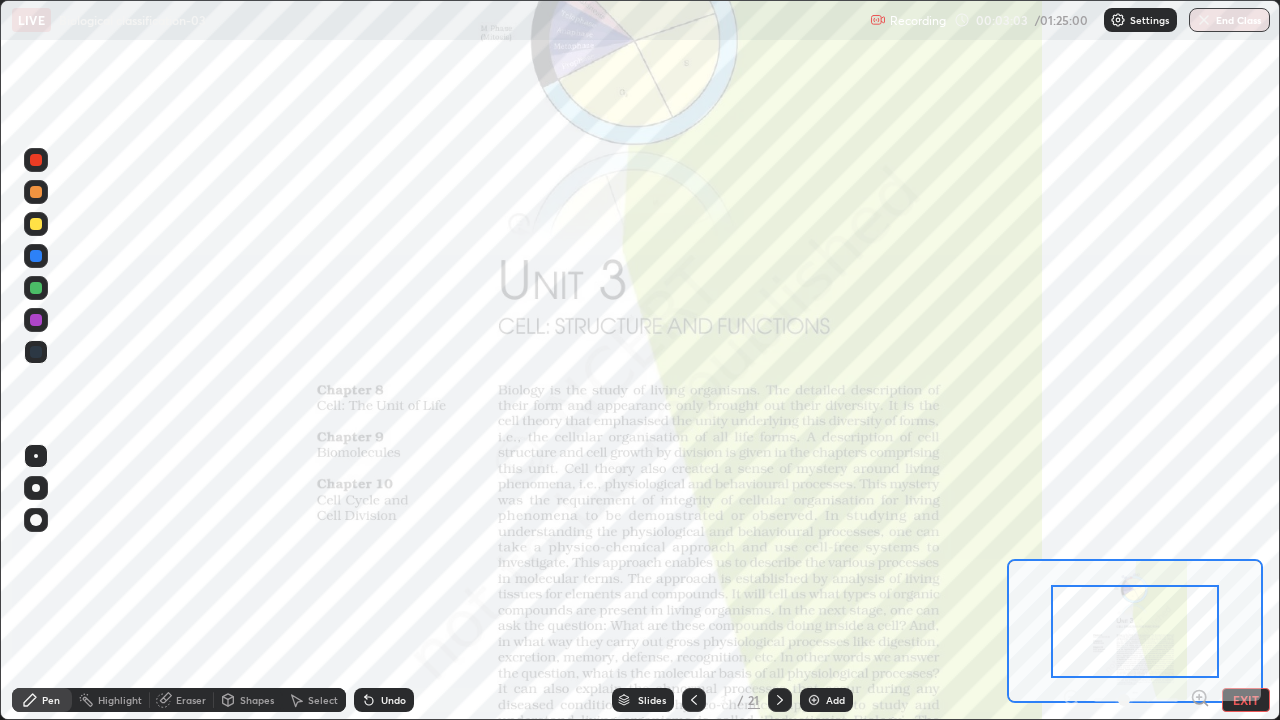 click 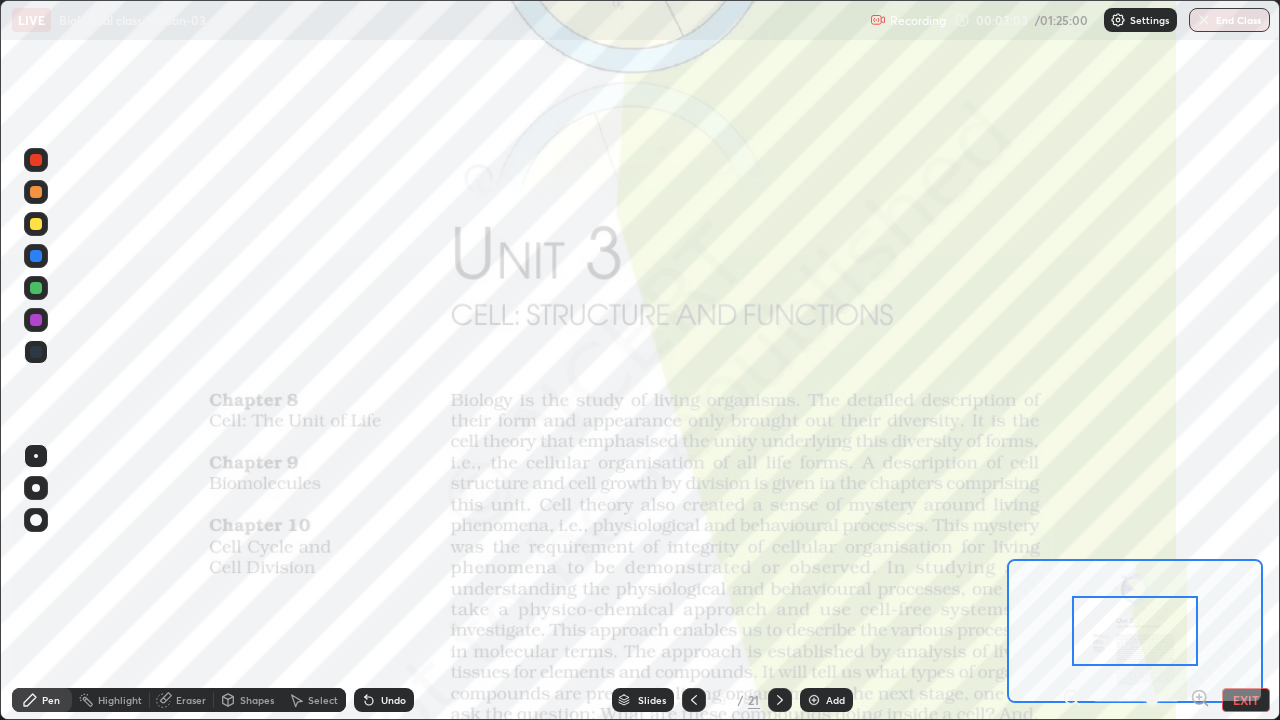 click 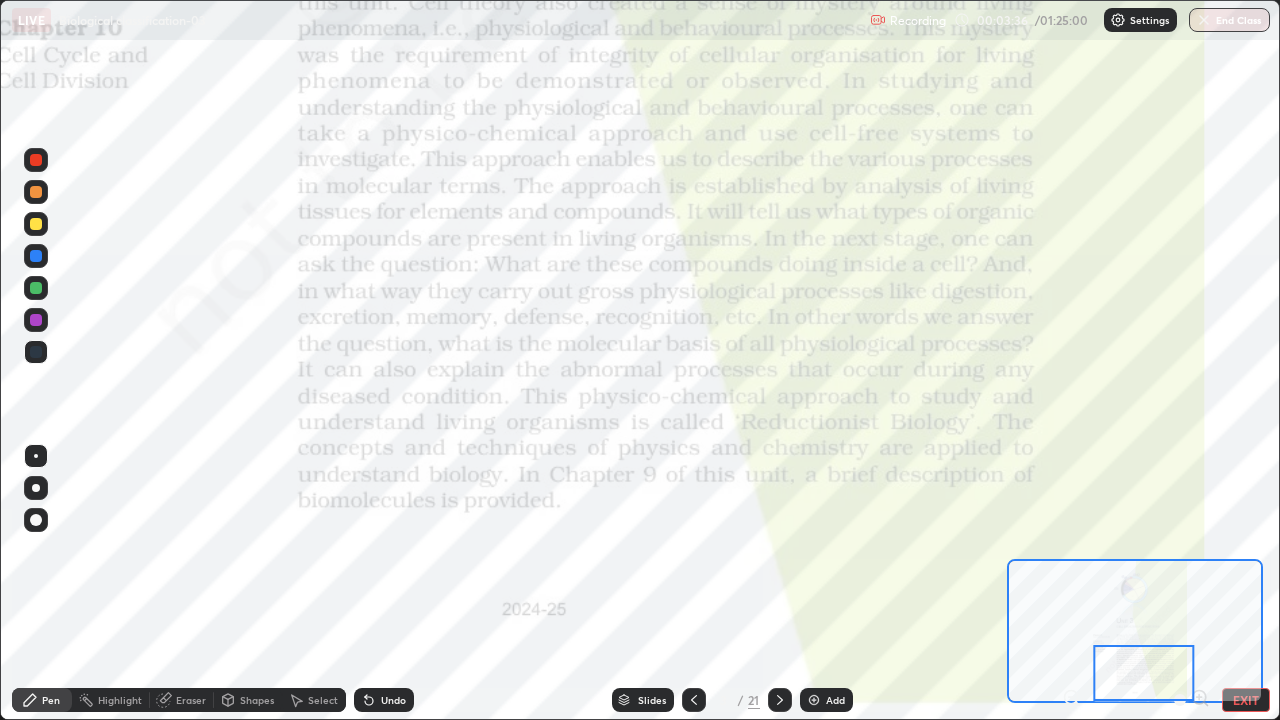 click 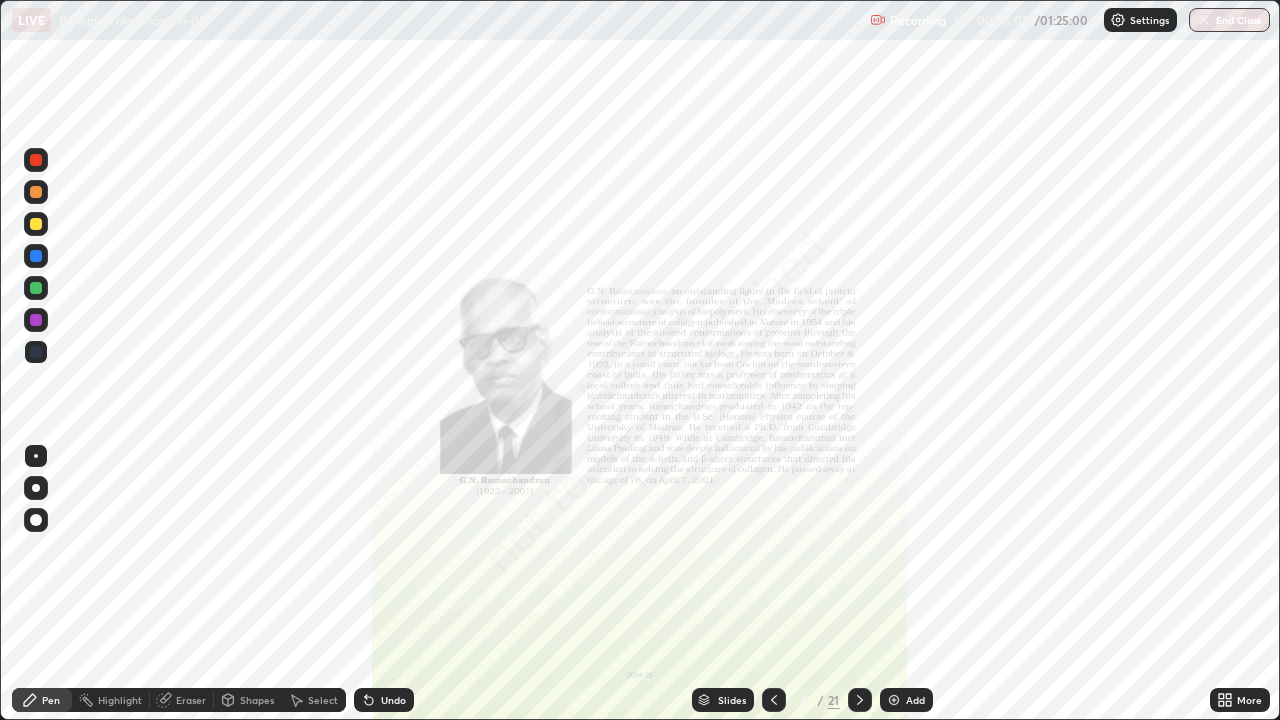 click at bounding box center [860, 700] 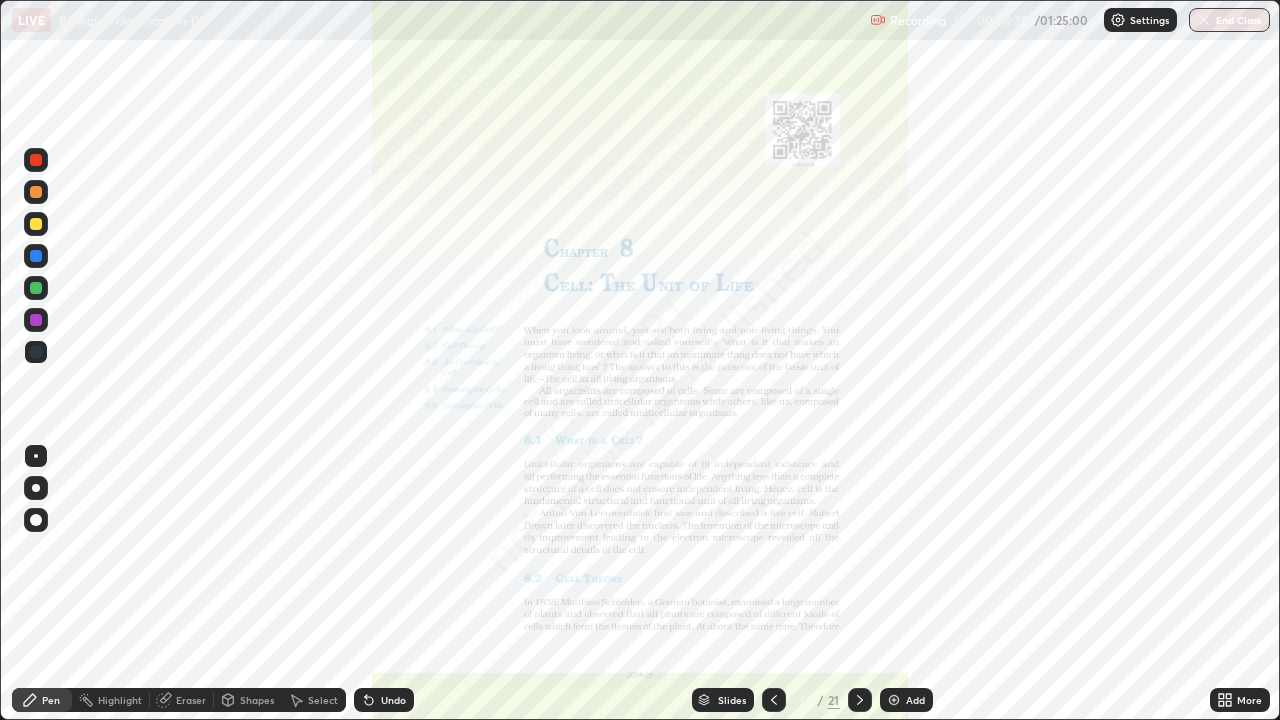 click at bounding box center (860, 700) 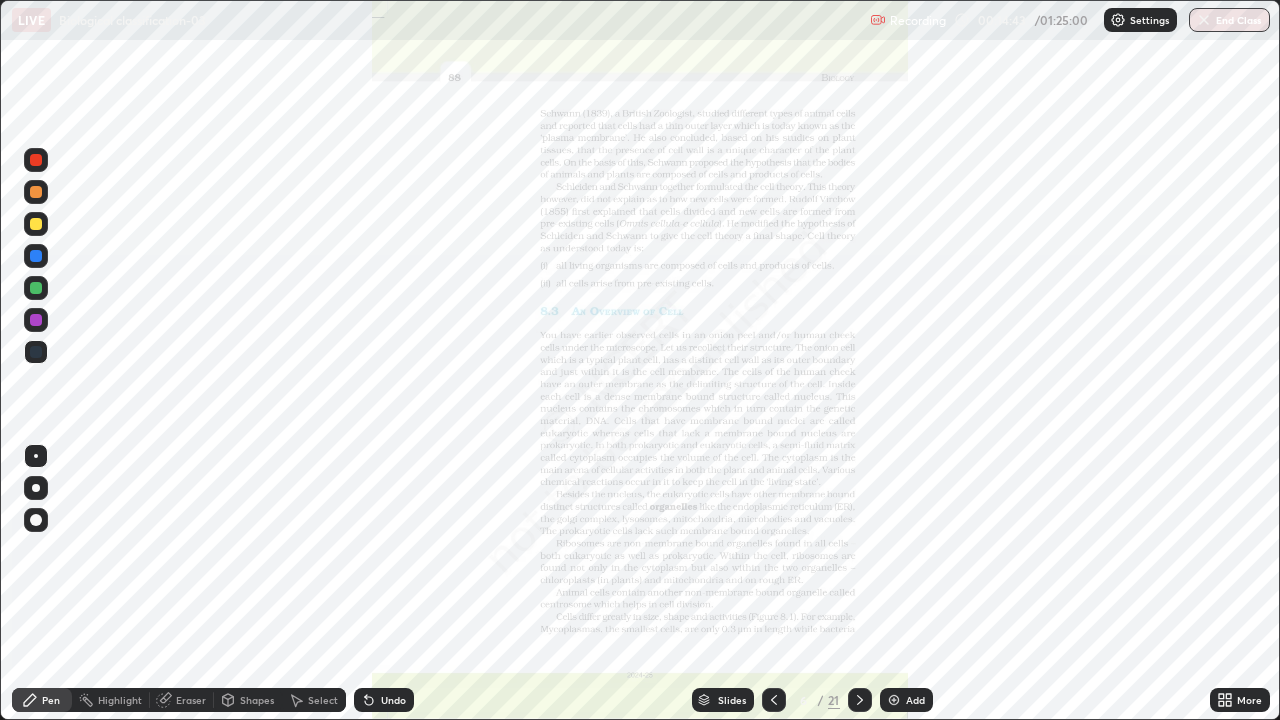 click on "More" at bounding box center (1240, 700) 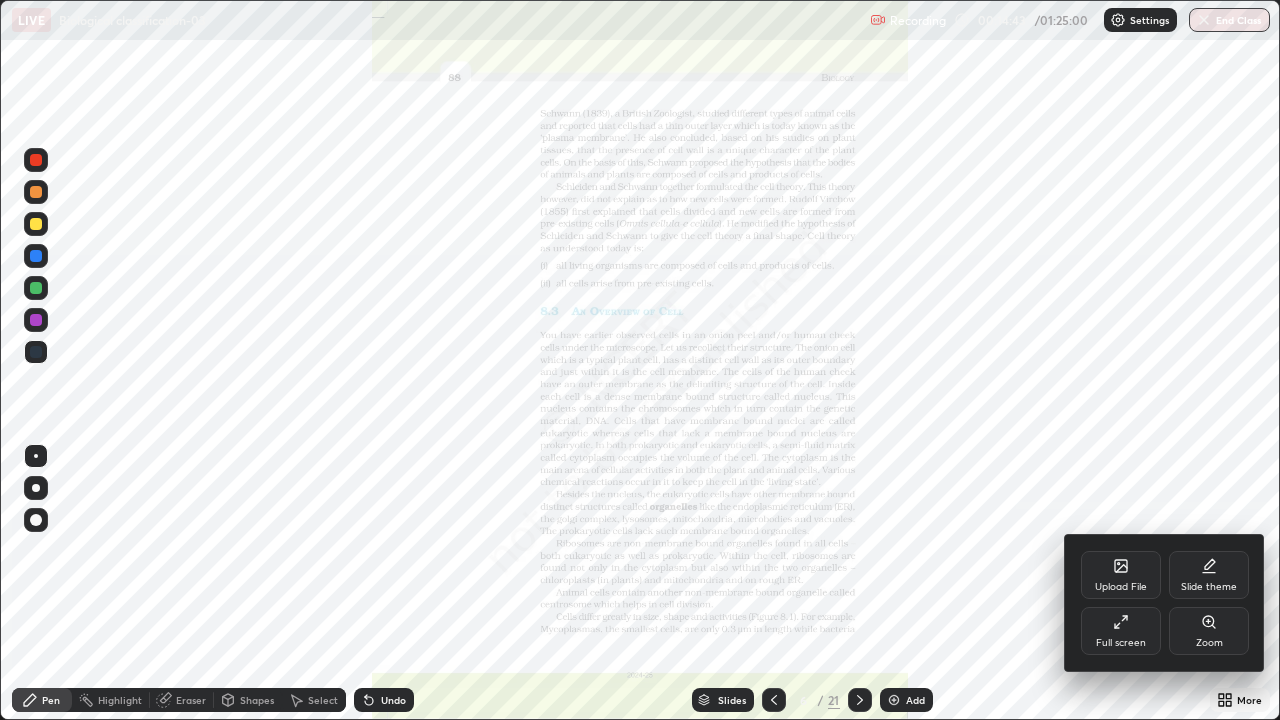 click at bounding box center (640, 360) 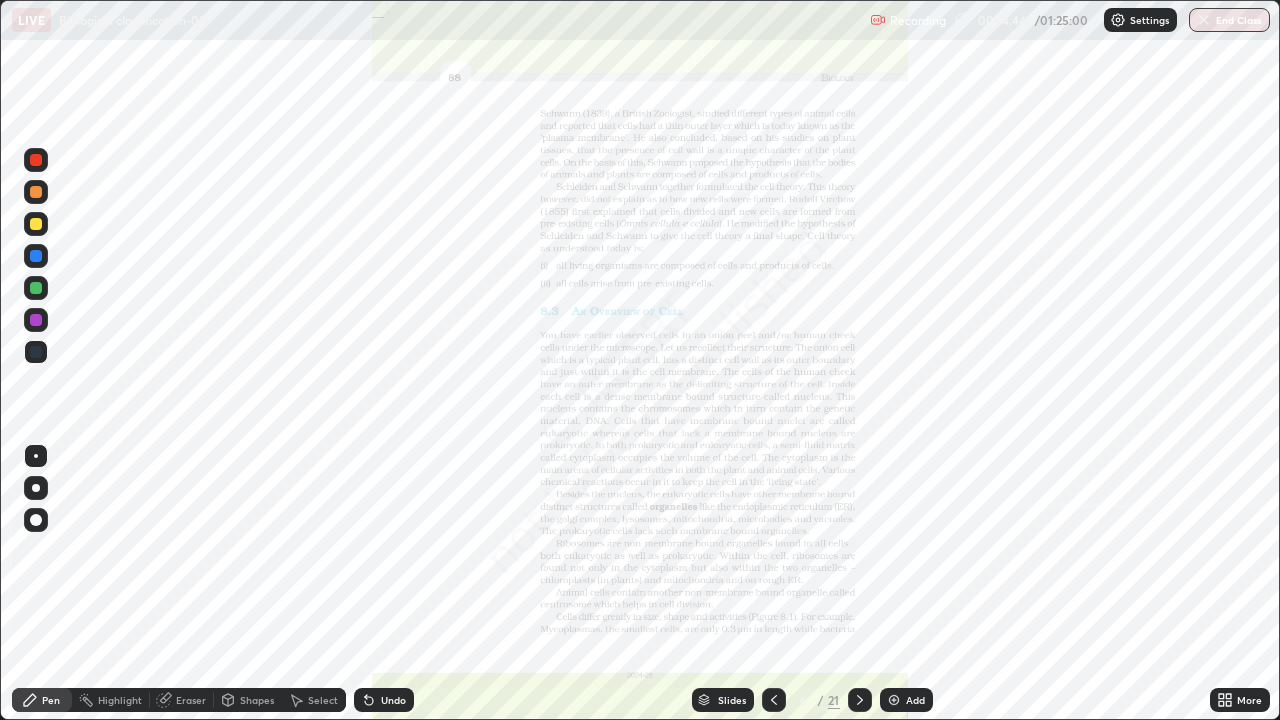 click 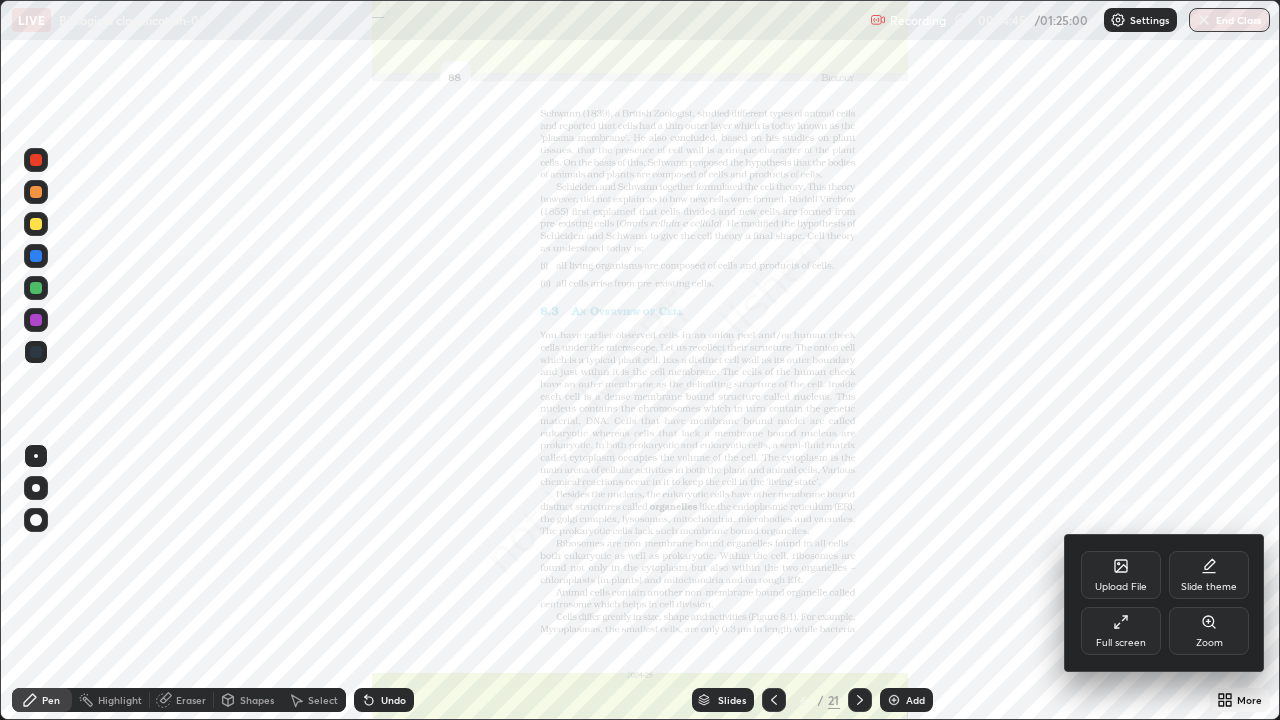 click 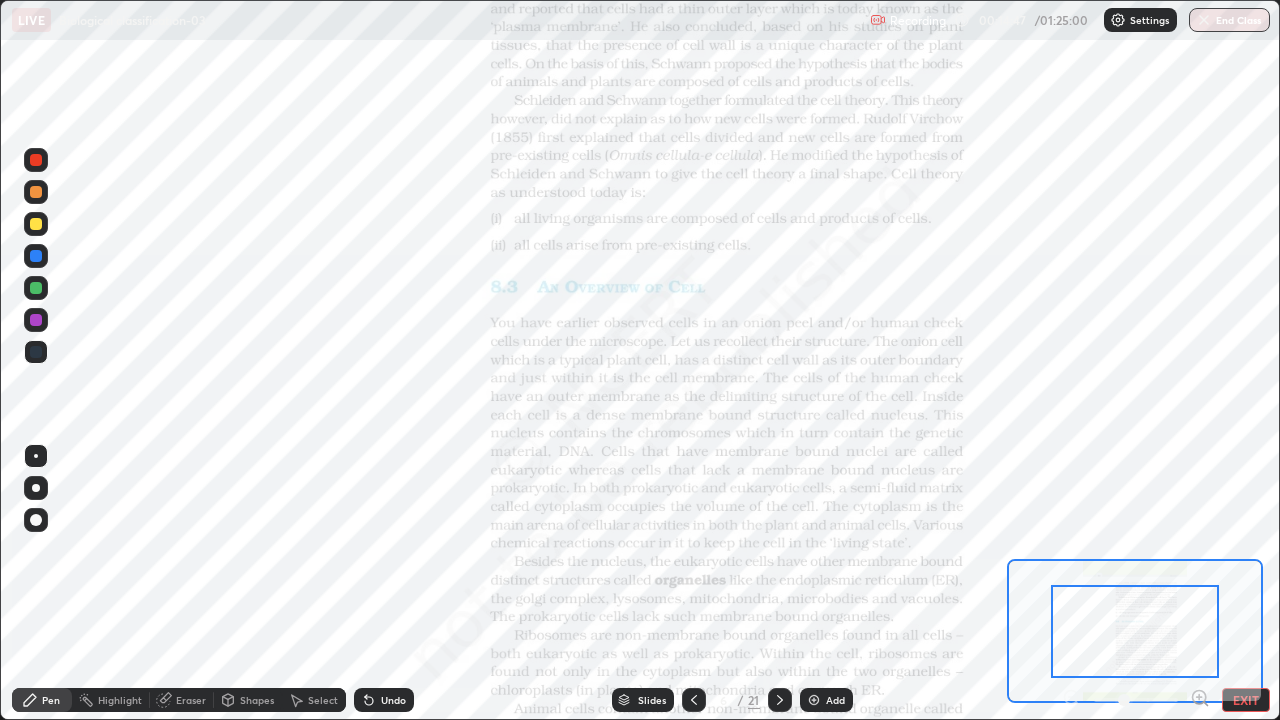click 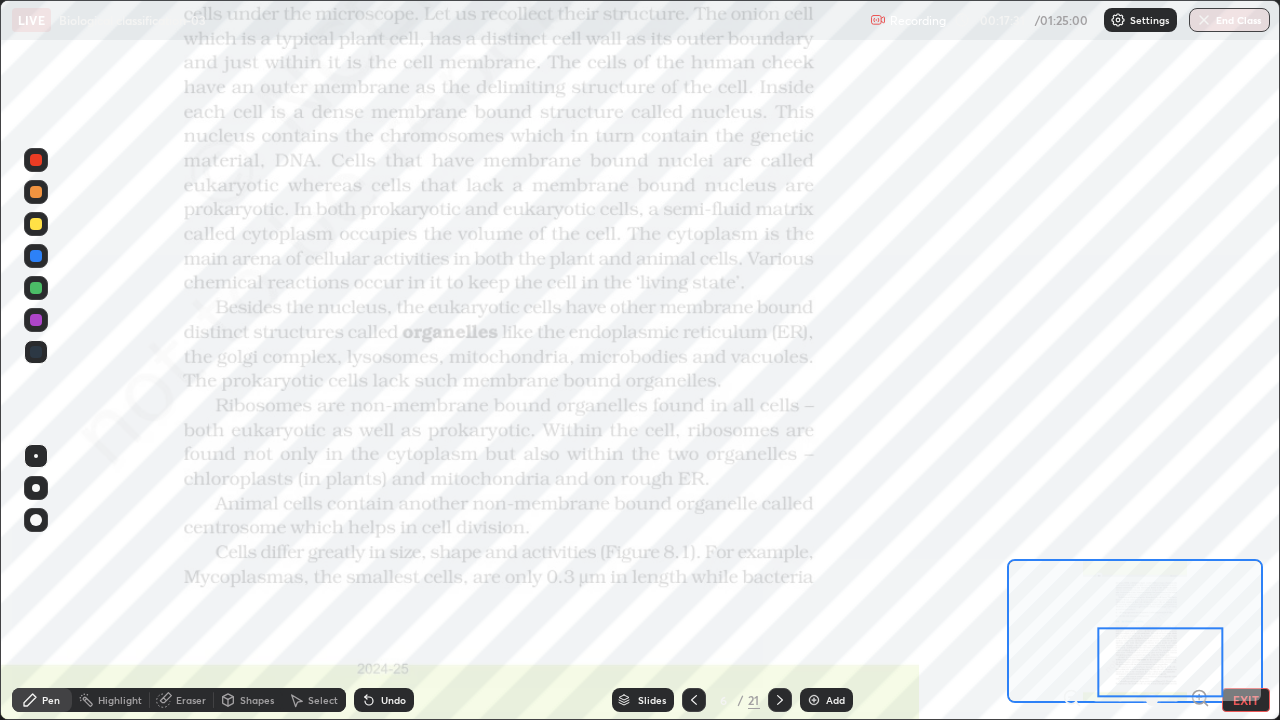 click 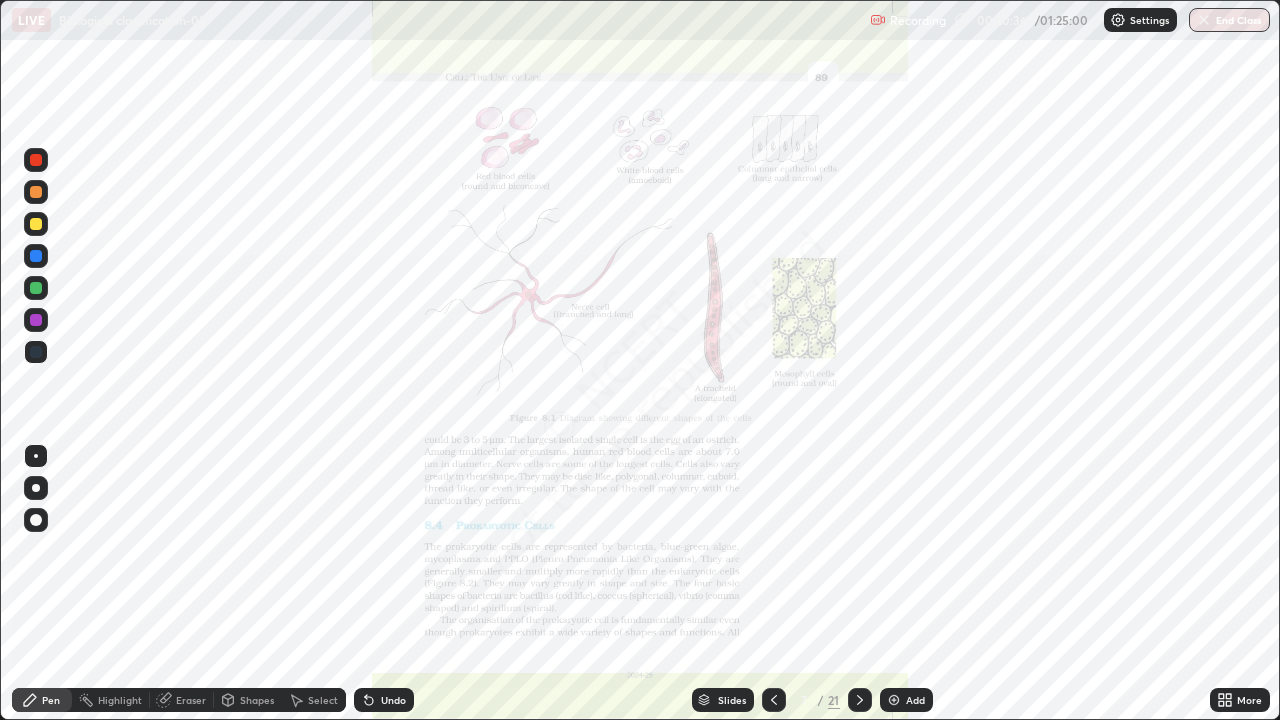 click on "Erase all" at bounding box center (36, 360) 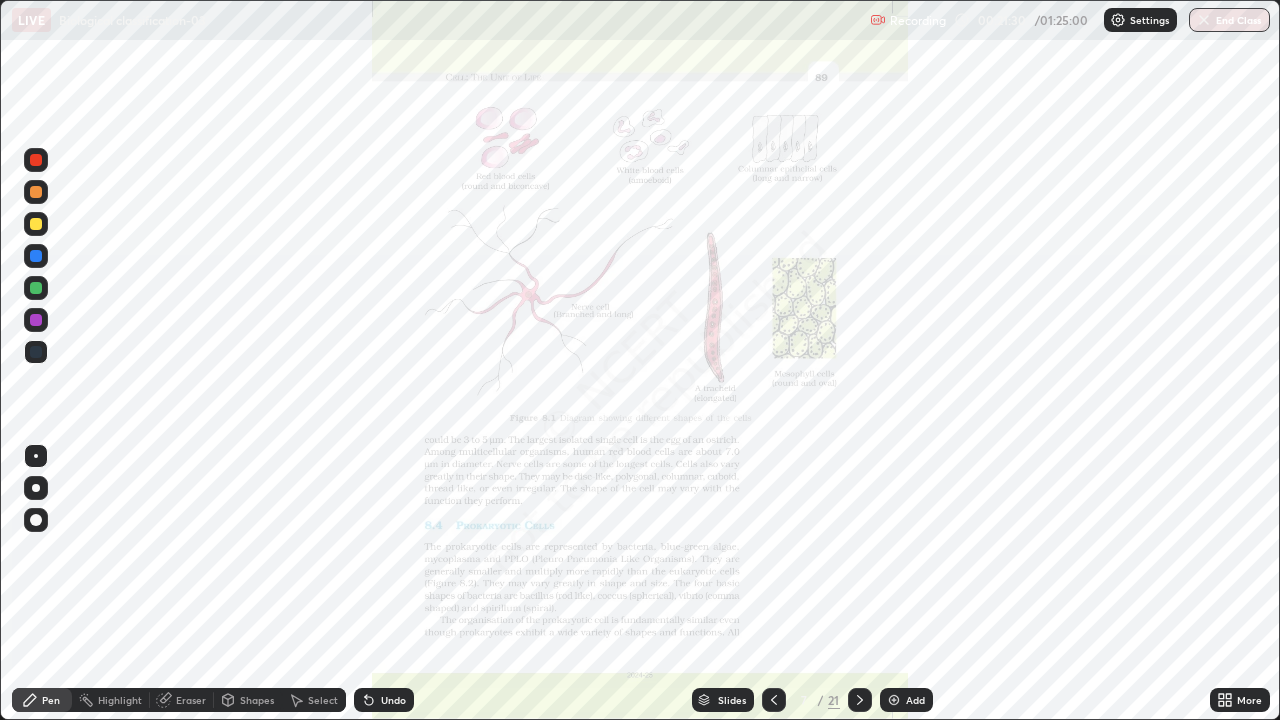 click 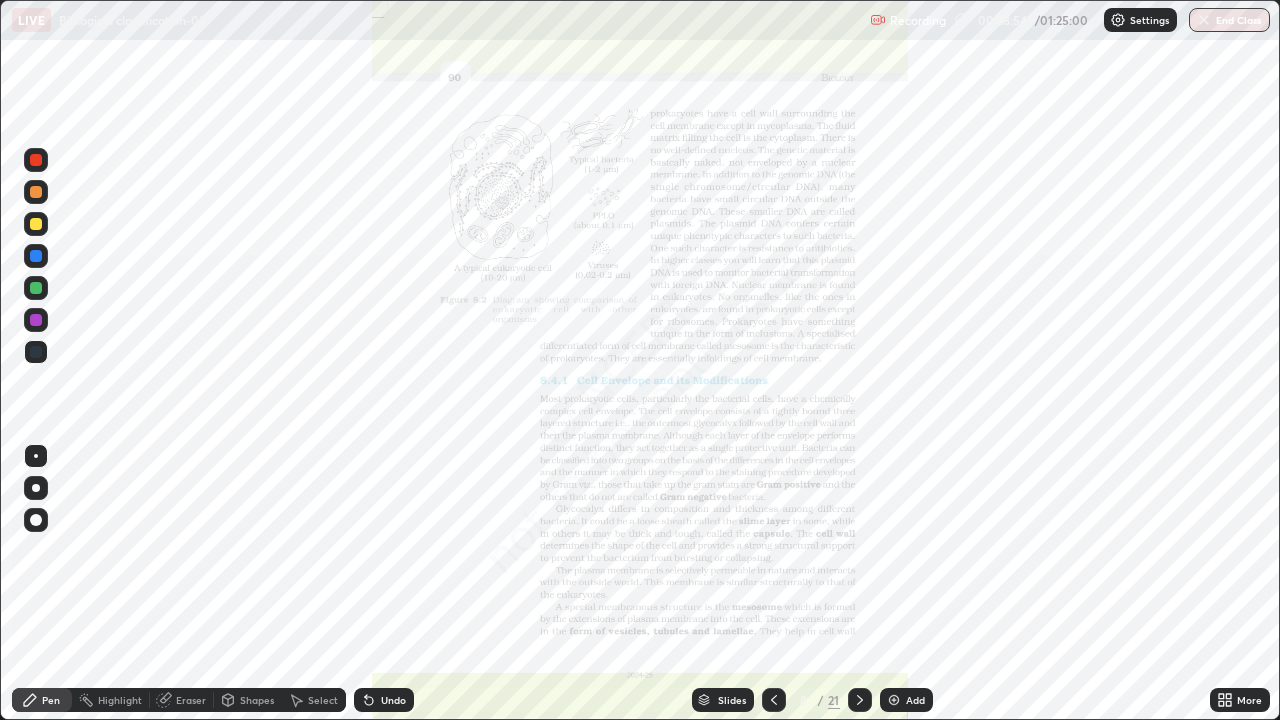 click 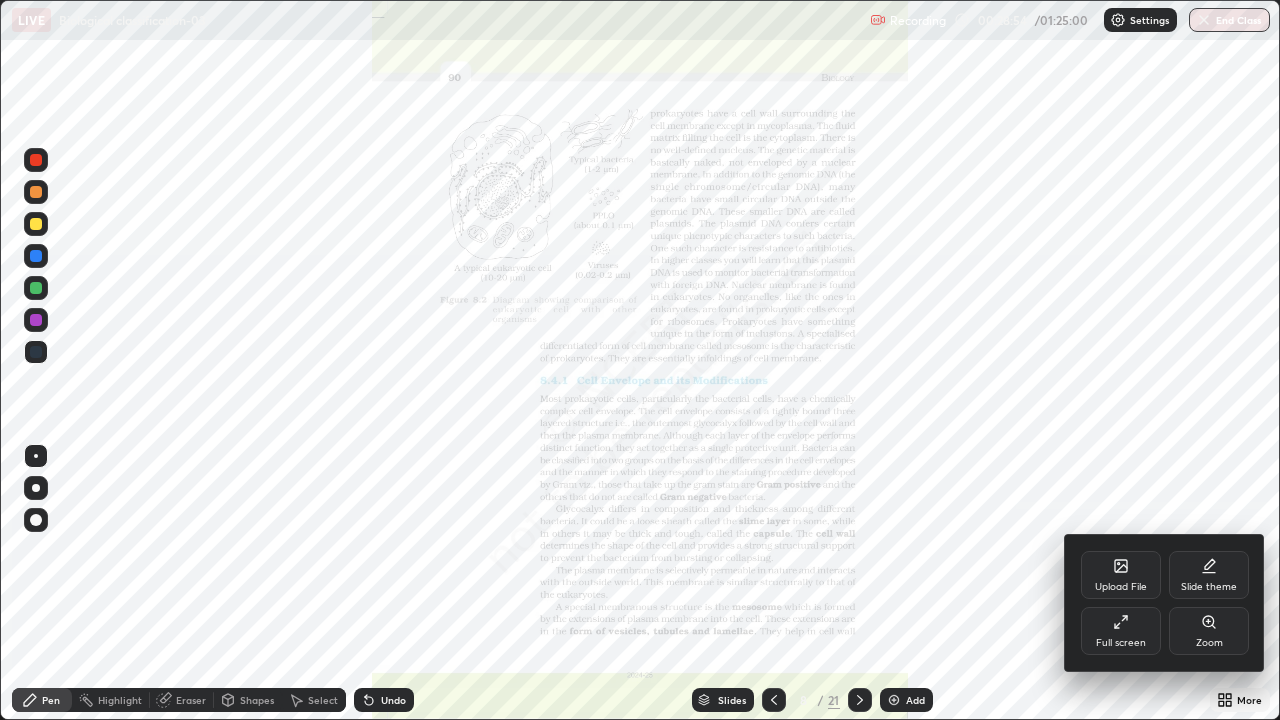 click on "Zoom" at bounding box center [1209, 643] 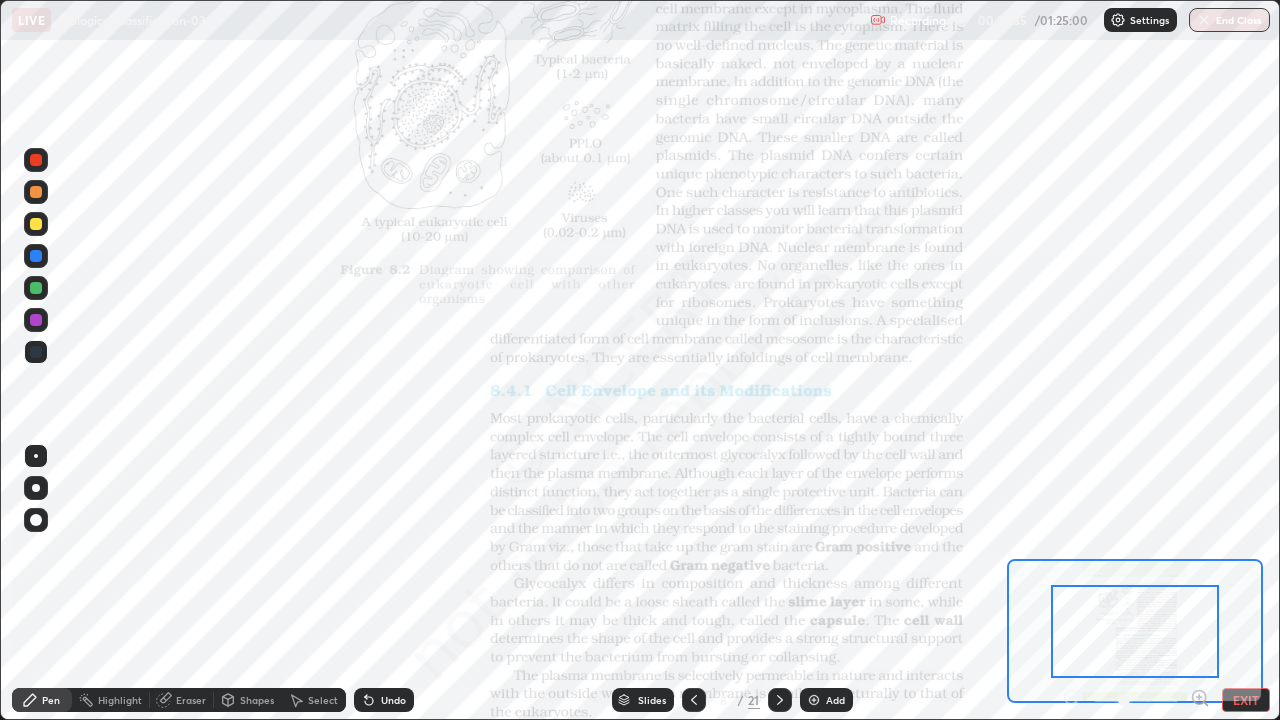 click 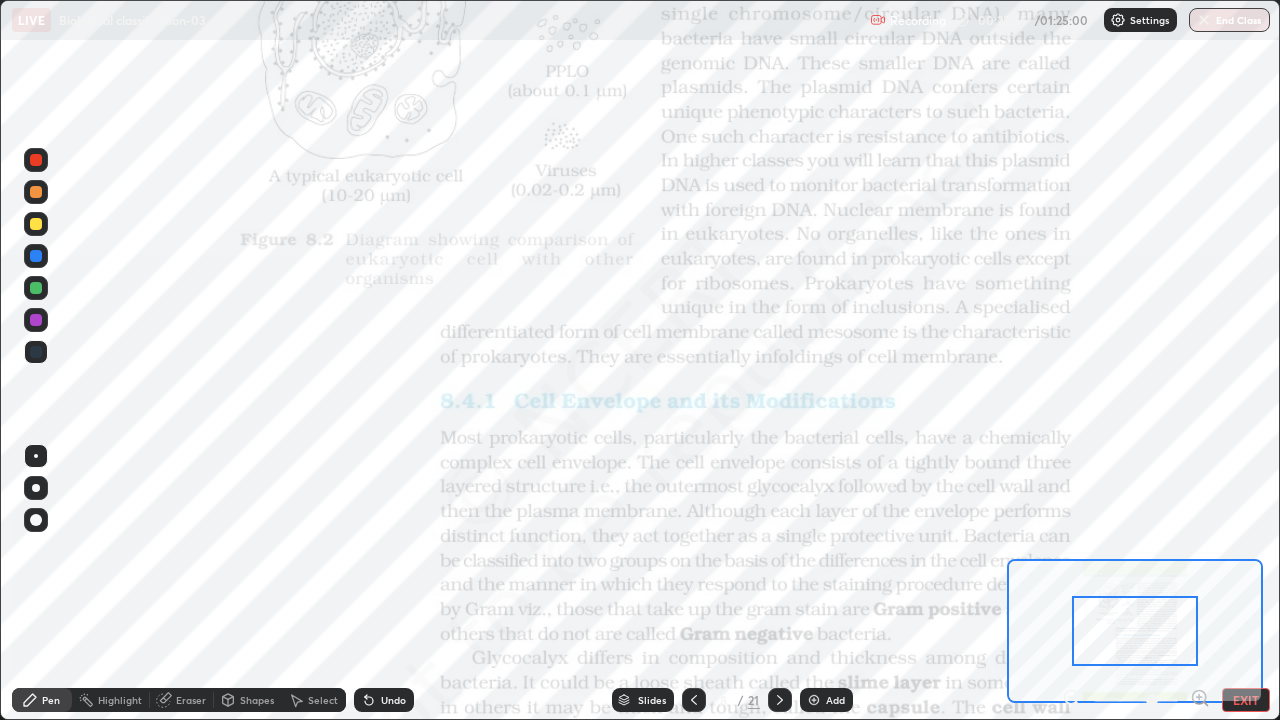 click 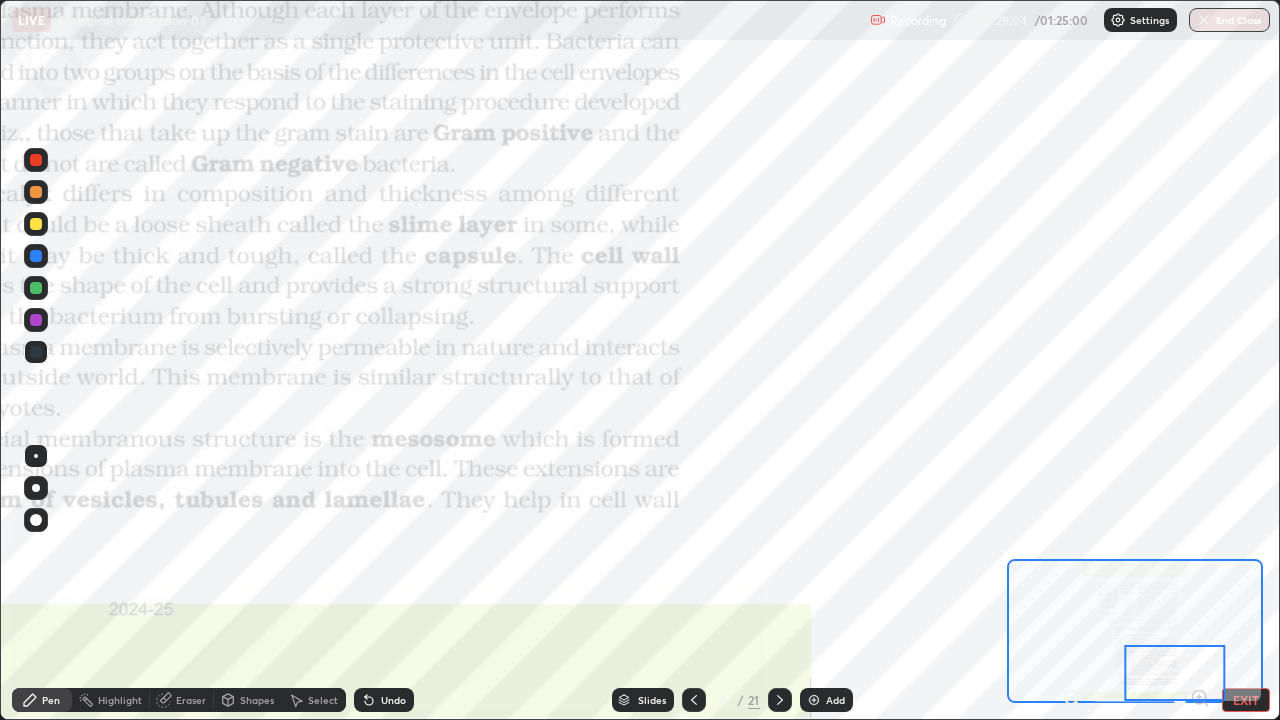 click 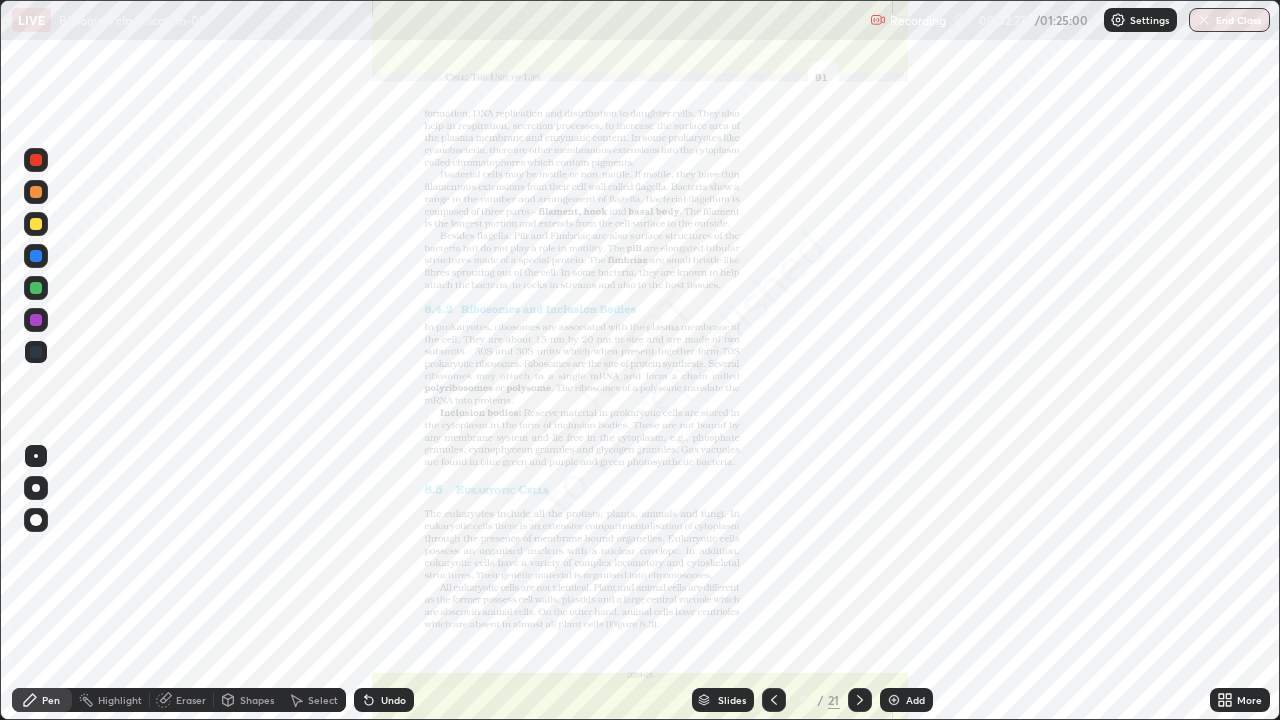 click 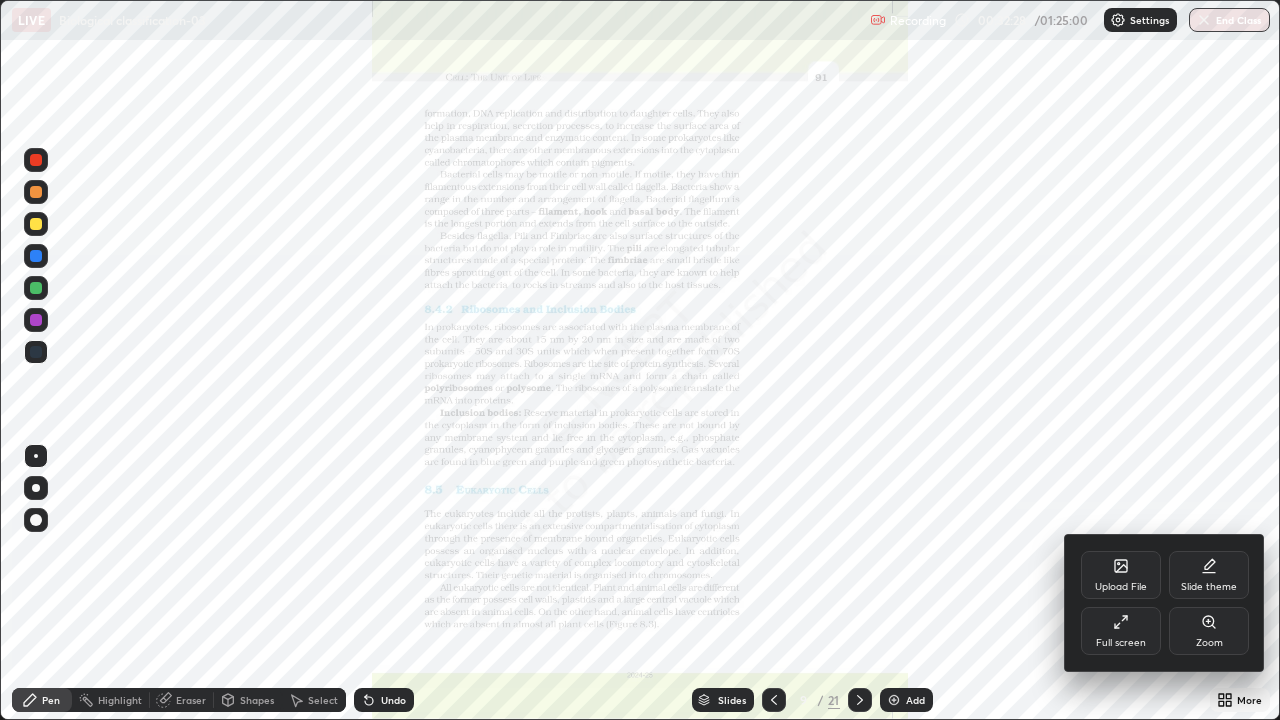 click on "Zoom" at bounding box center [1209, 643] 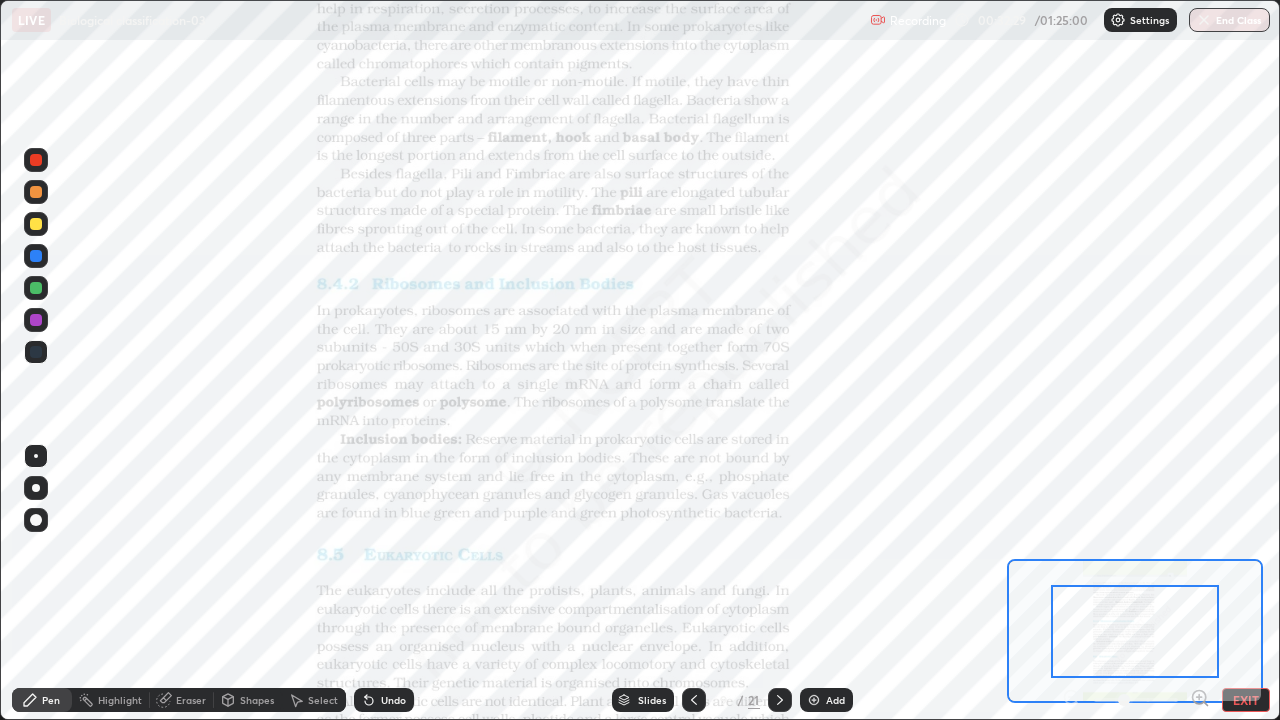 click 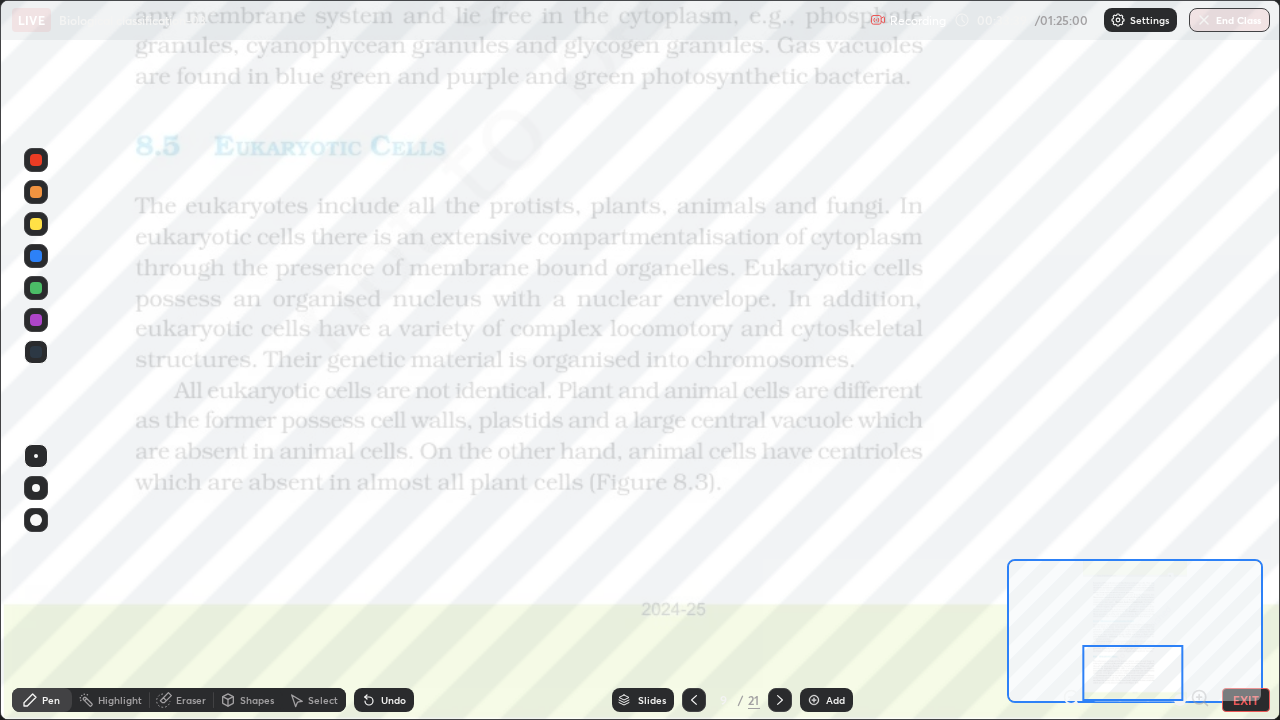 click at bounding box center [780, 700] 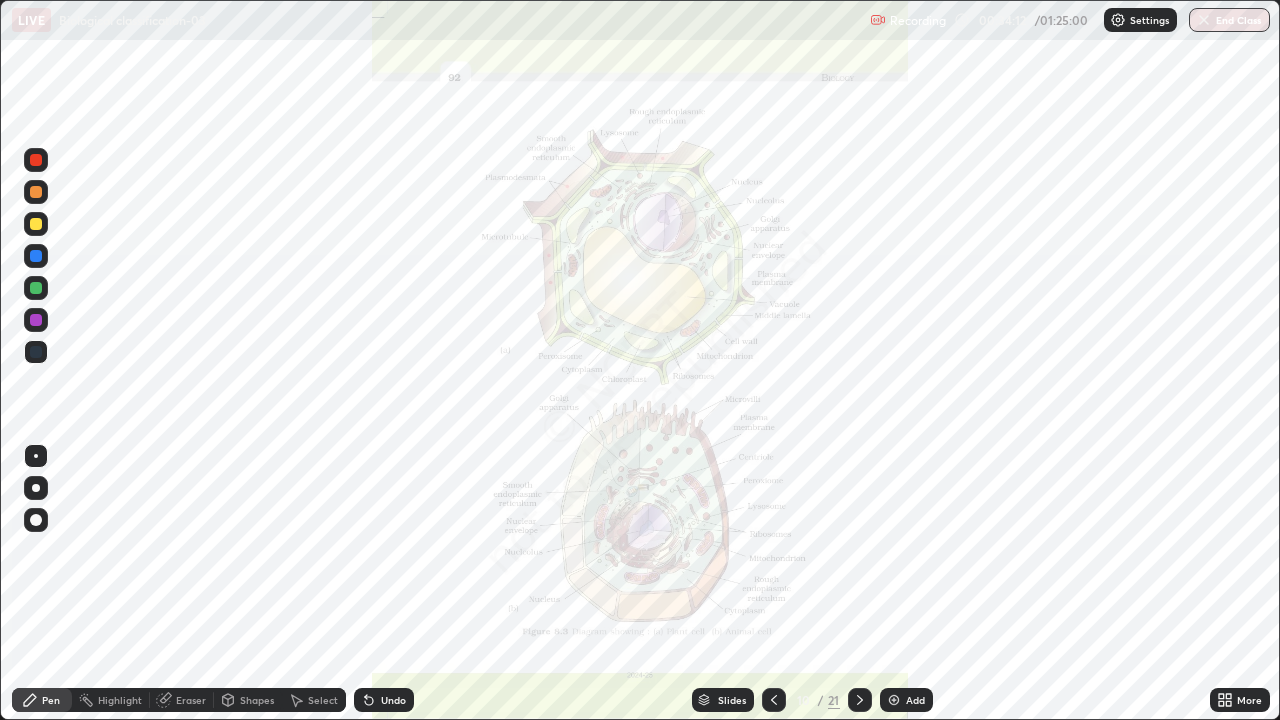 click 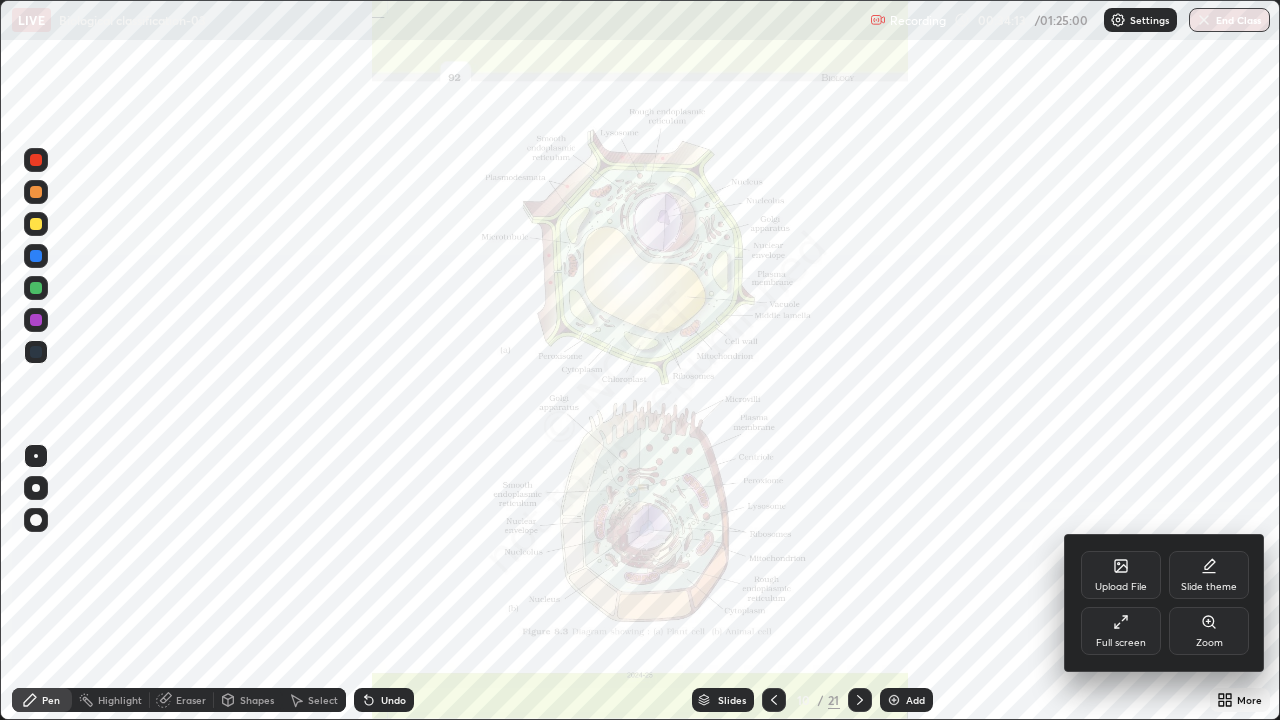 click on "Zoom" at bounding box center [1209, 643] 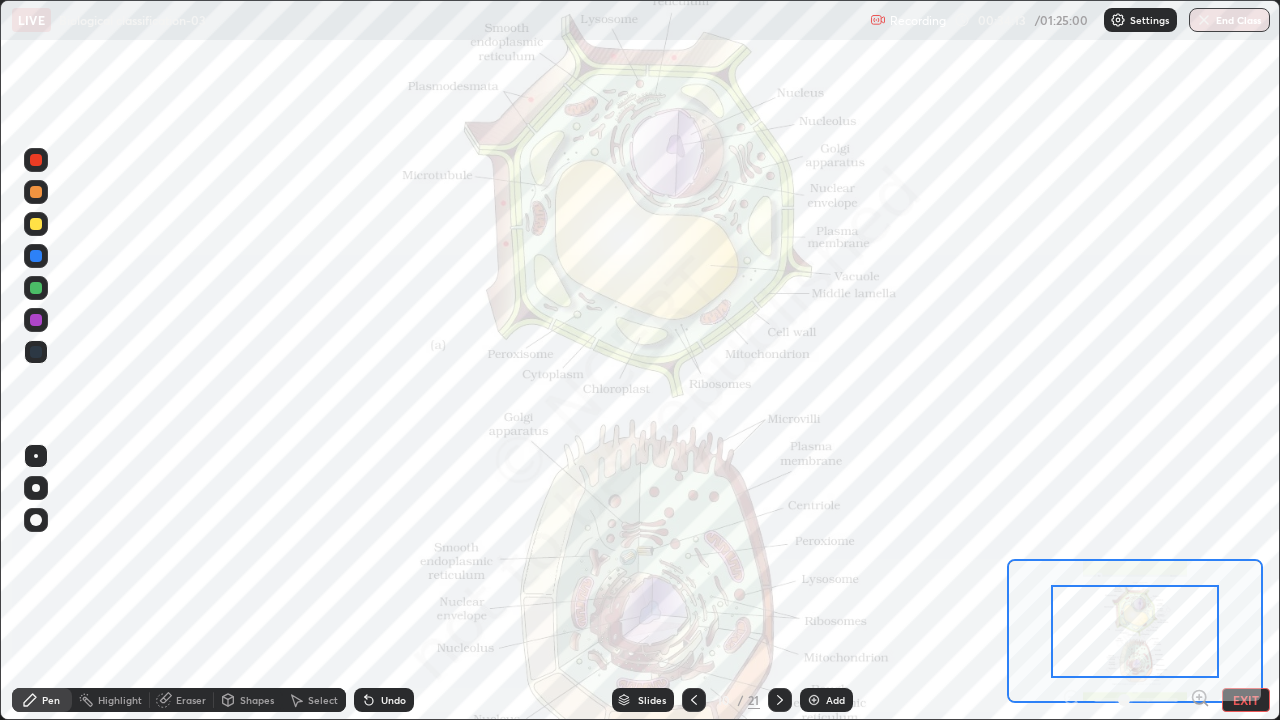 click 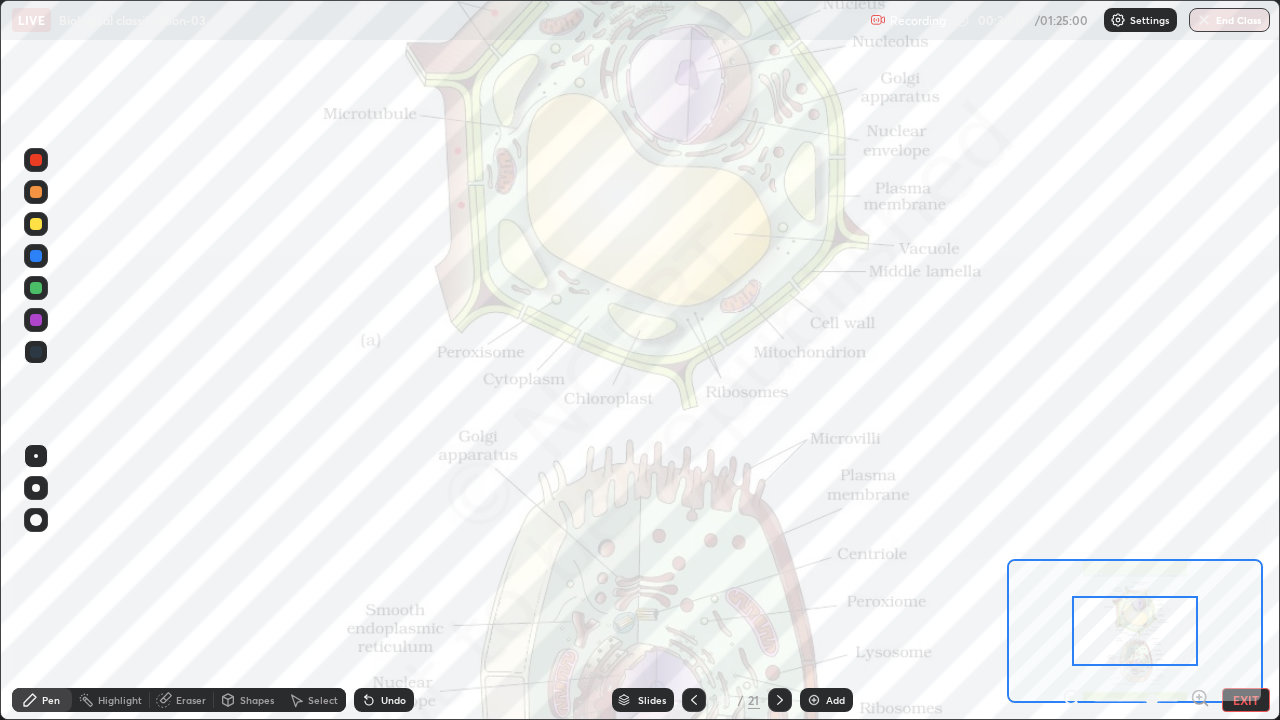 click 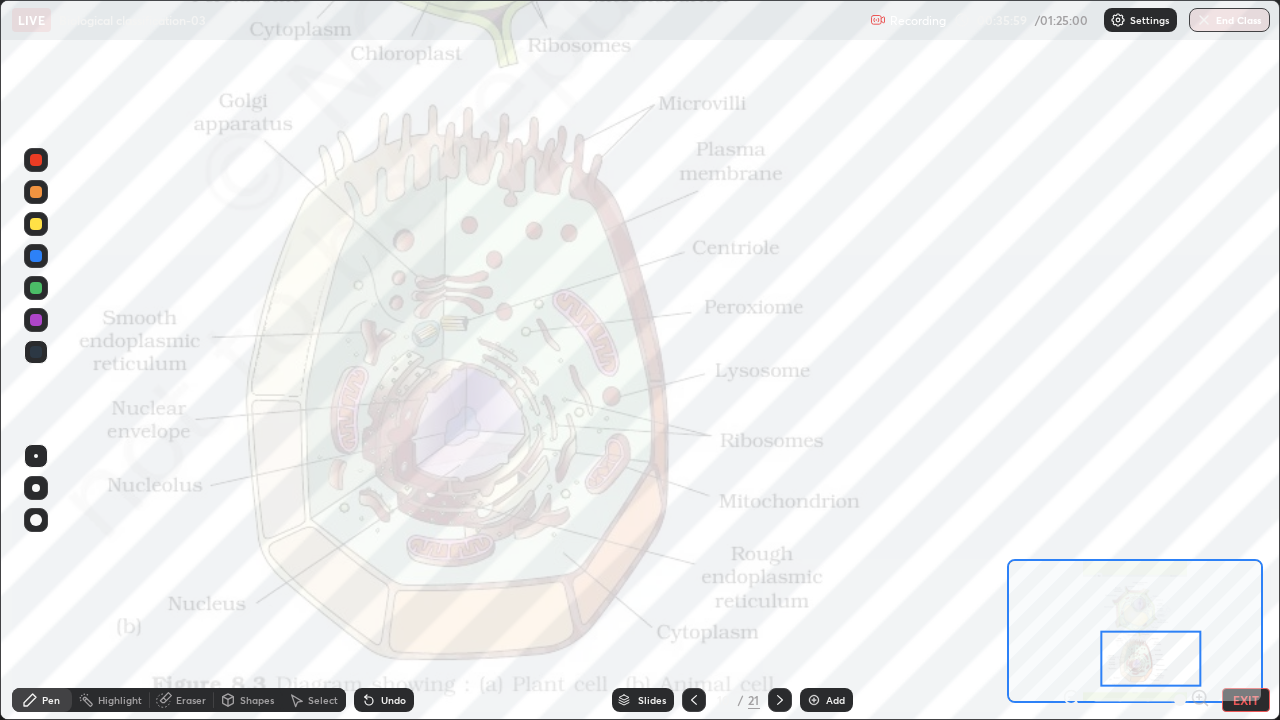 click at bounding box center [780, 700] 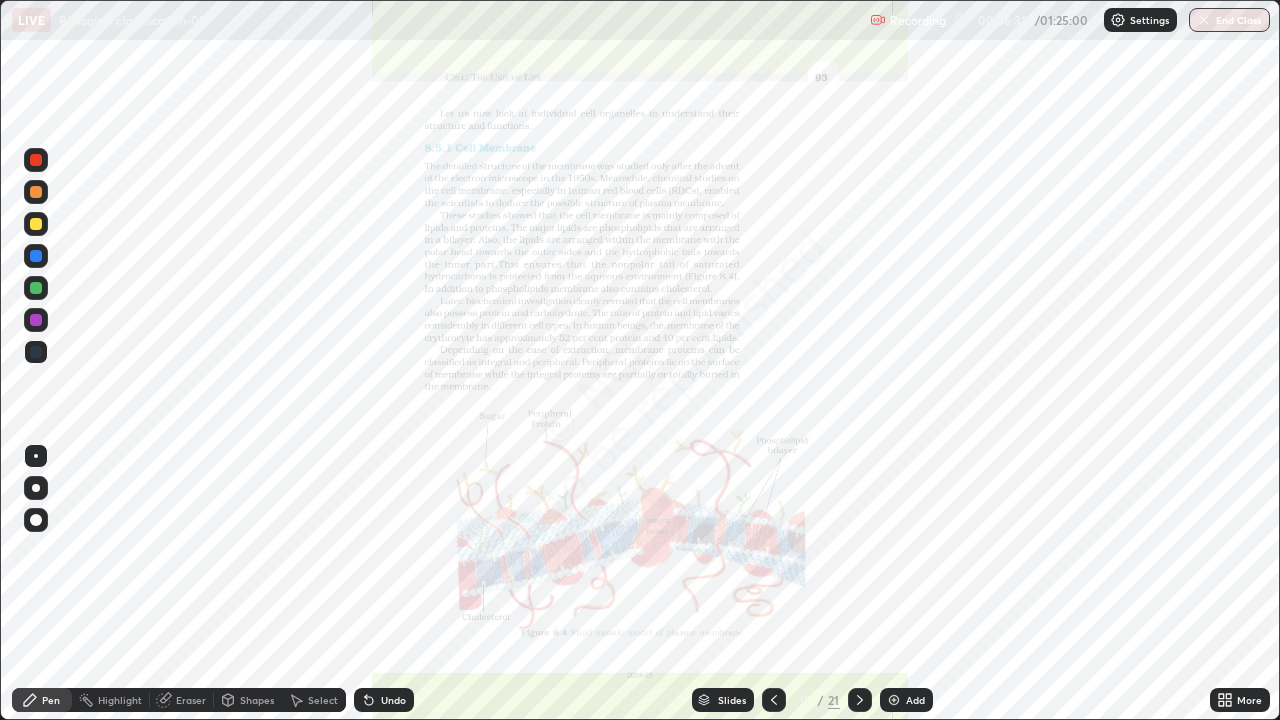 click 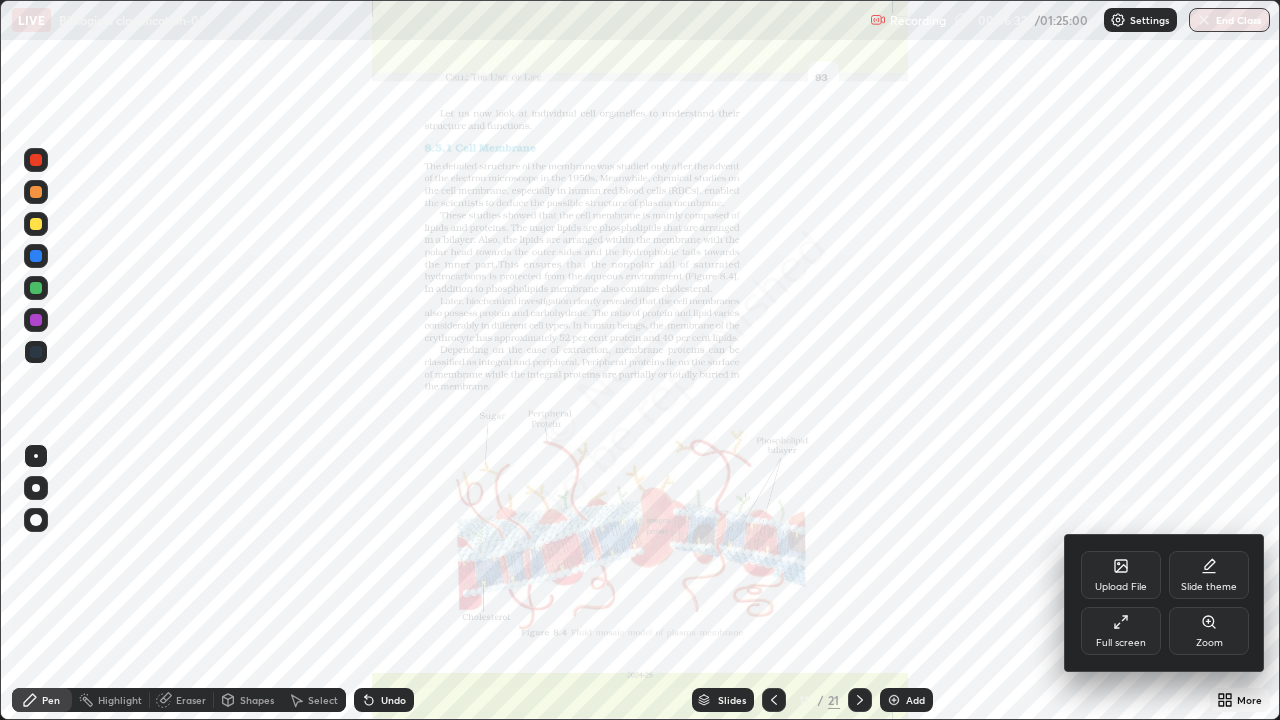 click 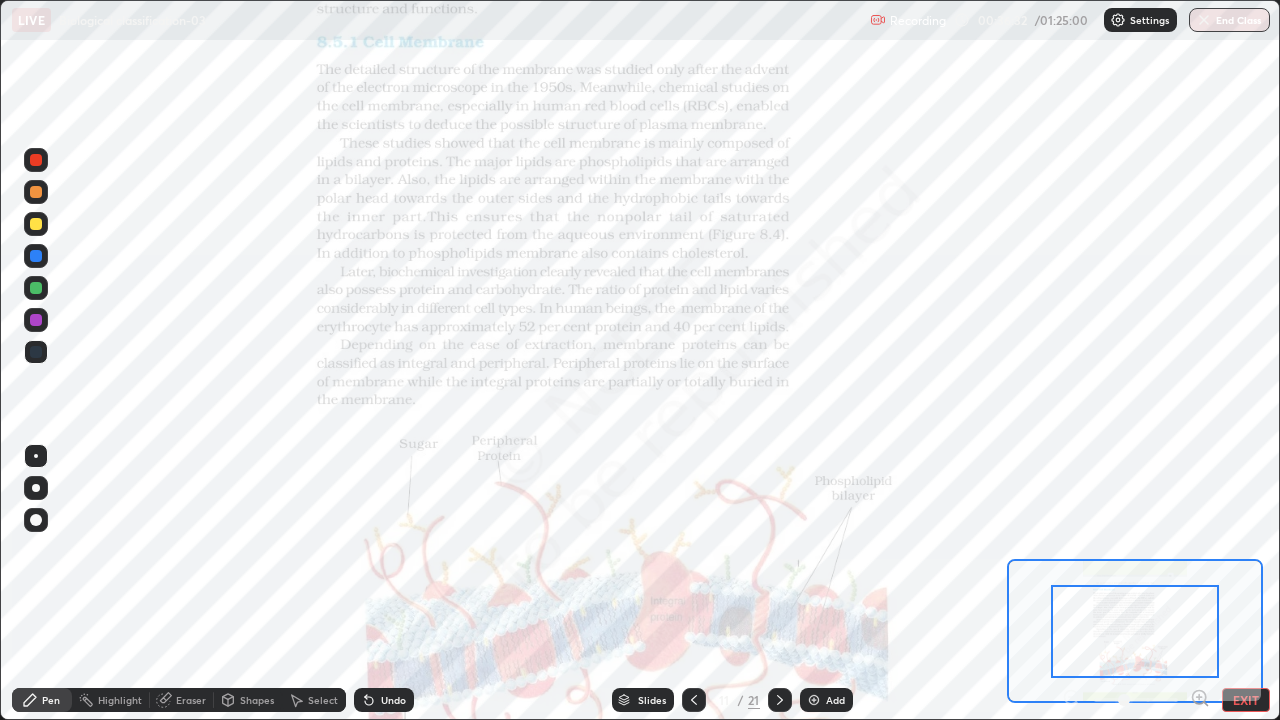 click 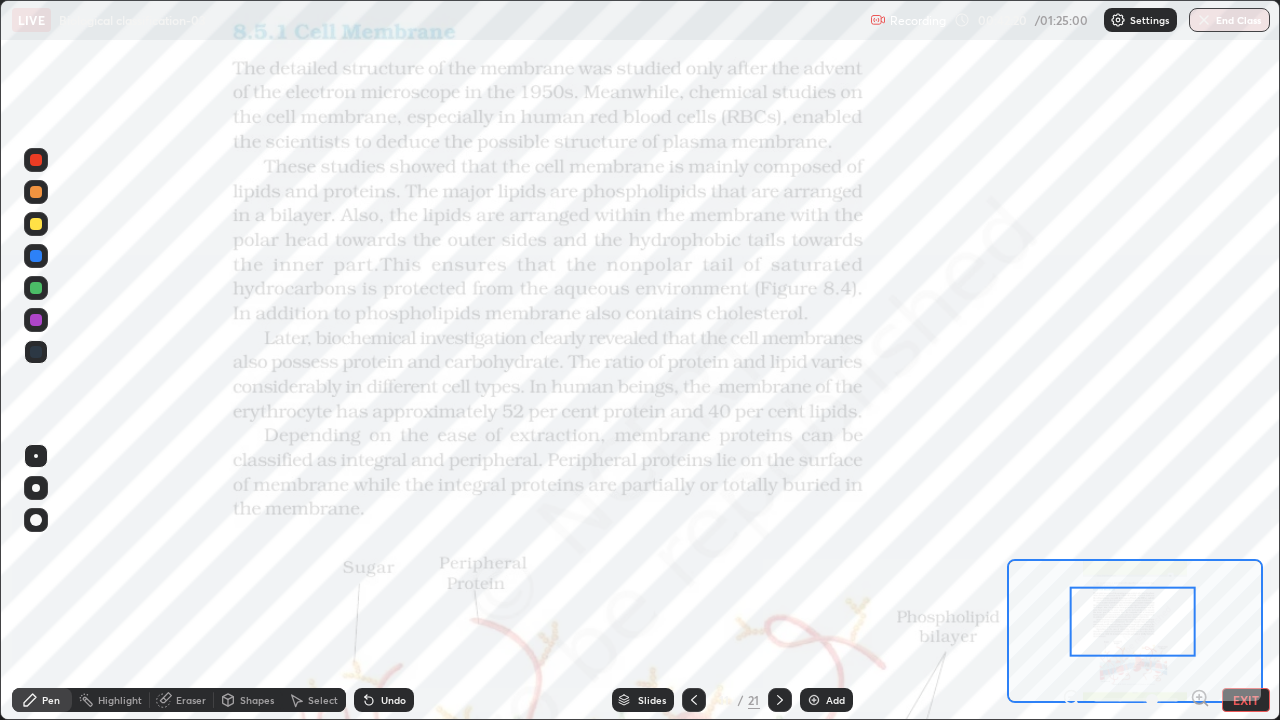 click on "Slides" at bounding box center [643, 700] 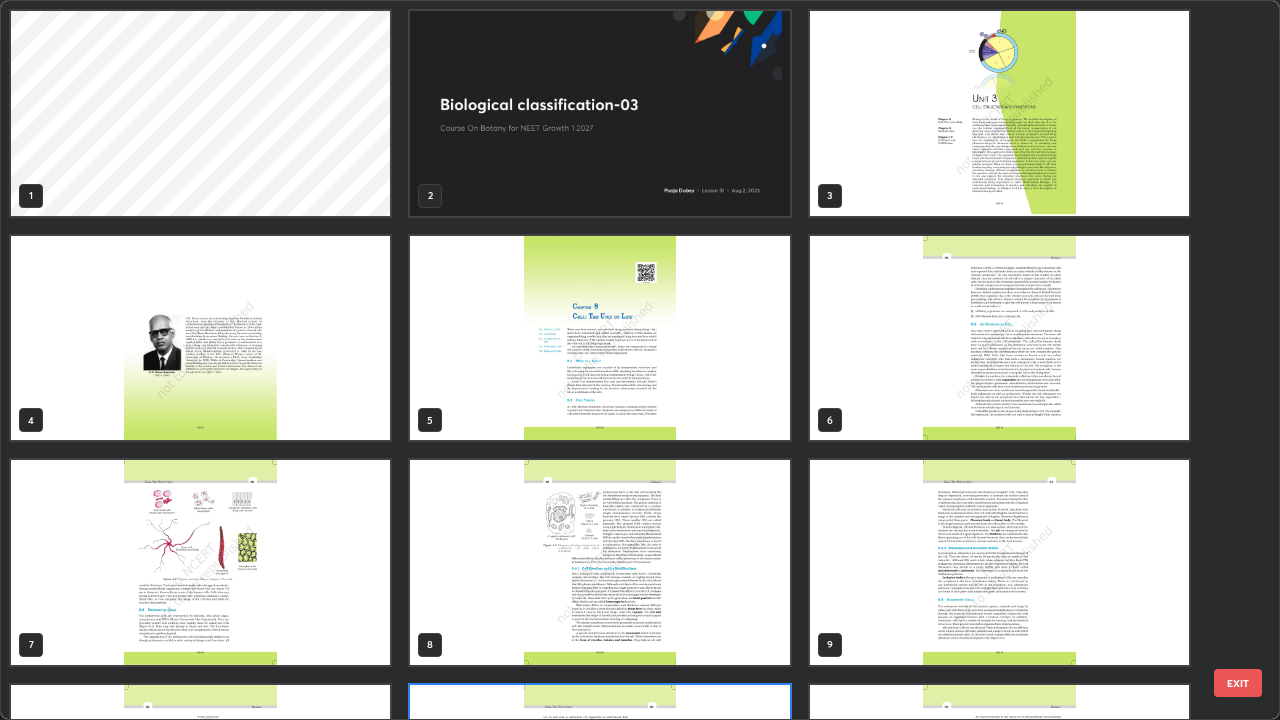 scroll, scrollTop: 180, scrollLeft: 0, axis: vertical 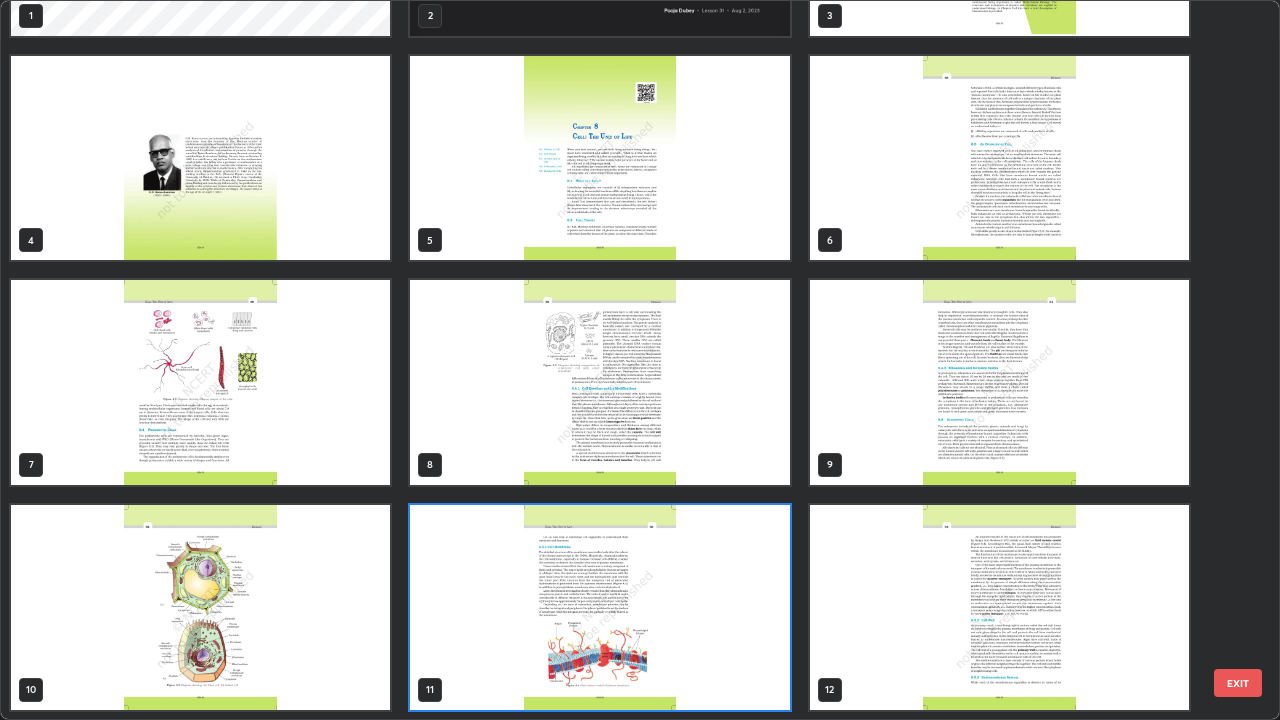 click at bounding box center (599, -67) 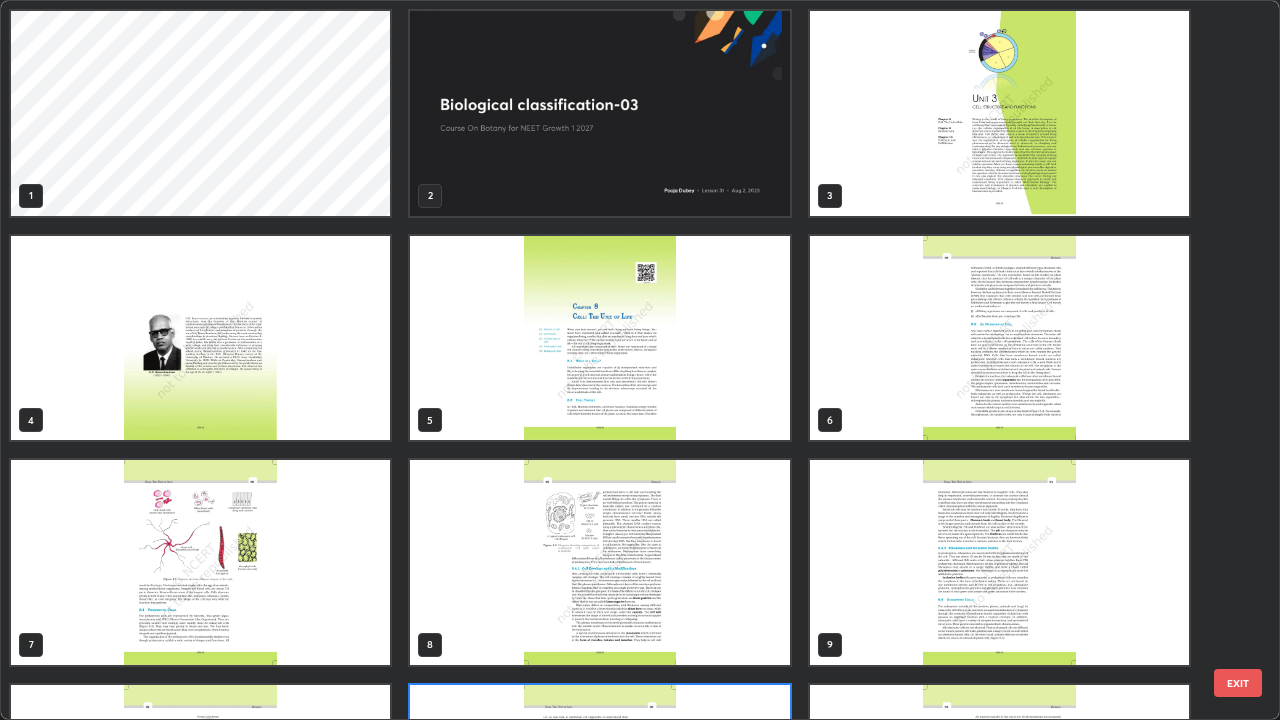 click at bounding box center [599, 113] 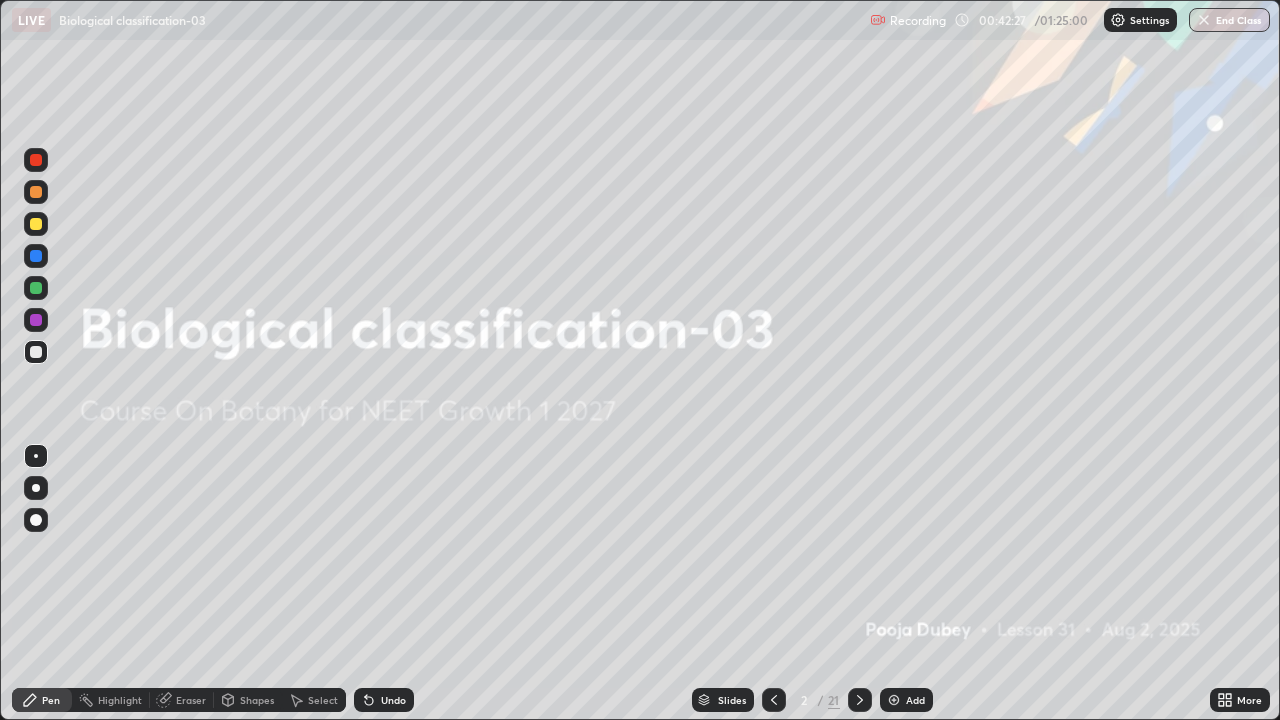 click at bounding box center [894, 700] 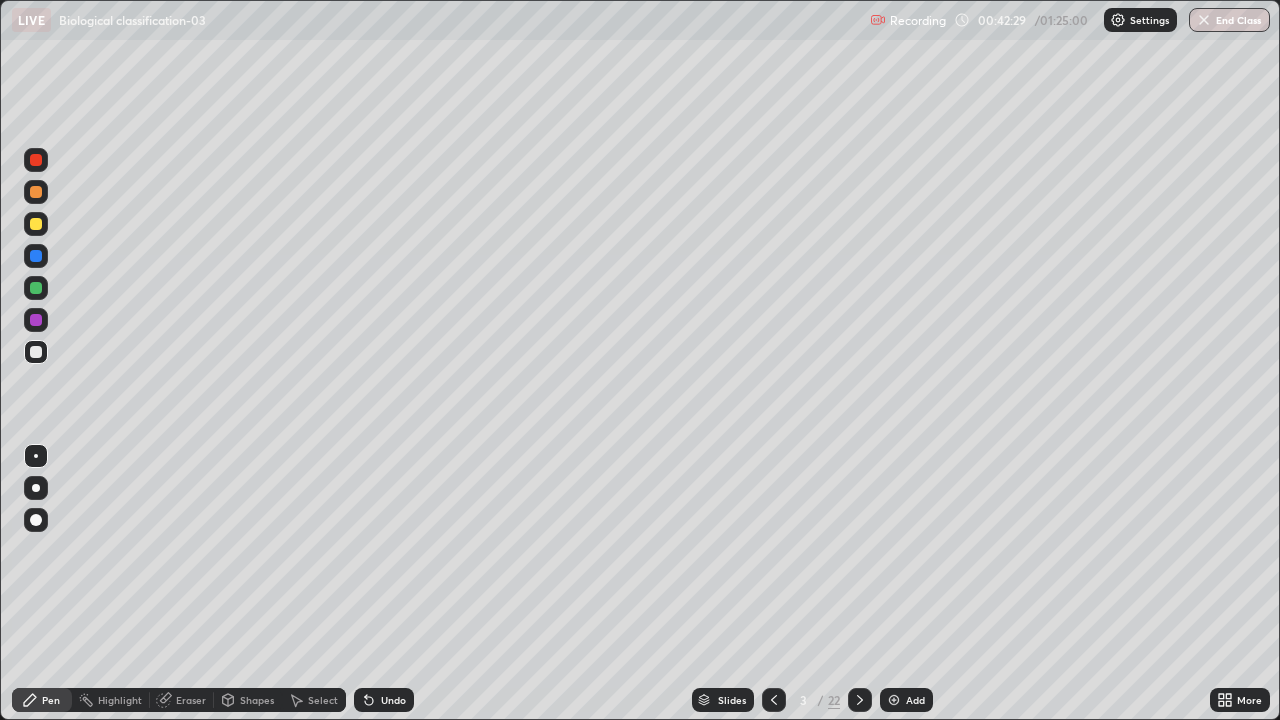 click on "Shapes" at bounding box center (257, 700) 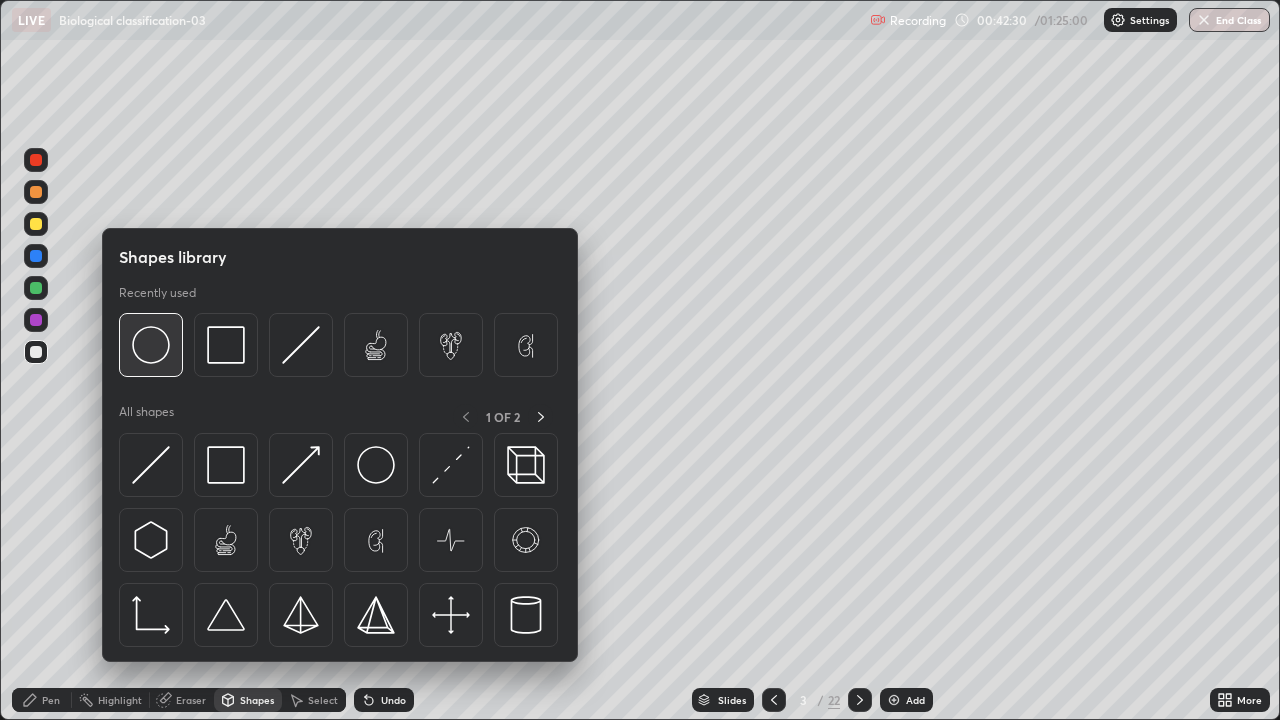 click at bounding box center (151, 345) 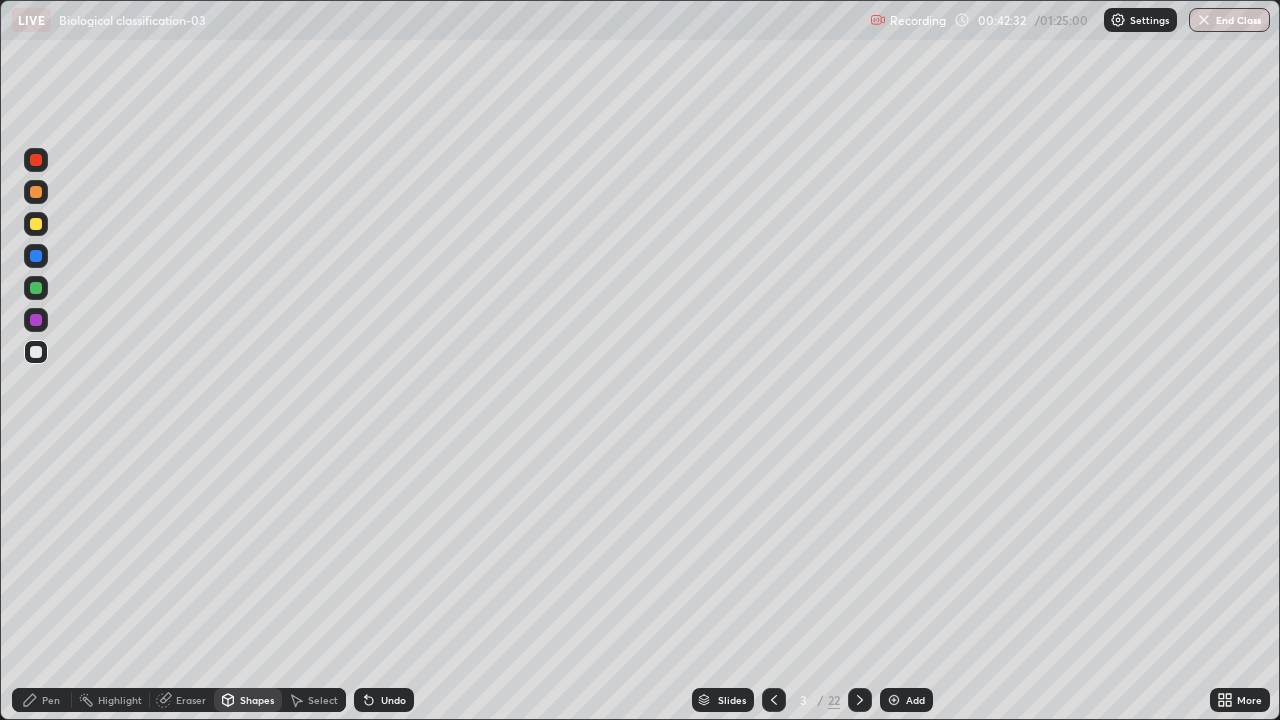 click on "Eraser" at bounding box center (191, 700) 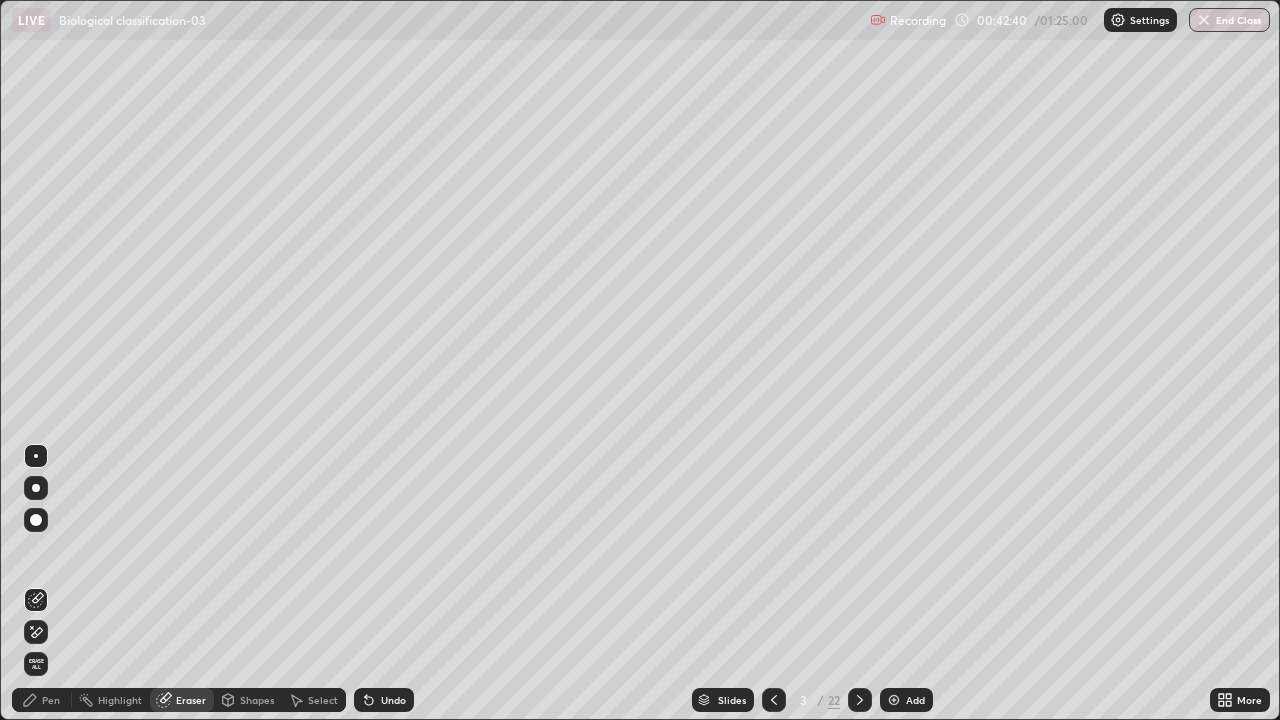 click on "Pen" at bounding box center [51, 700] 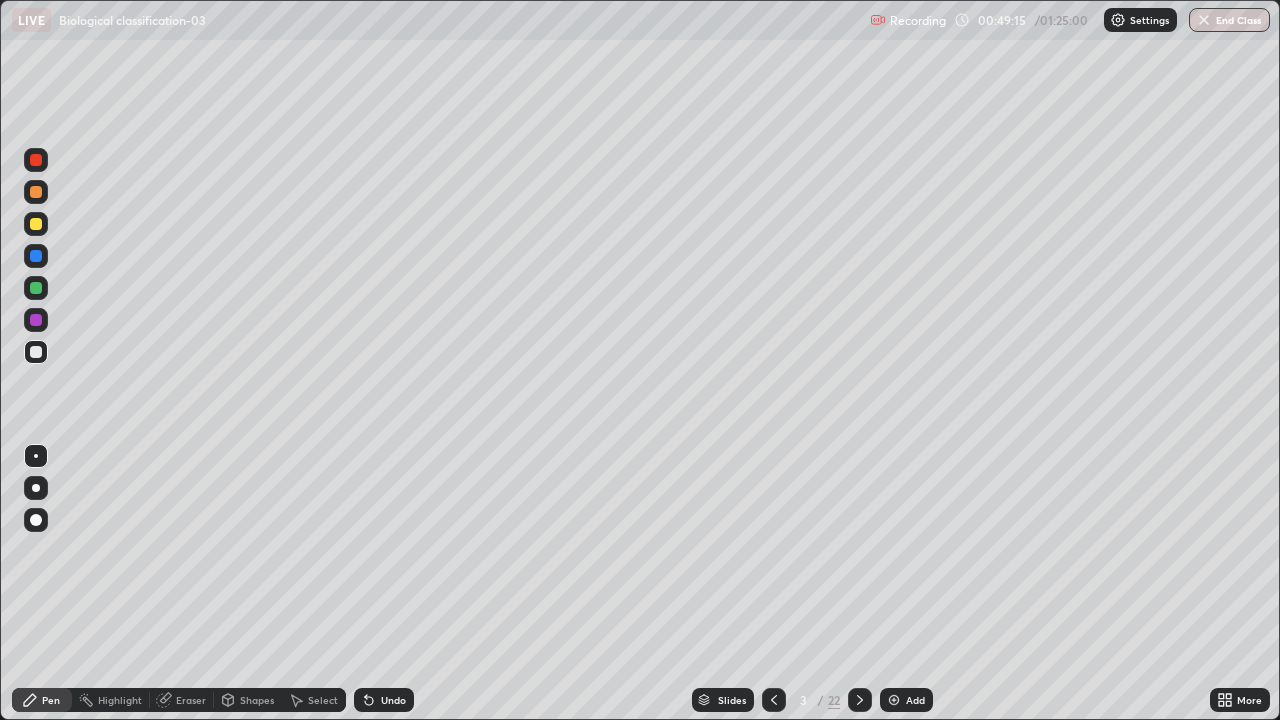 click 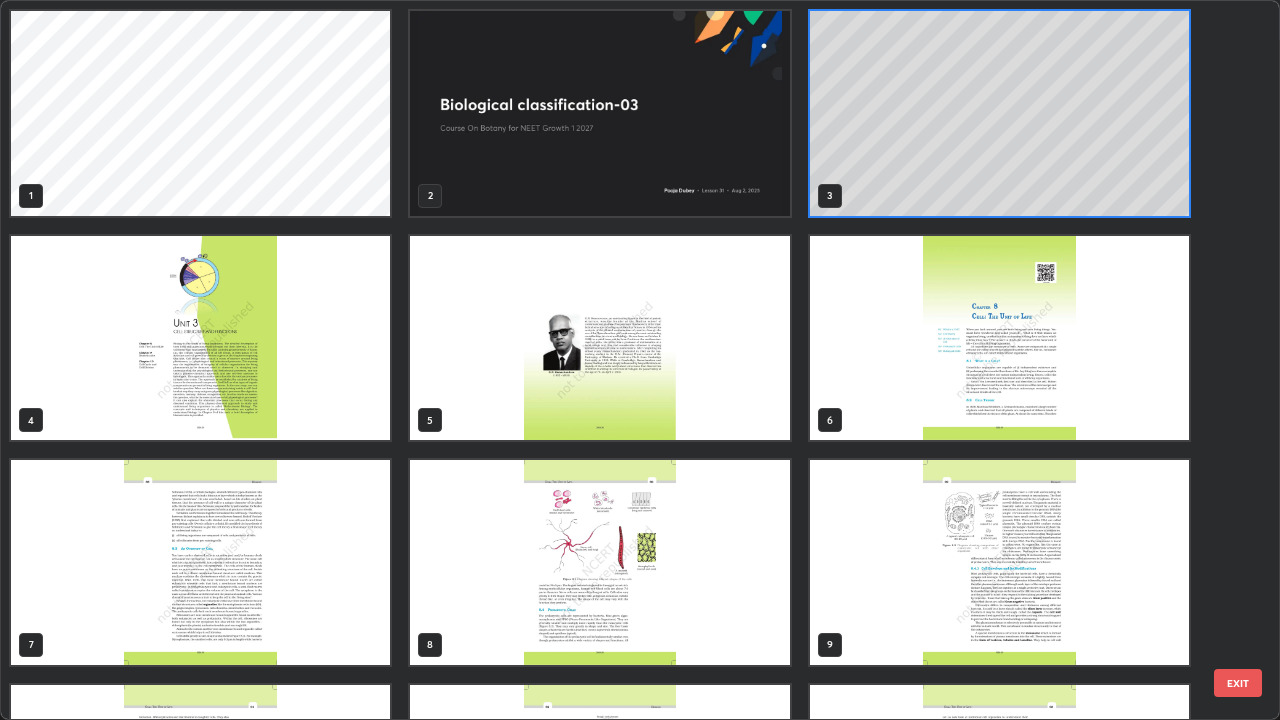 scroll, scrollTop: 7, scrollLeft: 11, axis: both 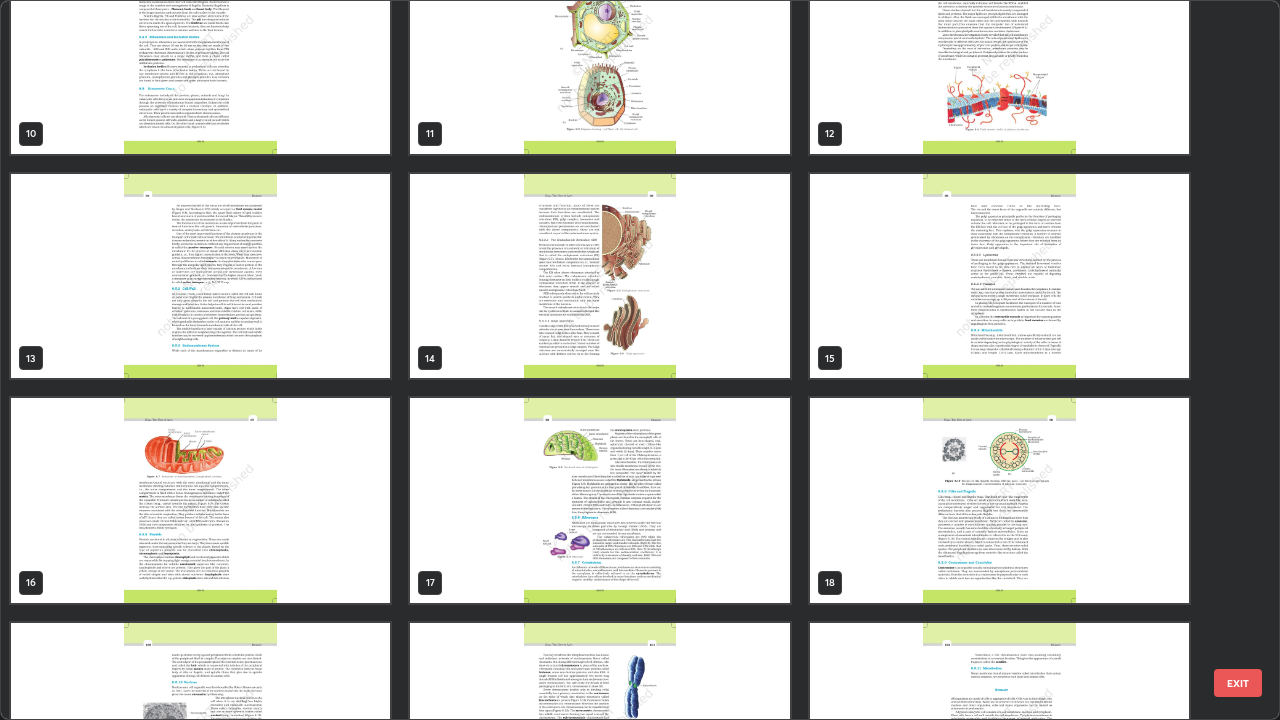 click at bounding box center (200, 276) 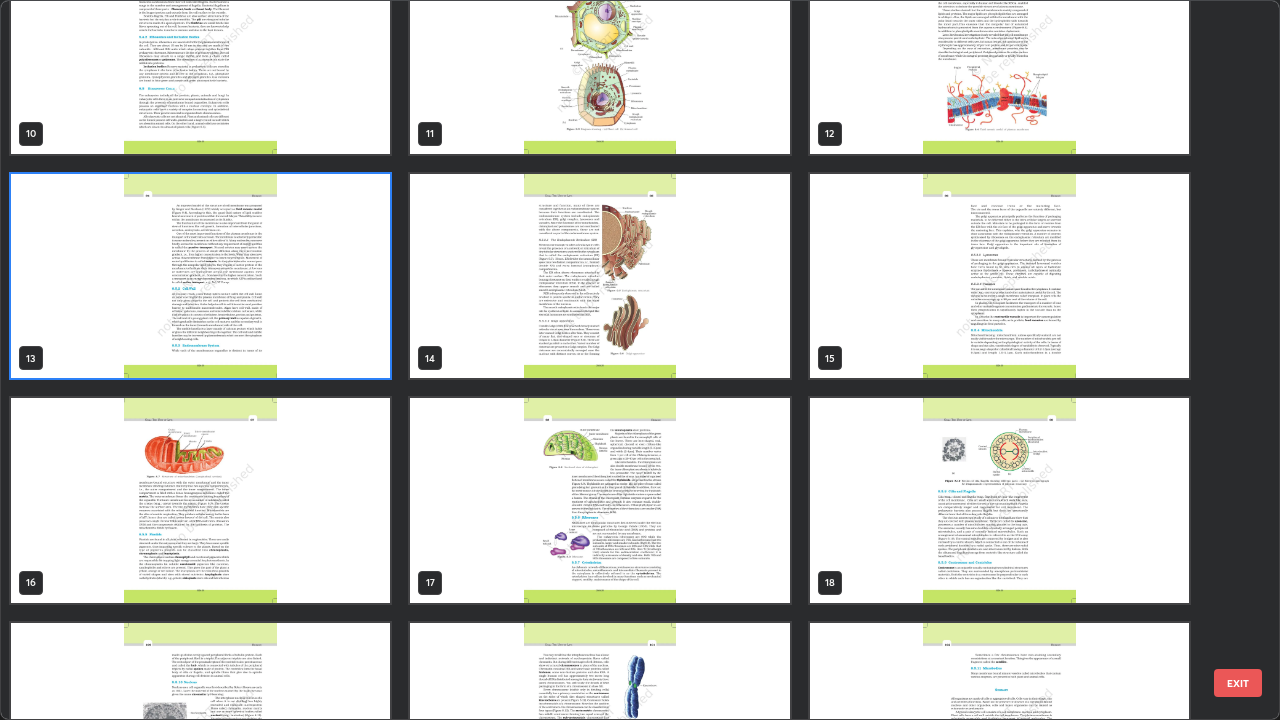 click at bounding box center [200, 276] 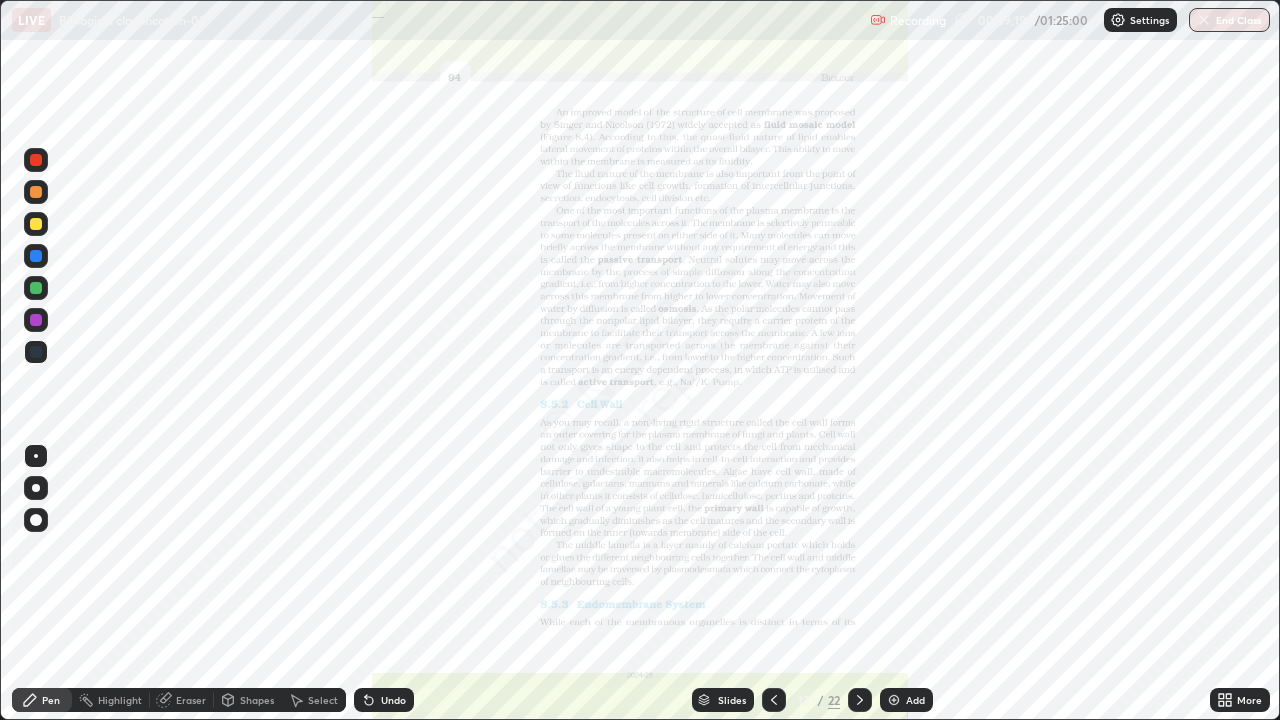 click at bounding box center (200, 276) 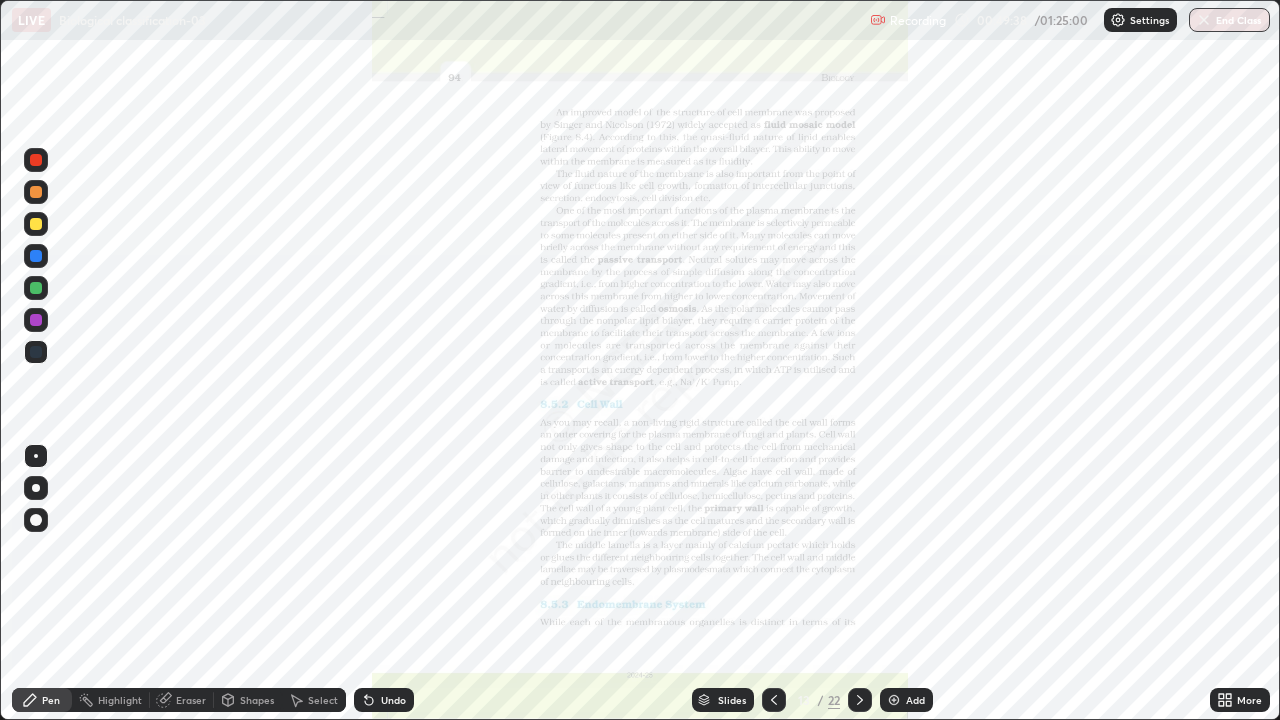 click 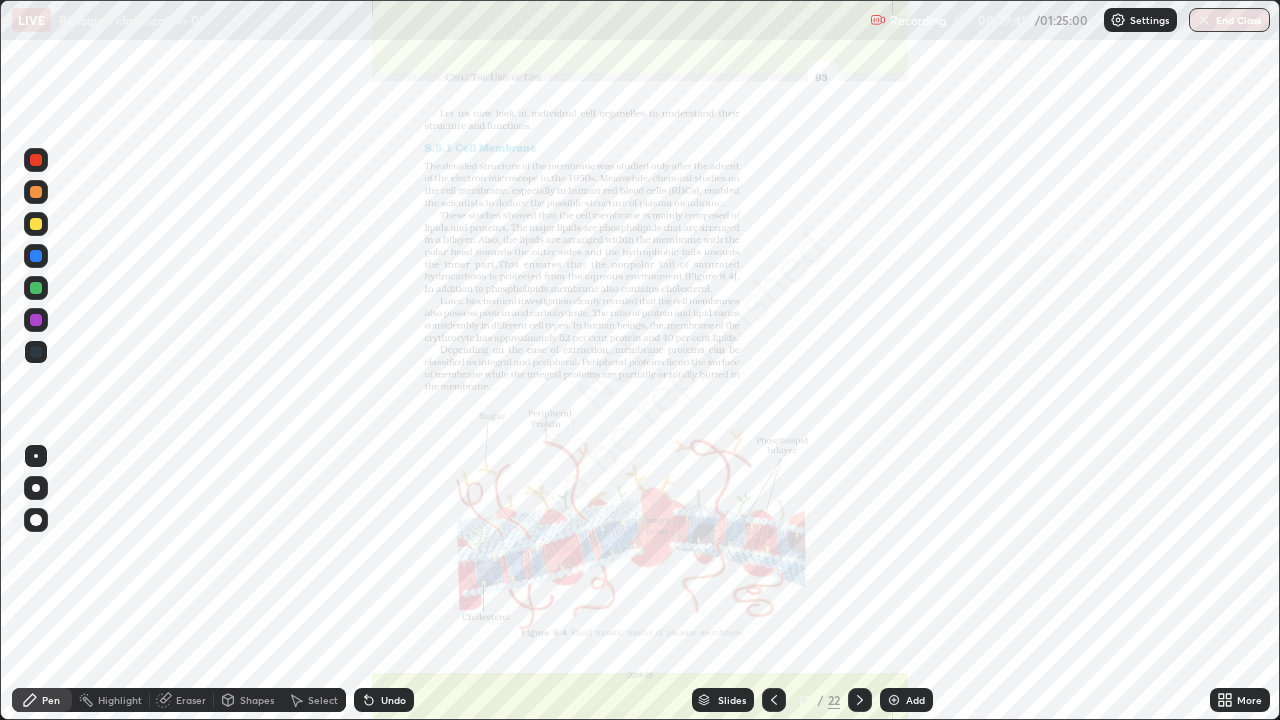 click 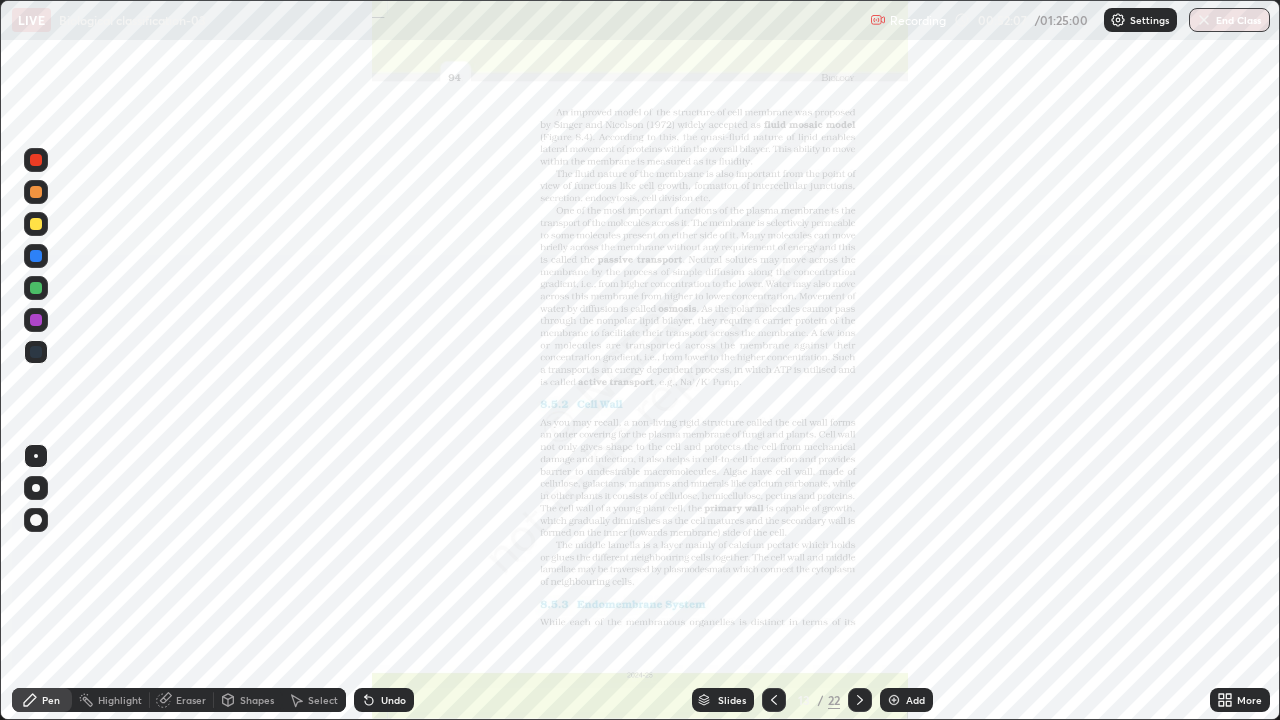 click on "Eraser" at bounding box center [191, 700] 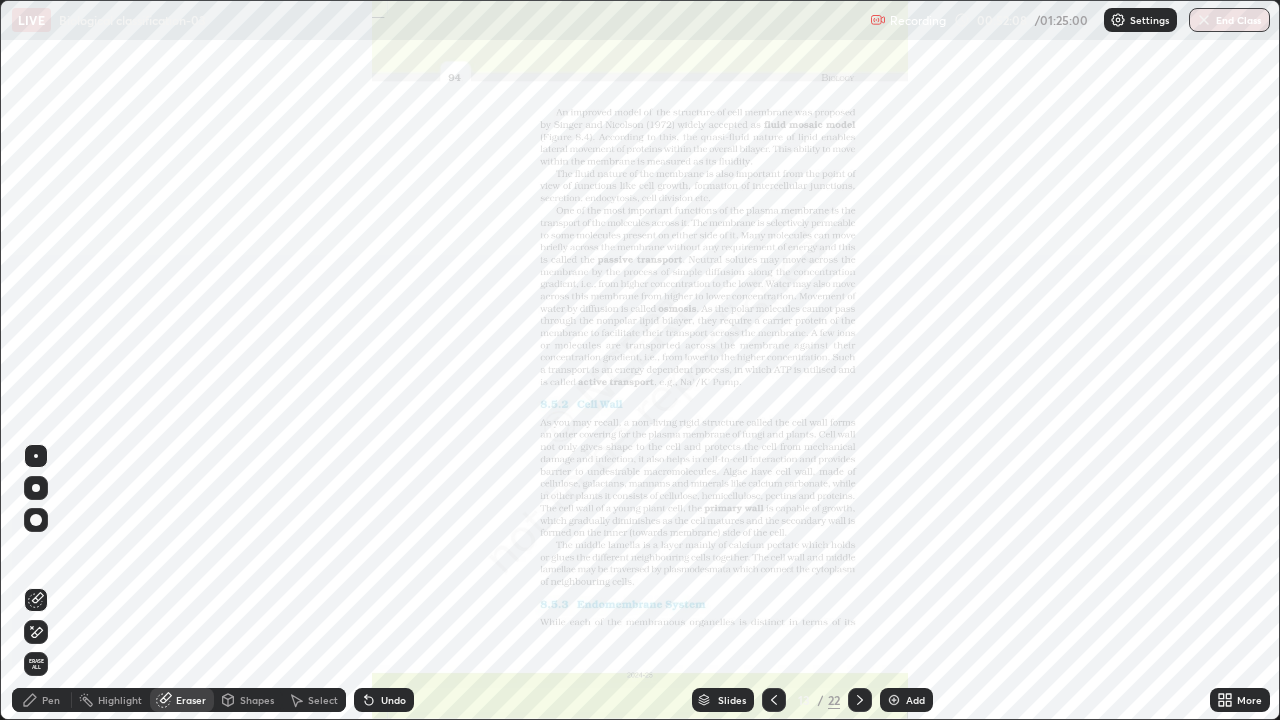 click on "Erase all" at bounding box center [36, 664] 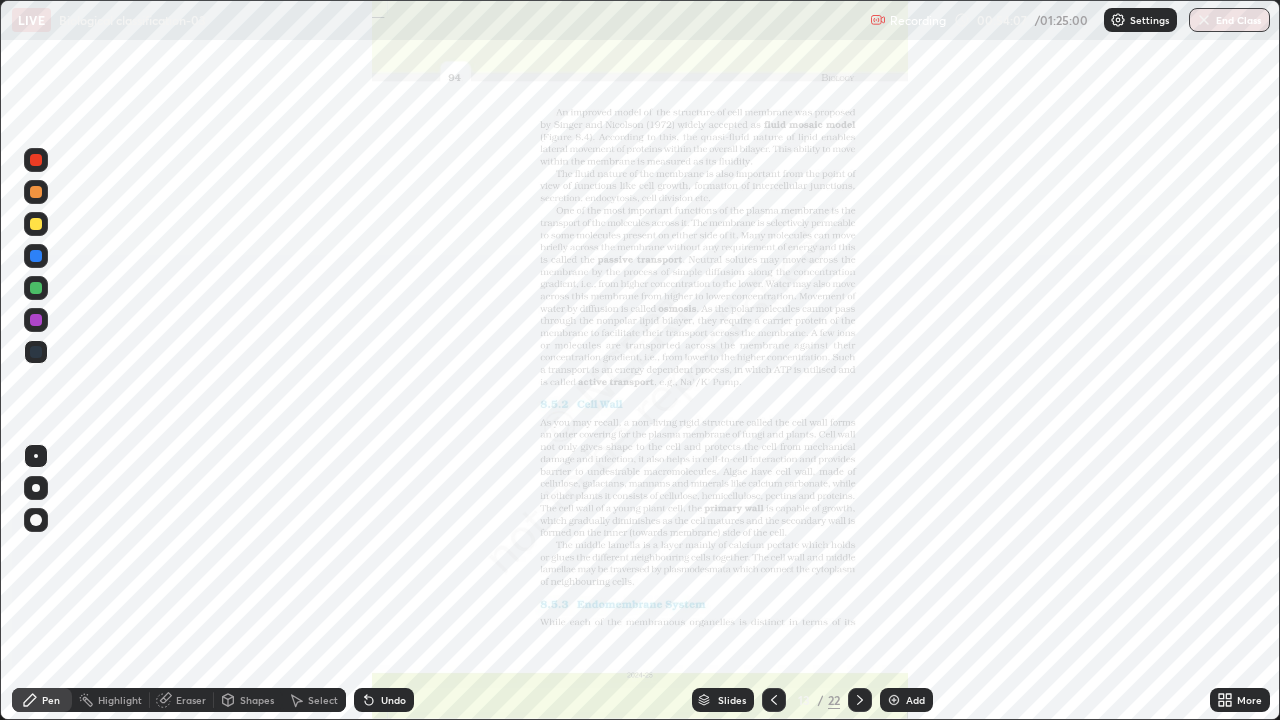 click 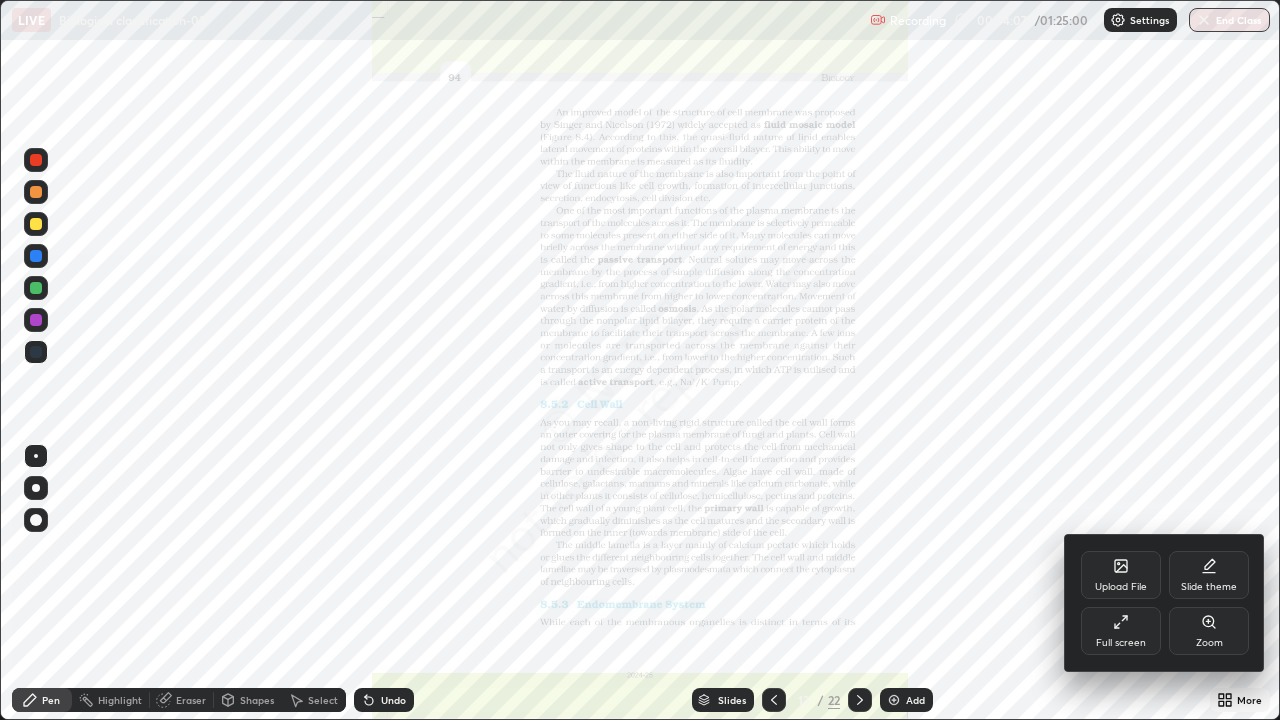 click on "Zoom" at bounding box center [1209, 631] 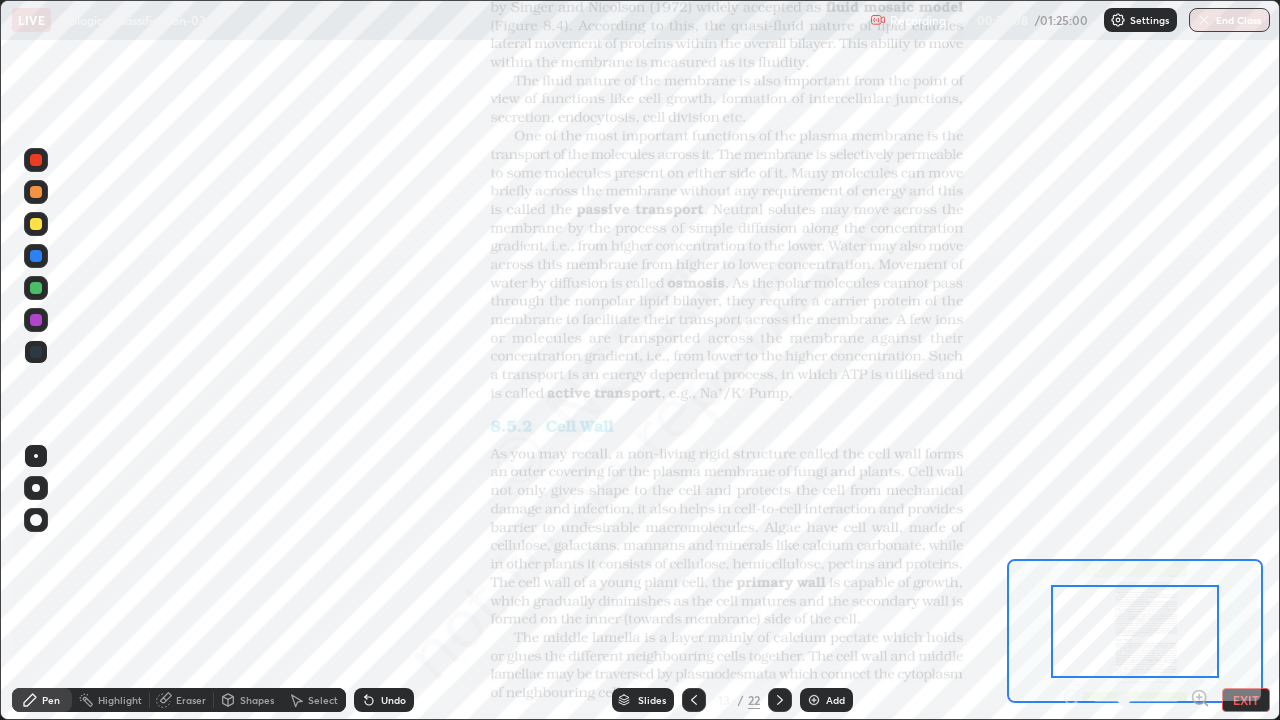 click 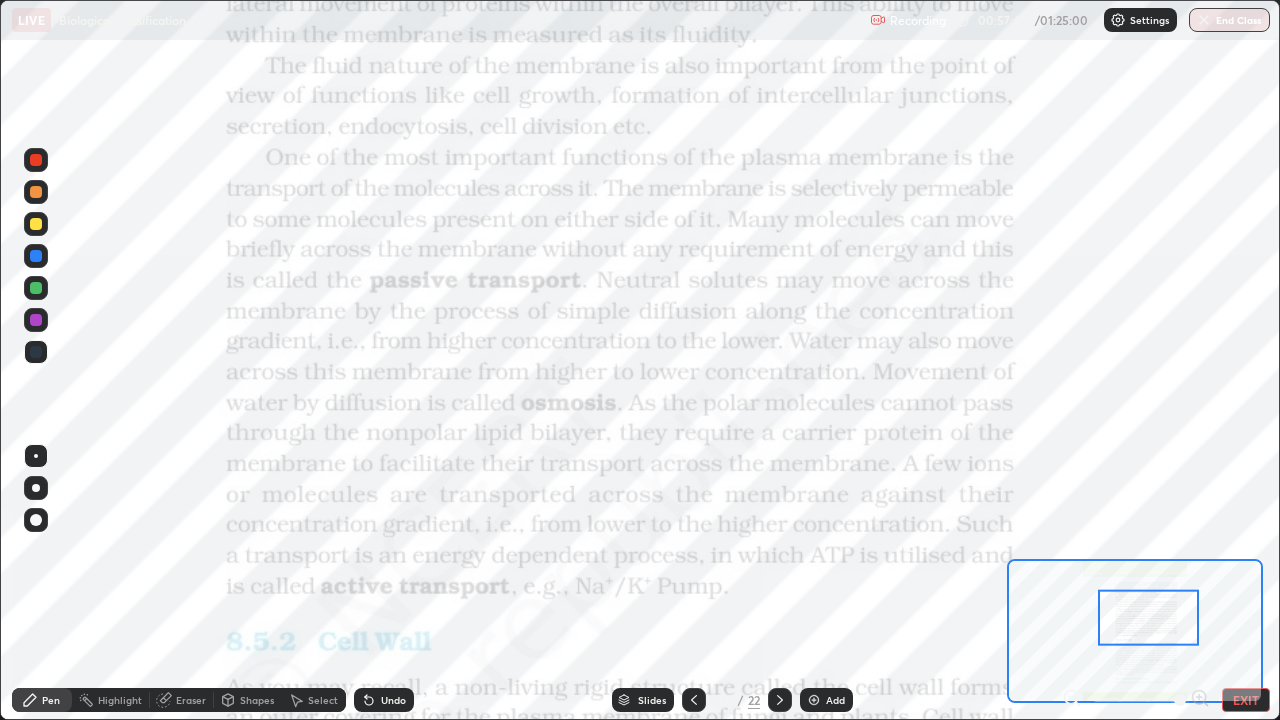 click 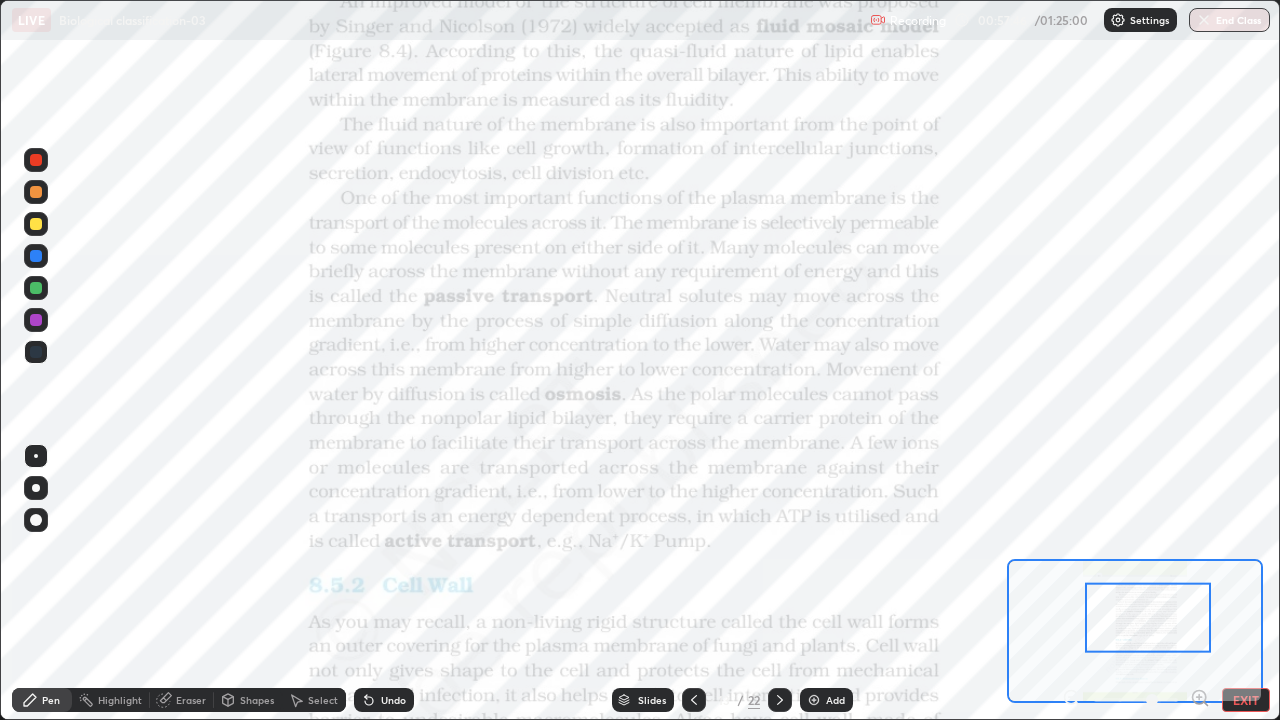click 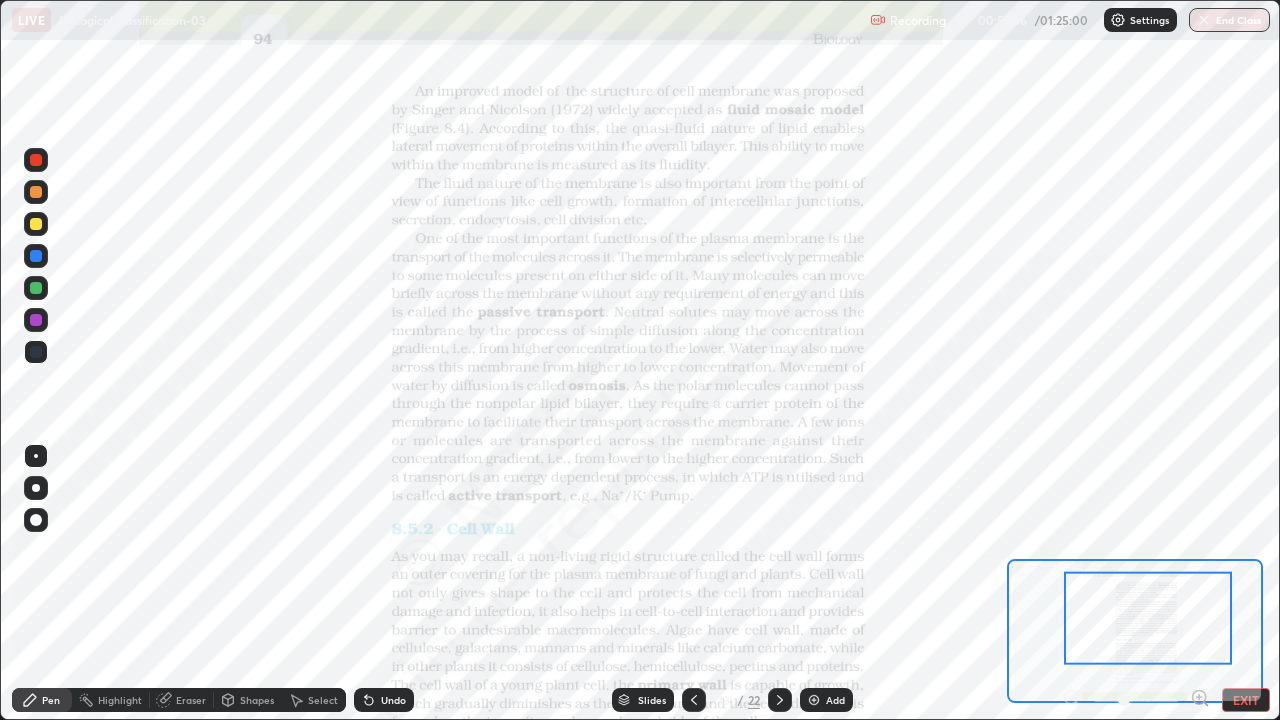click at bounding box center (1136, 700) 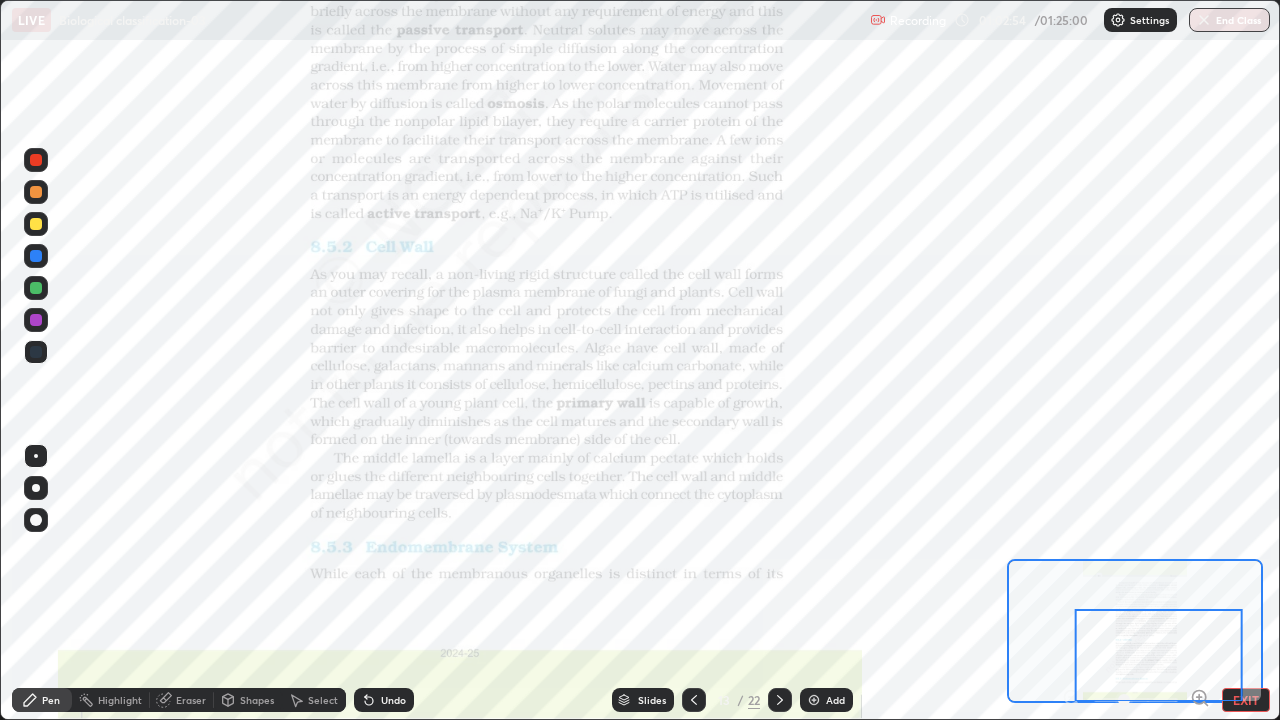 click 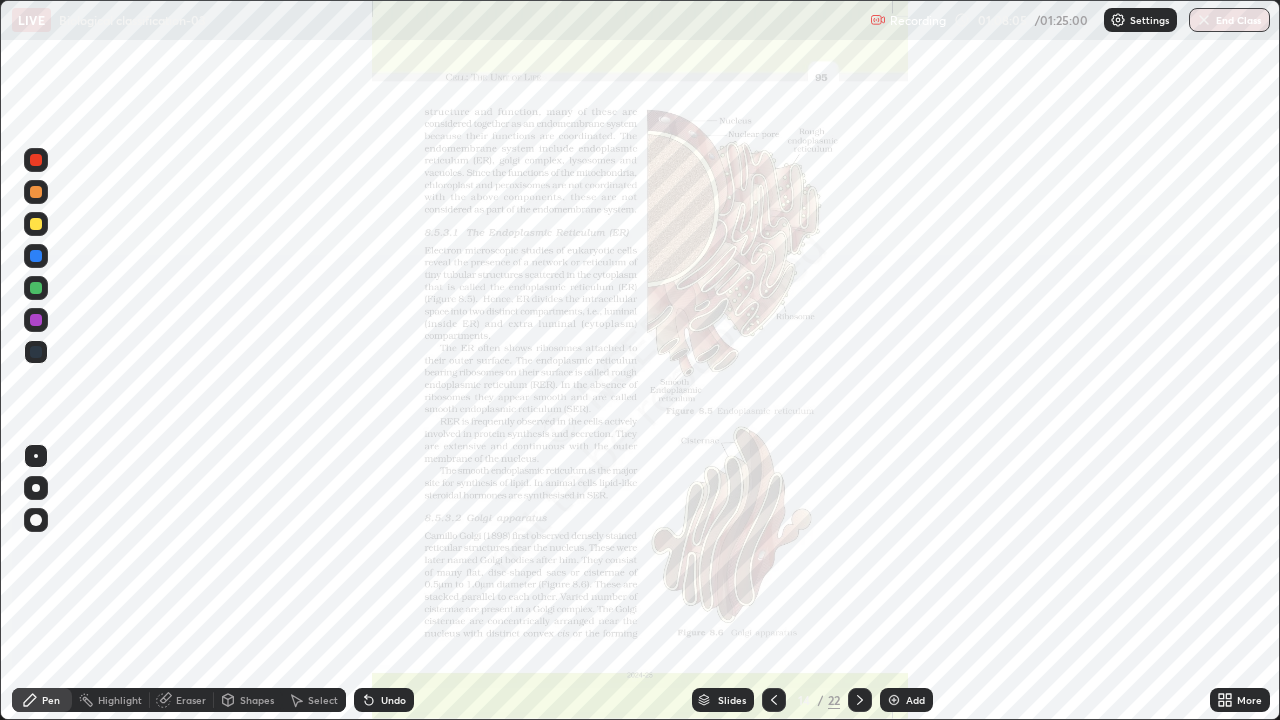 click 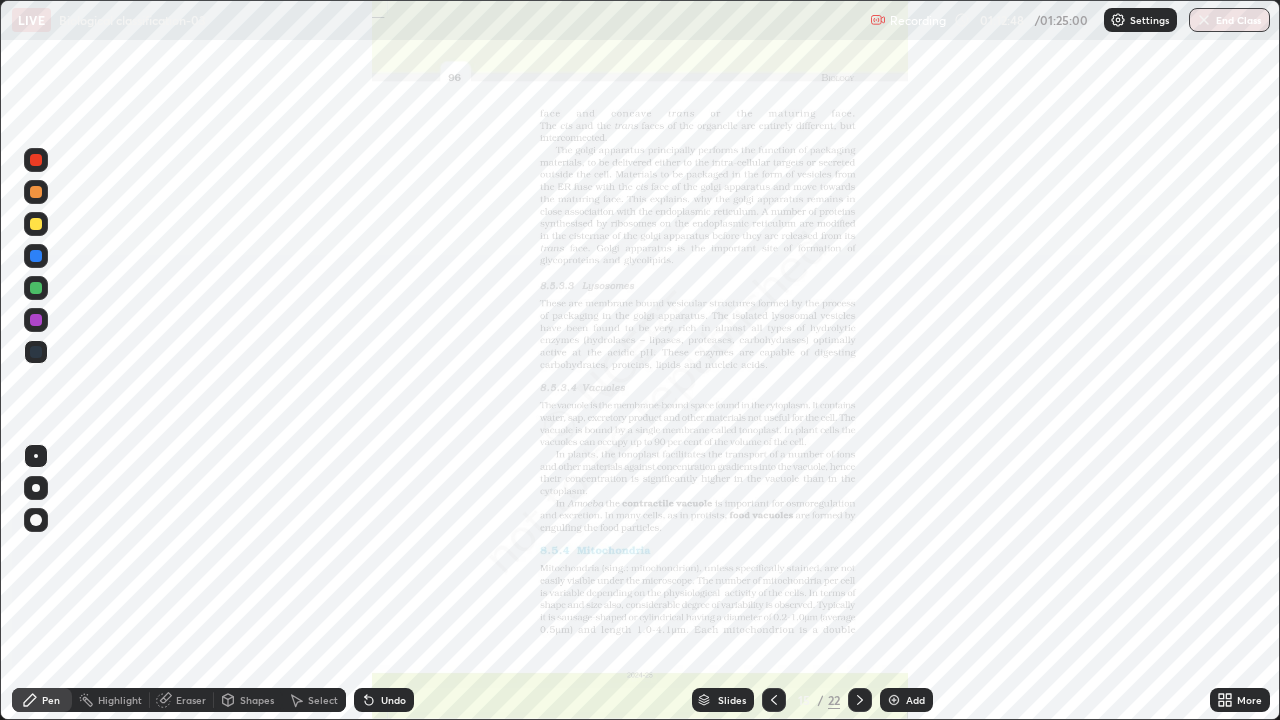 click on "More" at bounding box center [1240, 700] 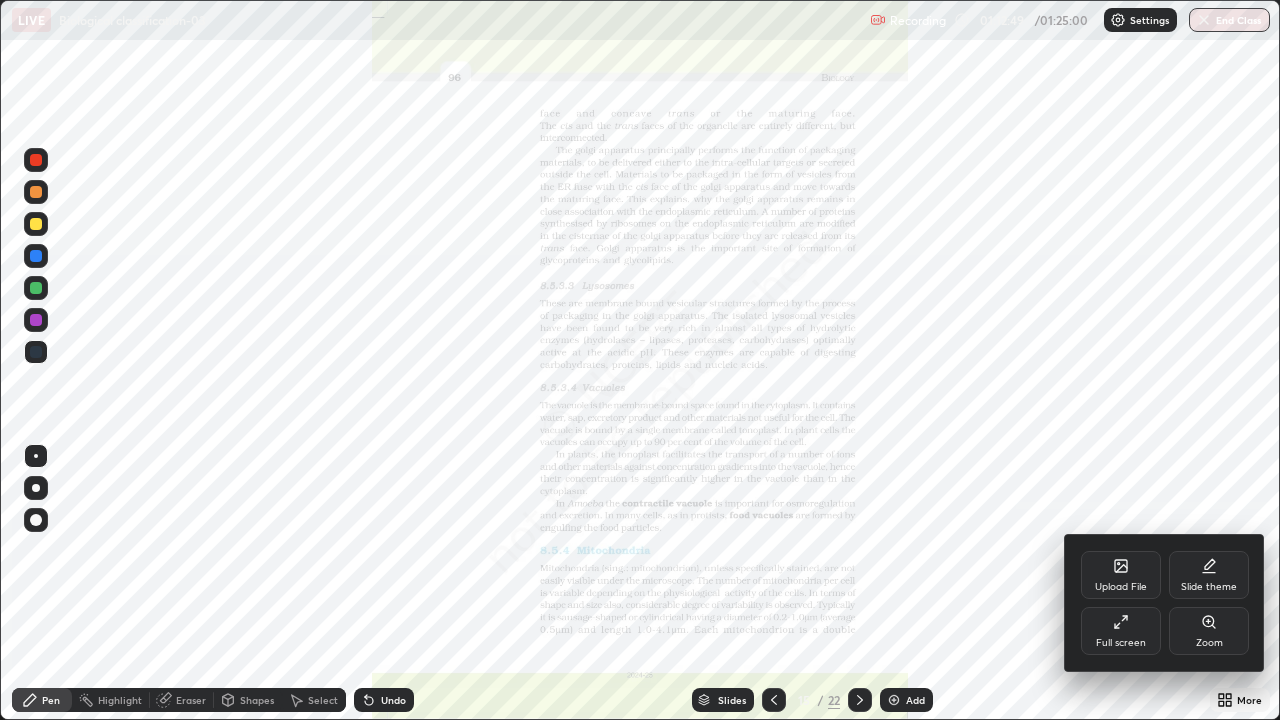 click on "Upload File" at bounding box center (1121, 587) 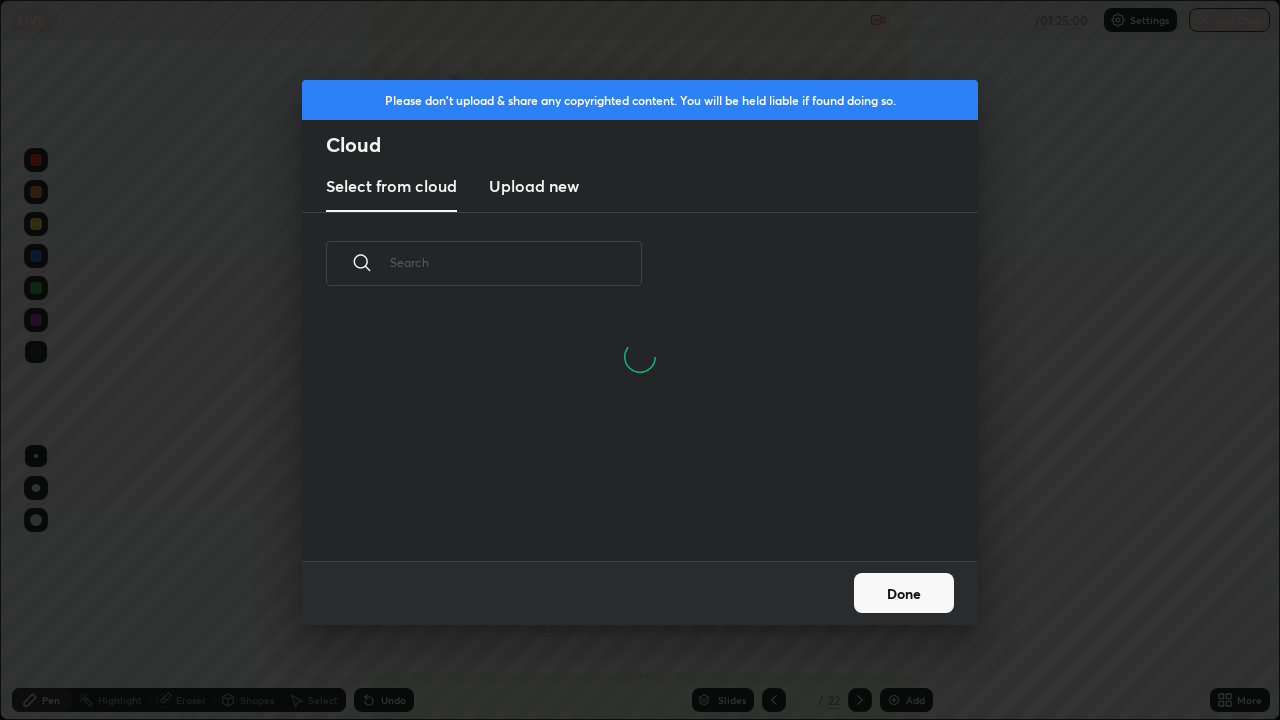 scroll, scrollTop: 7, scrollLeft: 11, axis: both 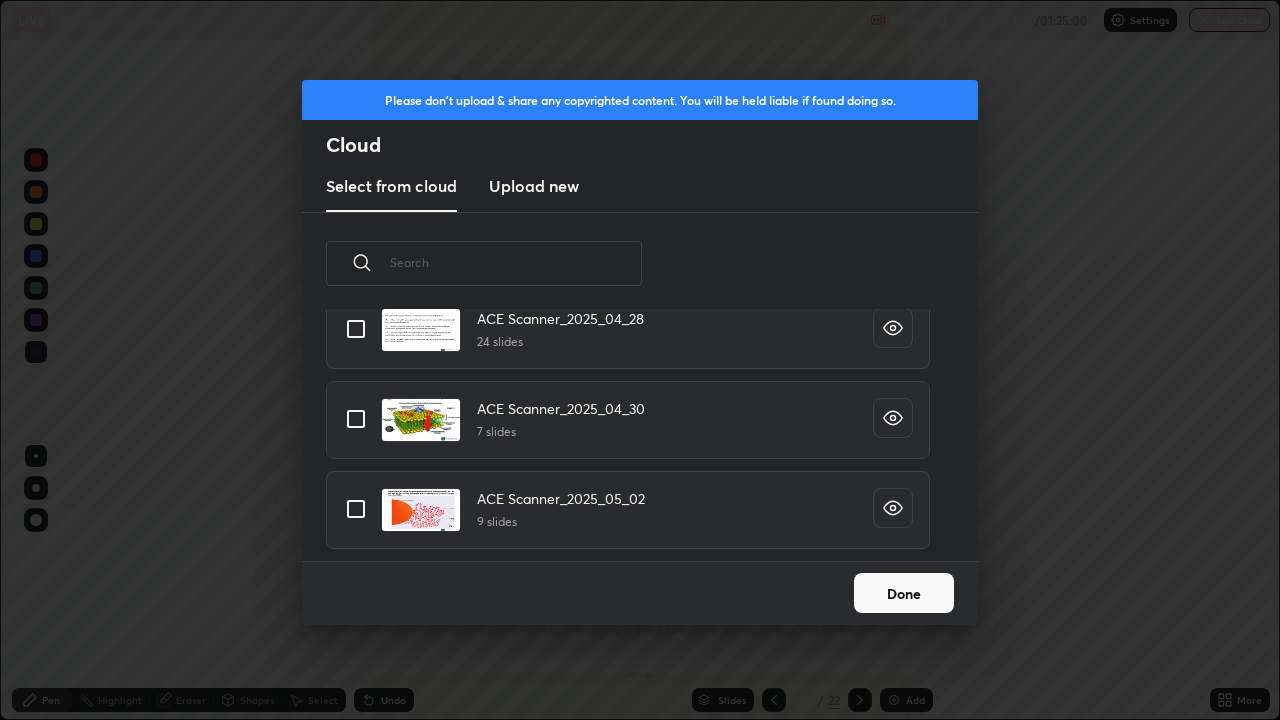 click at bounding box center [356, 329] 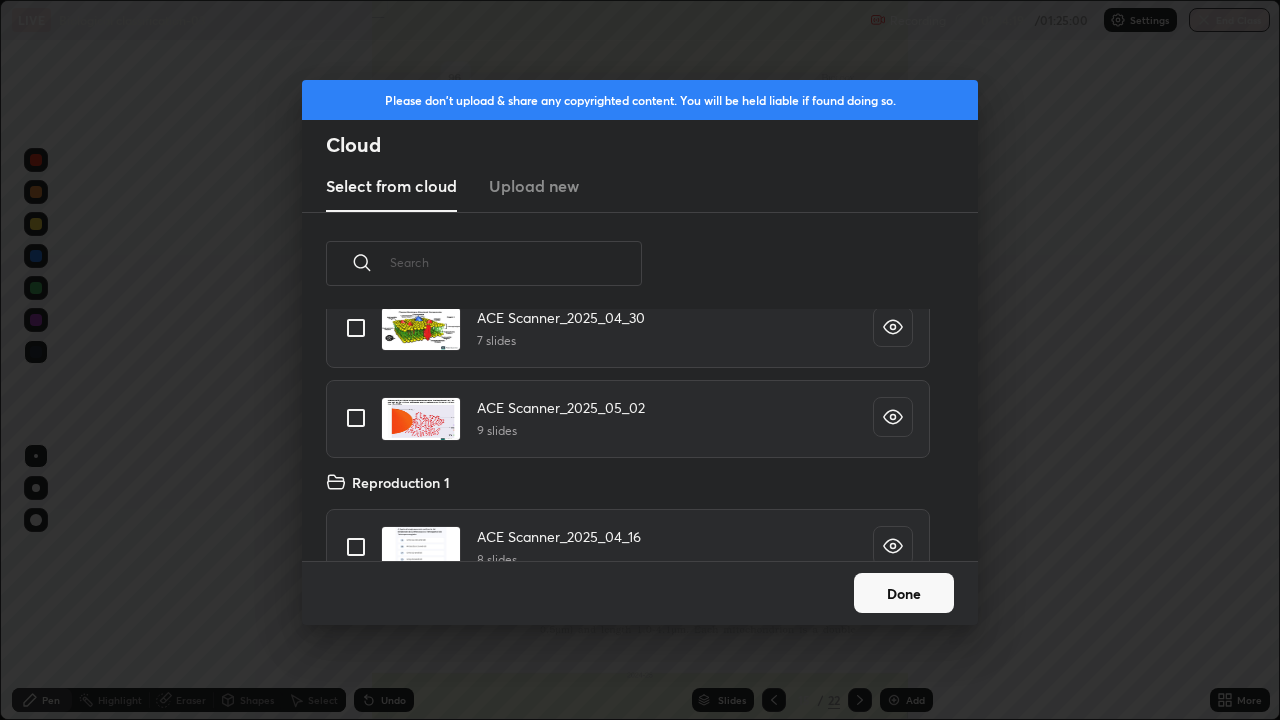 scroll, scrollTop: 25384, scrollLeft: 0, axis: vertical 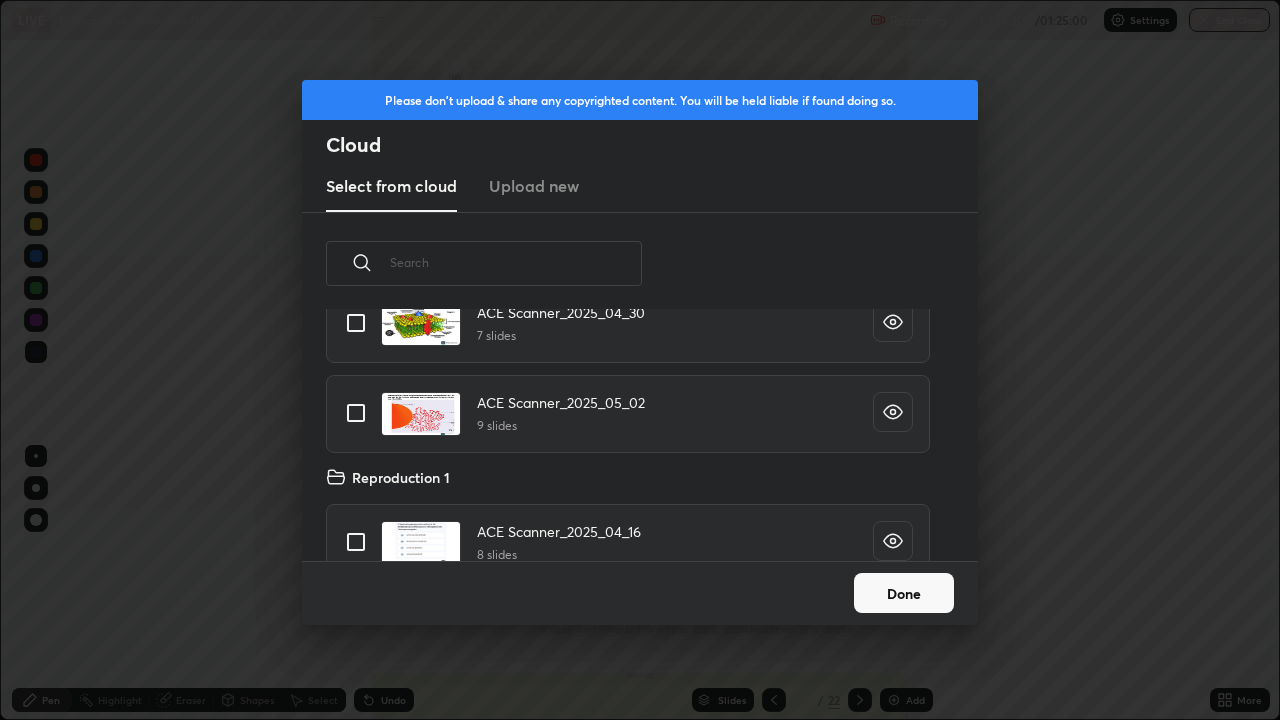 click at bounding box center (356, 323) 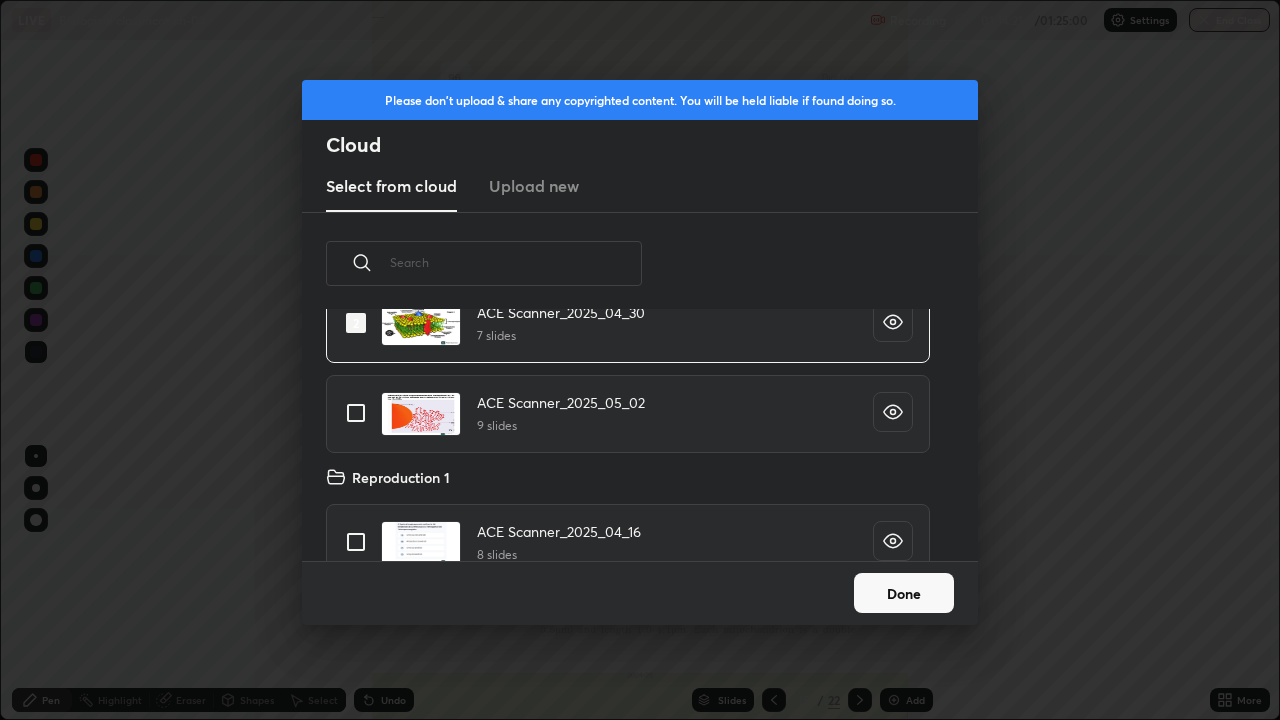 click at bounding box center (356, 413) 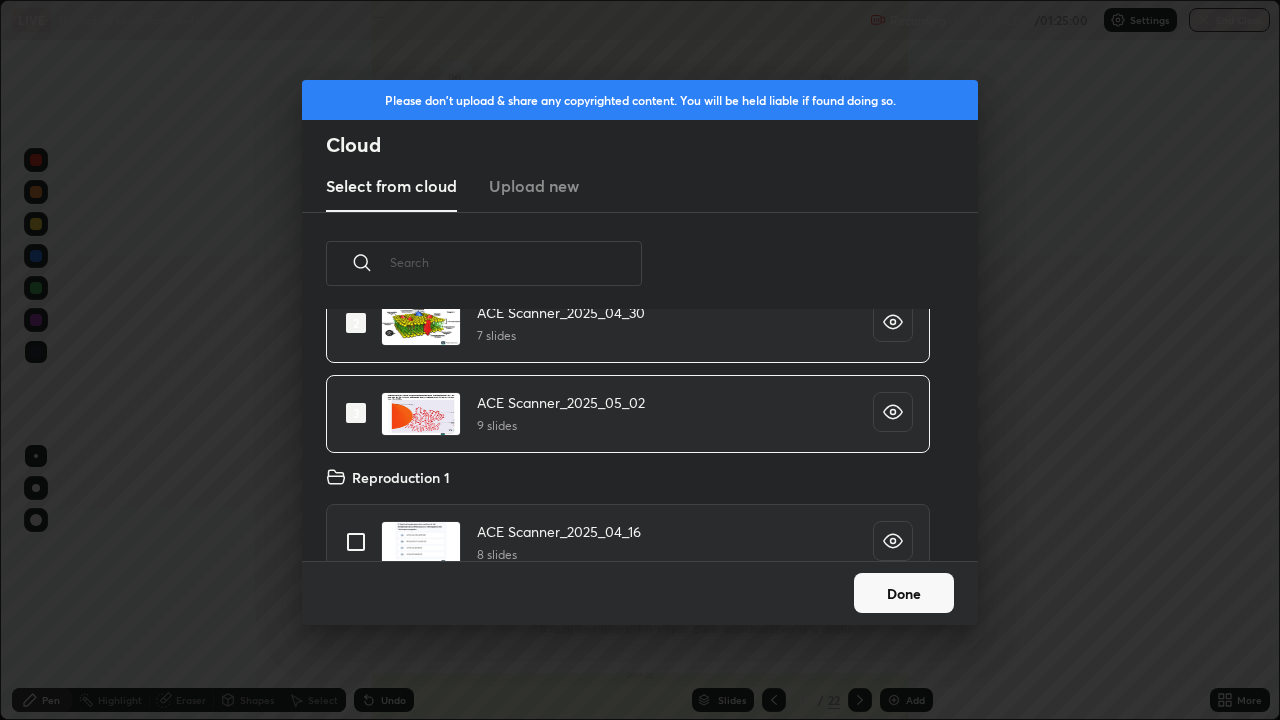 click on "Done" at bounding box center [904, 593] 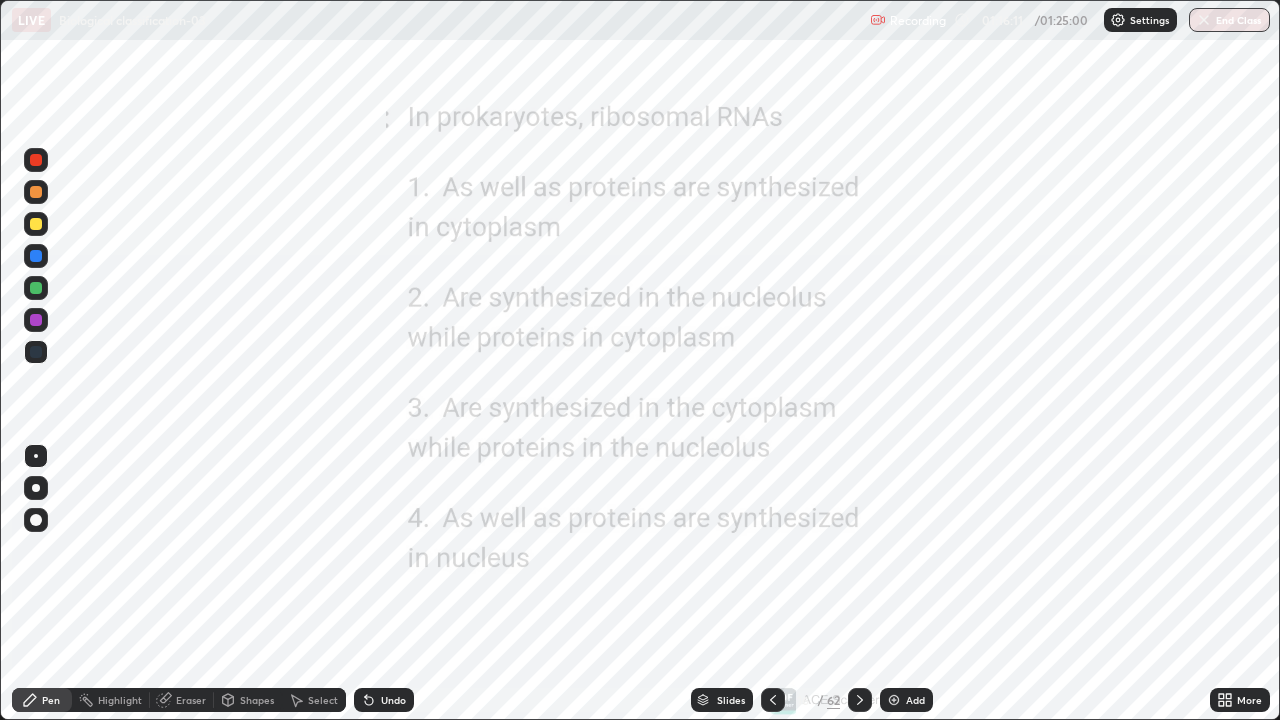 click on "Slides" at bounding box center (722, 700) 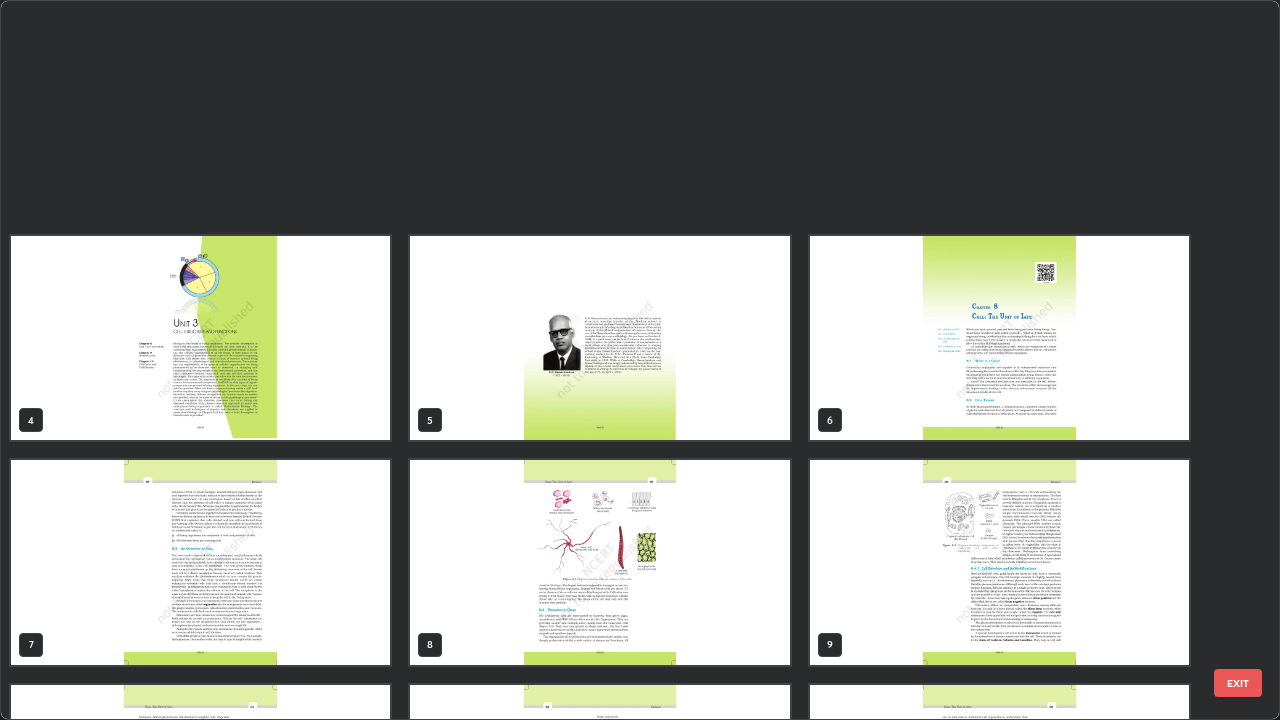 scroll, scrollTop: 629, scrollLeft: 0, axis: vertical 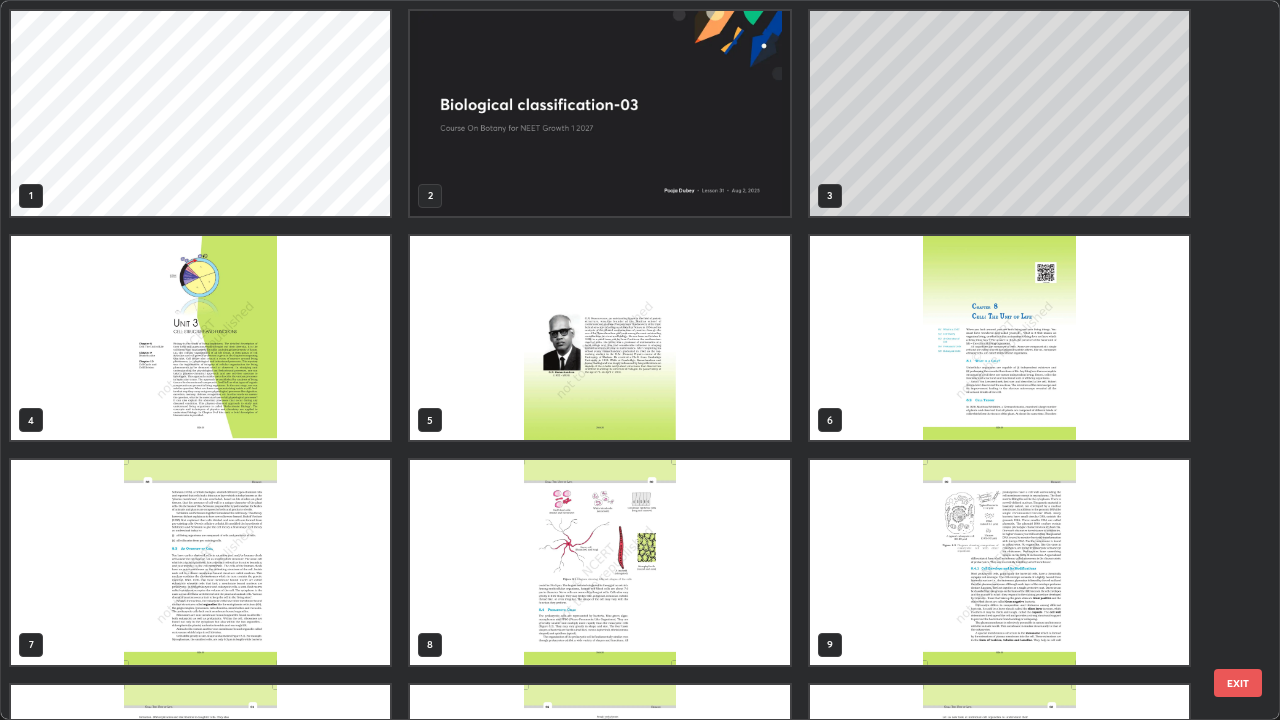 click at bounding box center (599, 113) 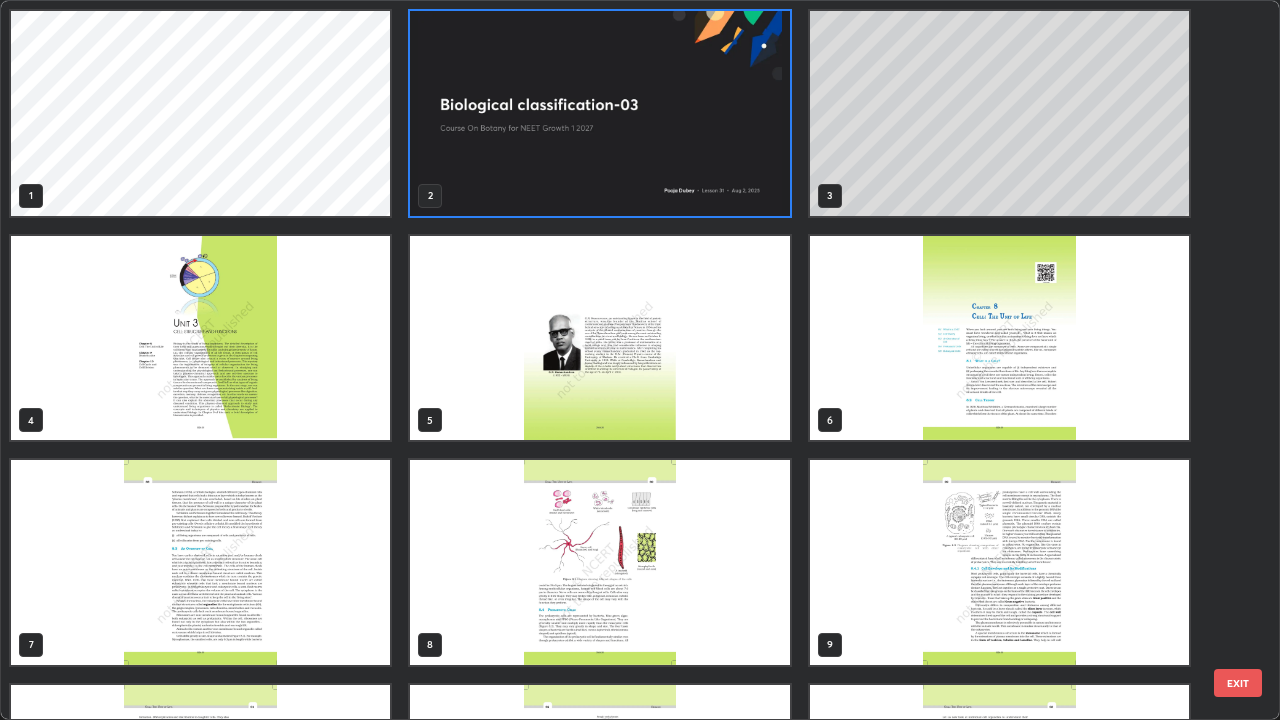 click at bounding box center (599, 113) 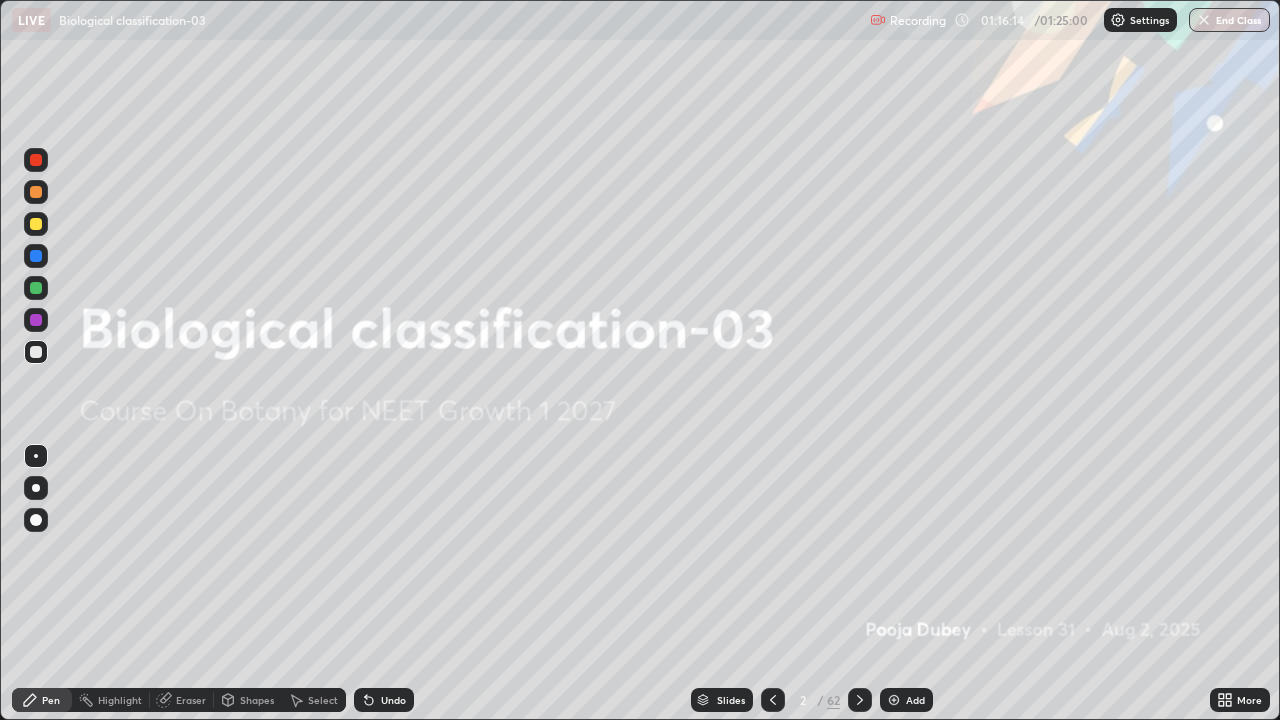 click at bounding box center (599, 113) 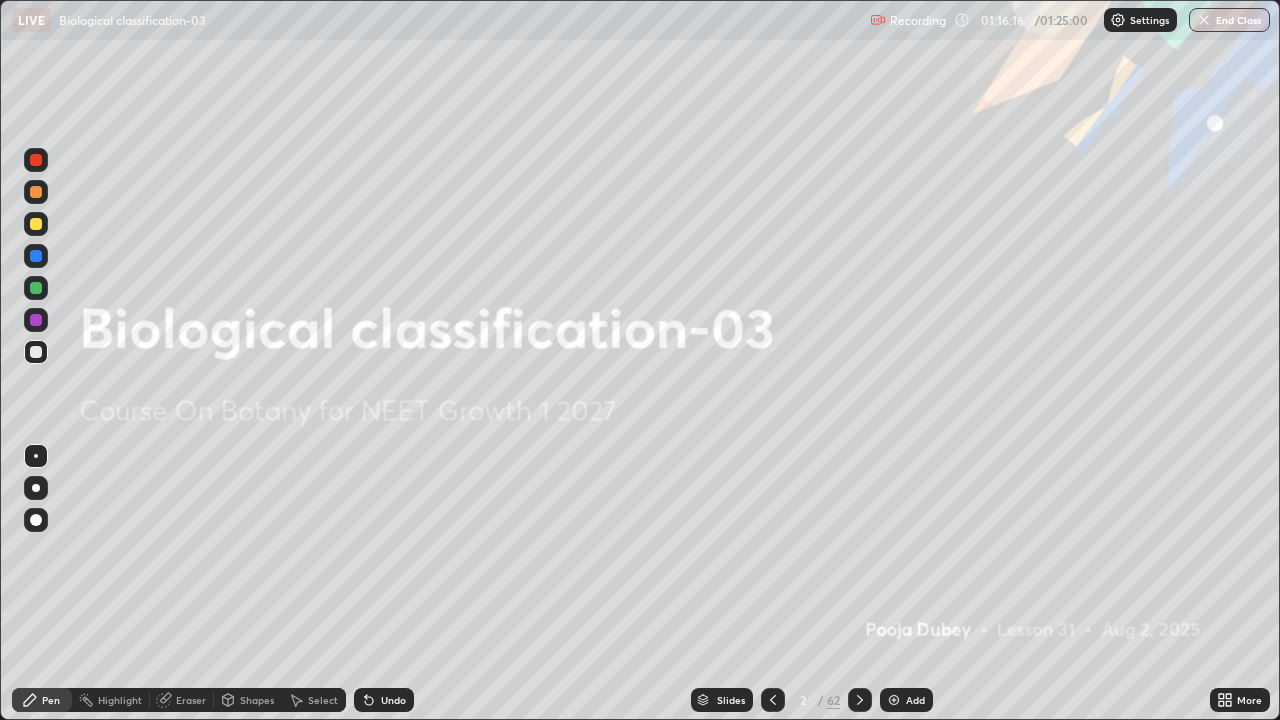 click on "Slides" at bounding box center [722, 700] 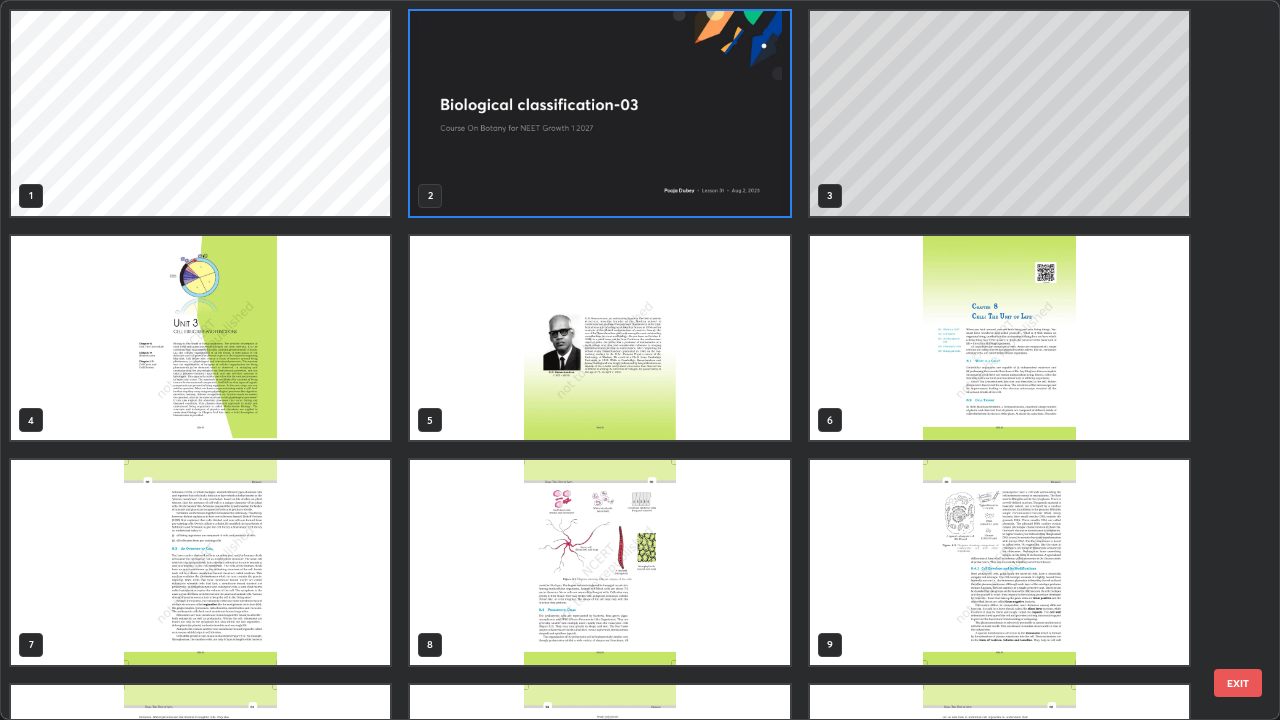 scroll, scrollTop: 7, scrollLeft: 11, axis: both 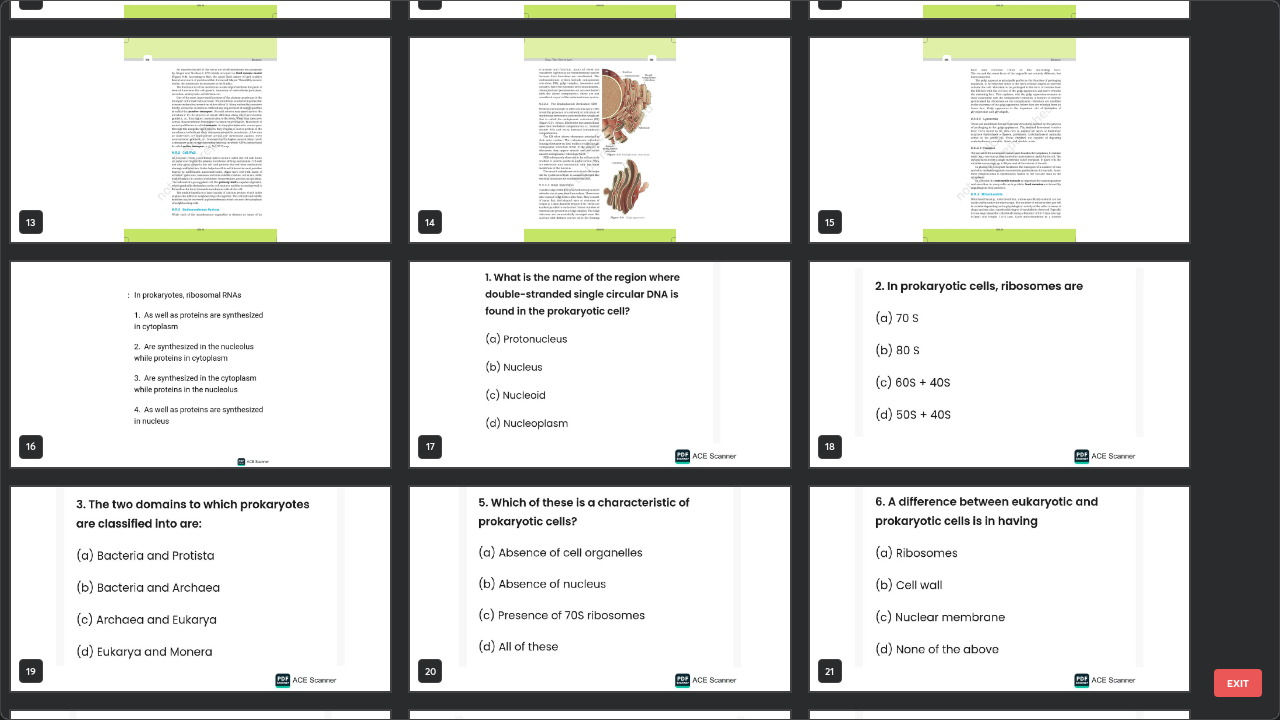click at bounding box center (599, 364) 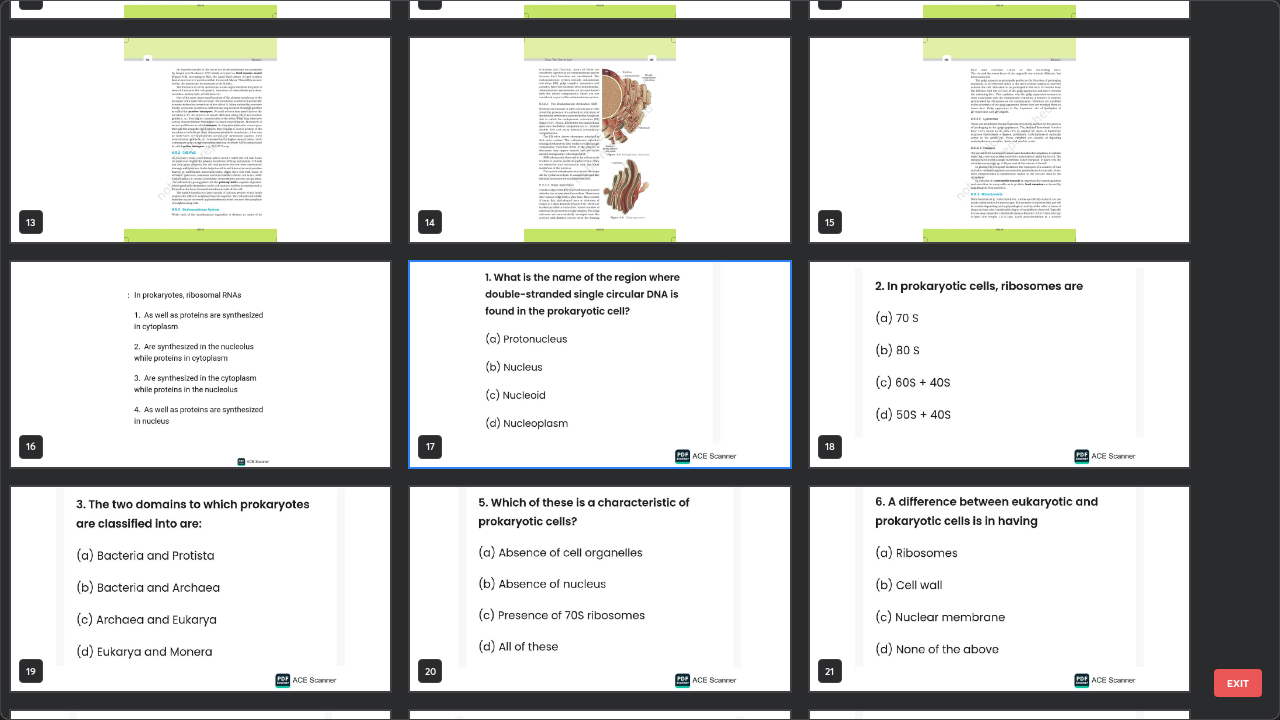 click at bounding box center (599, 364) 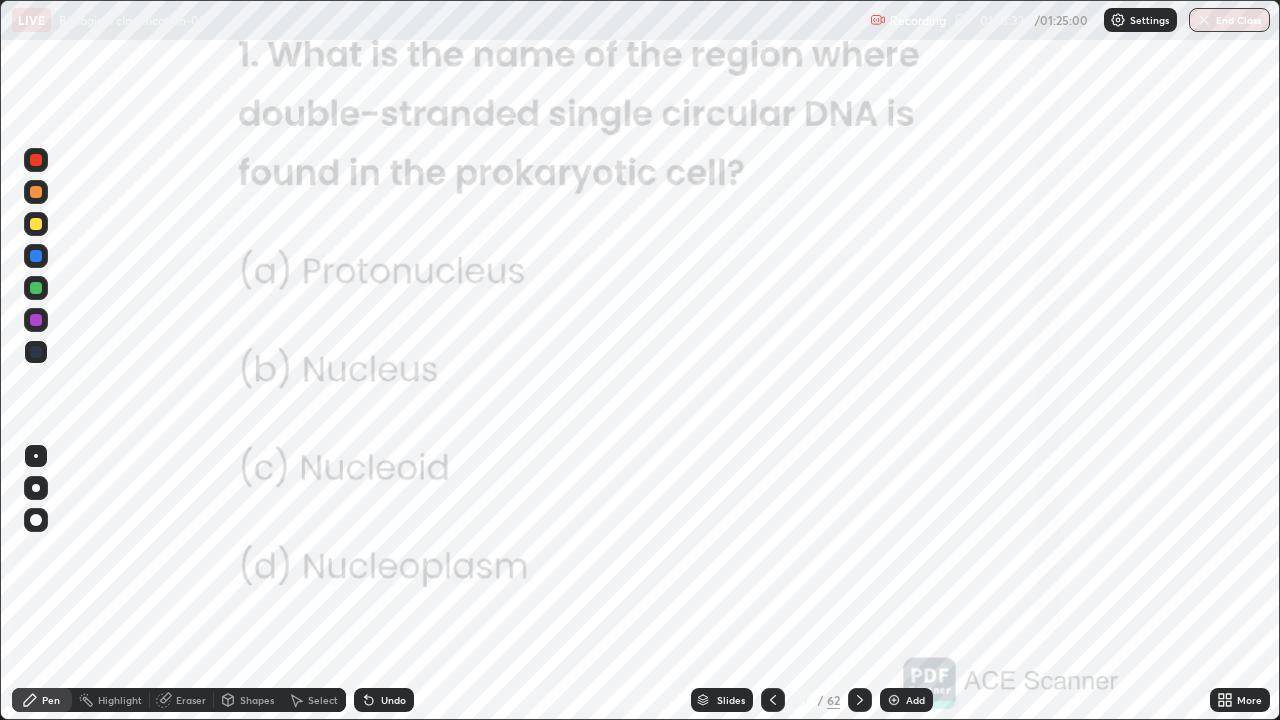 click 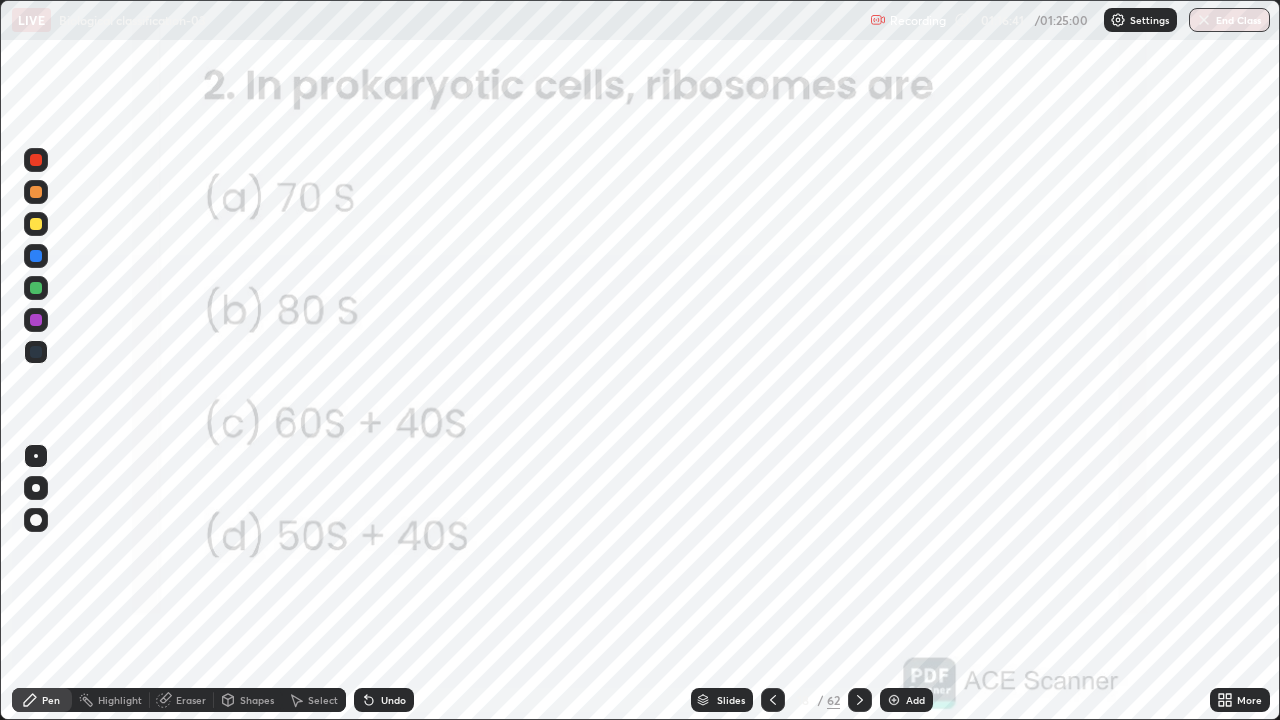 click 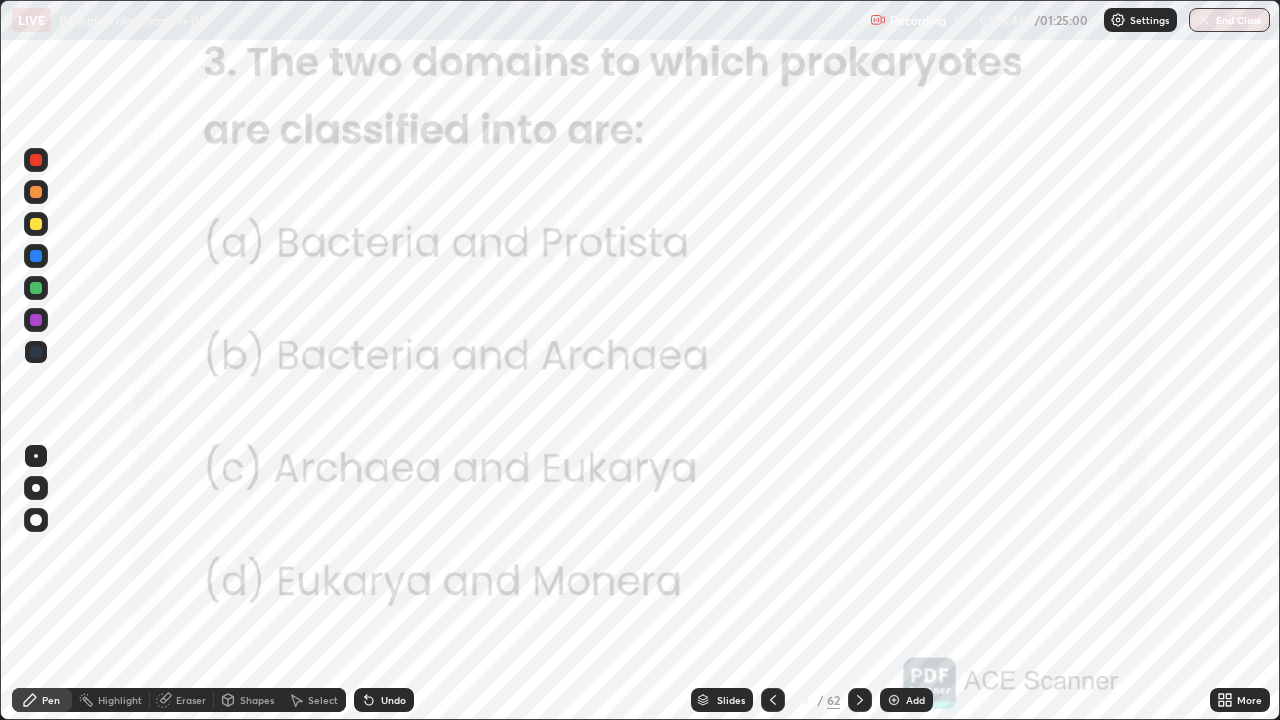 click 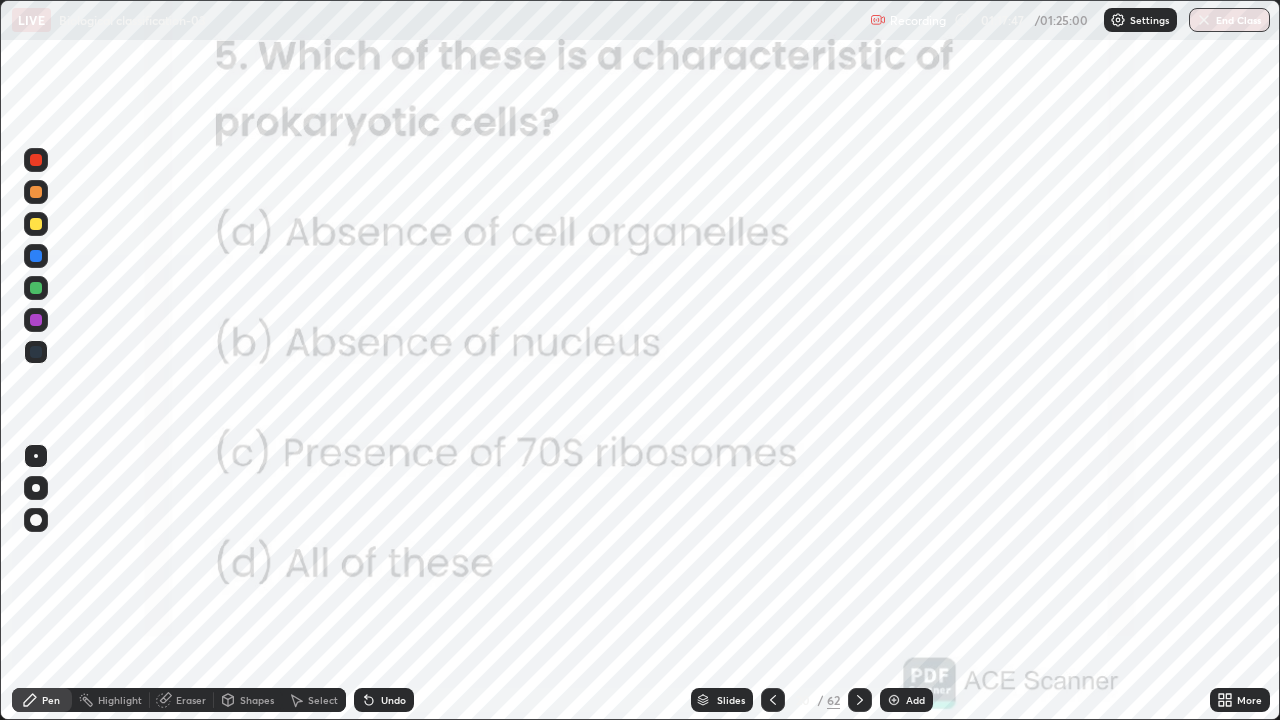 click 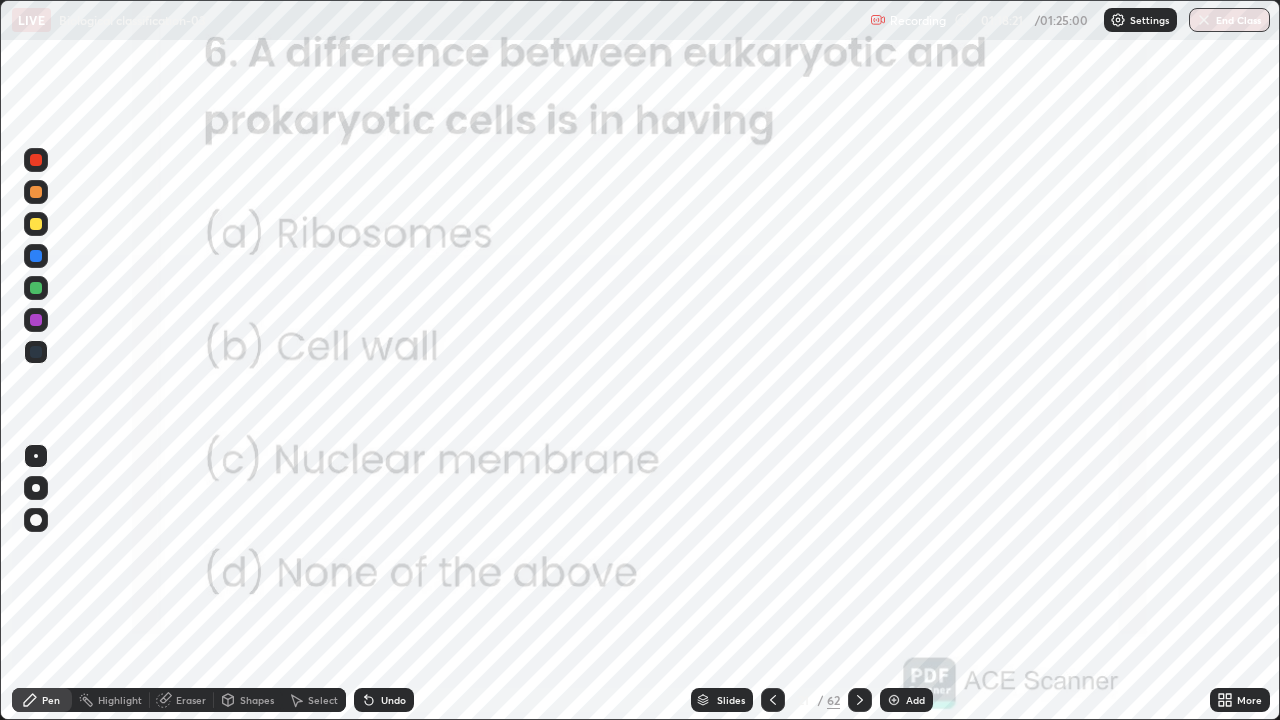 click 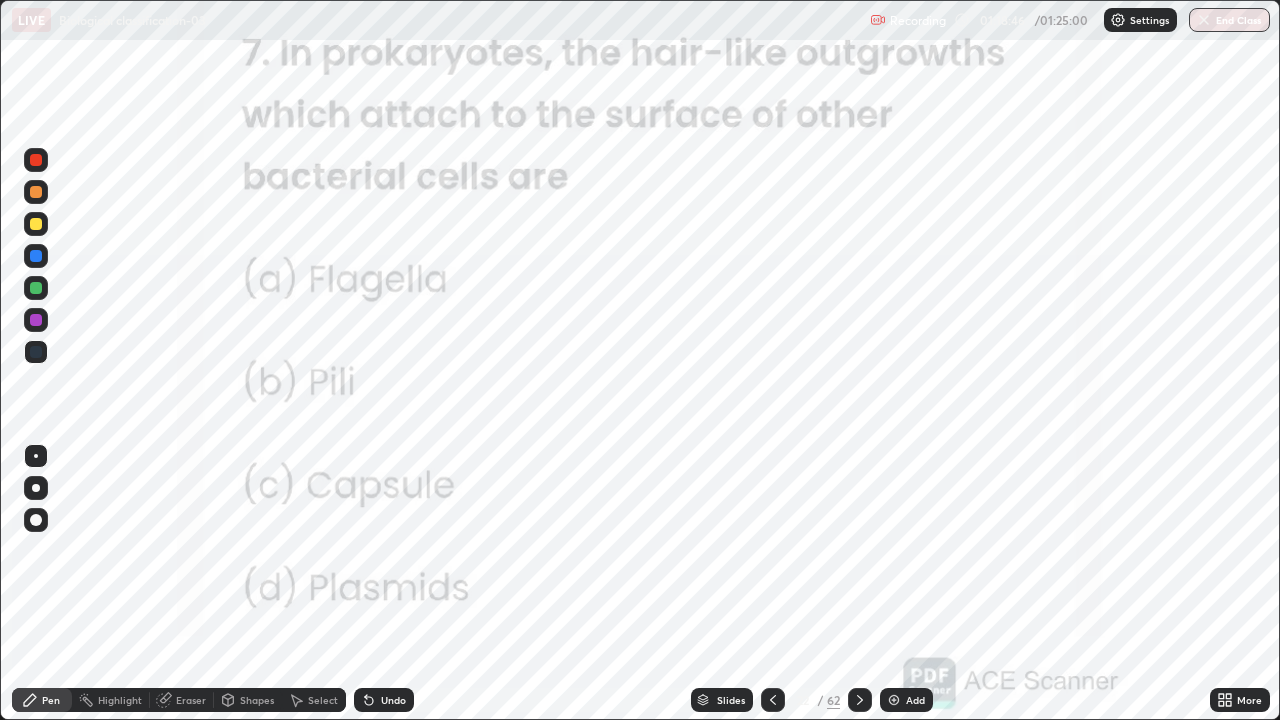click 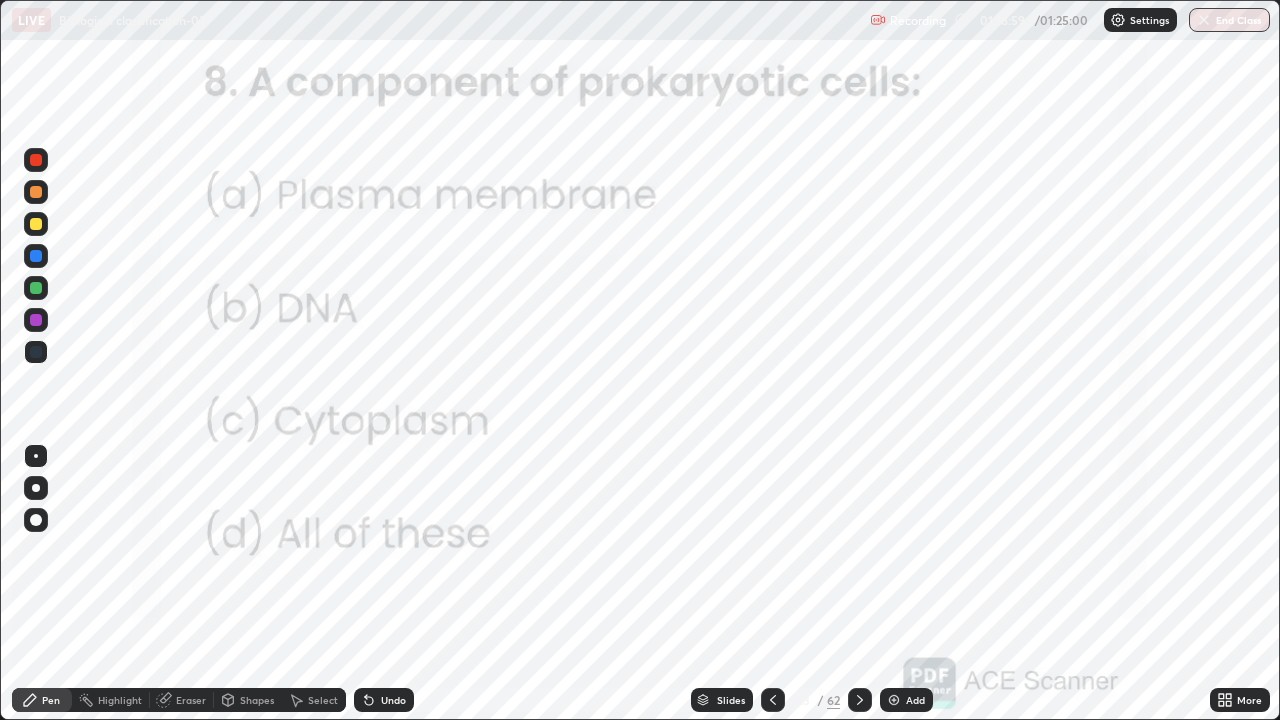 click 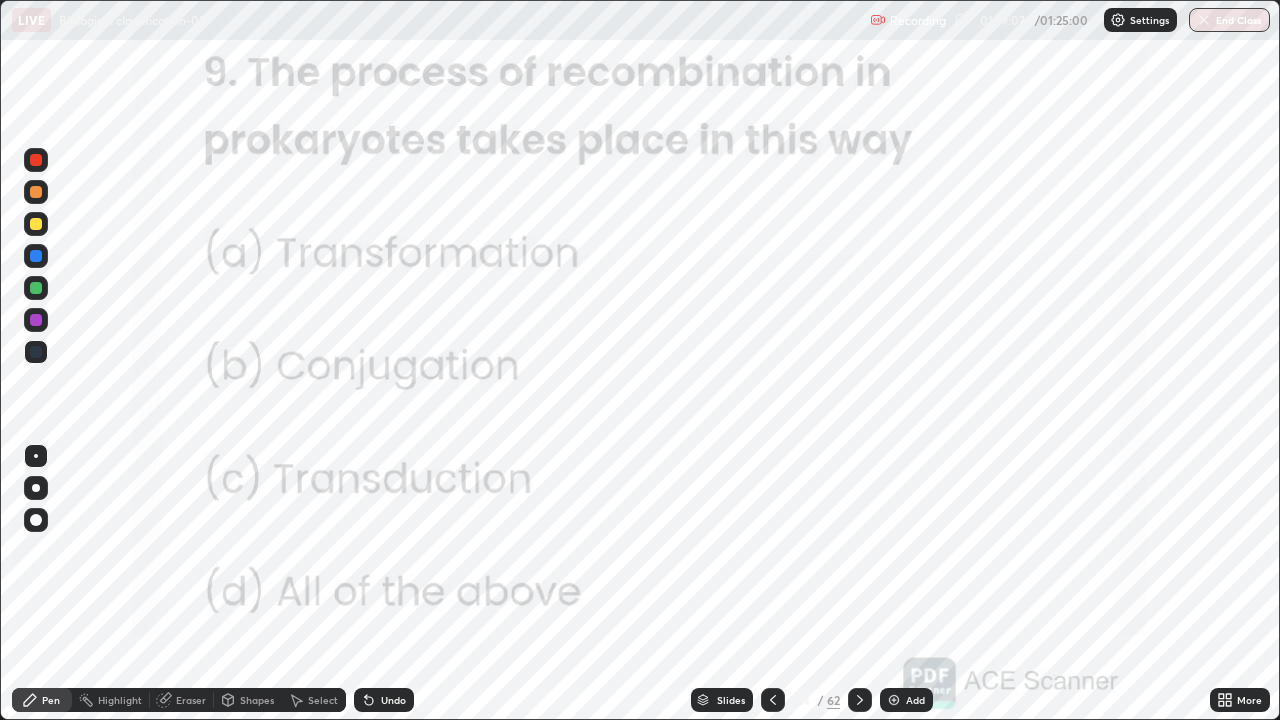 click at bounding box center [860, 700] 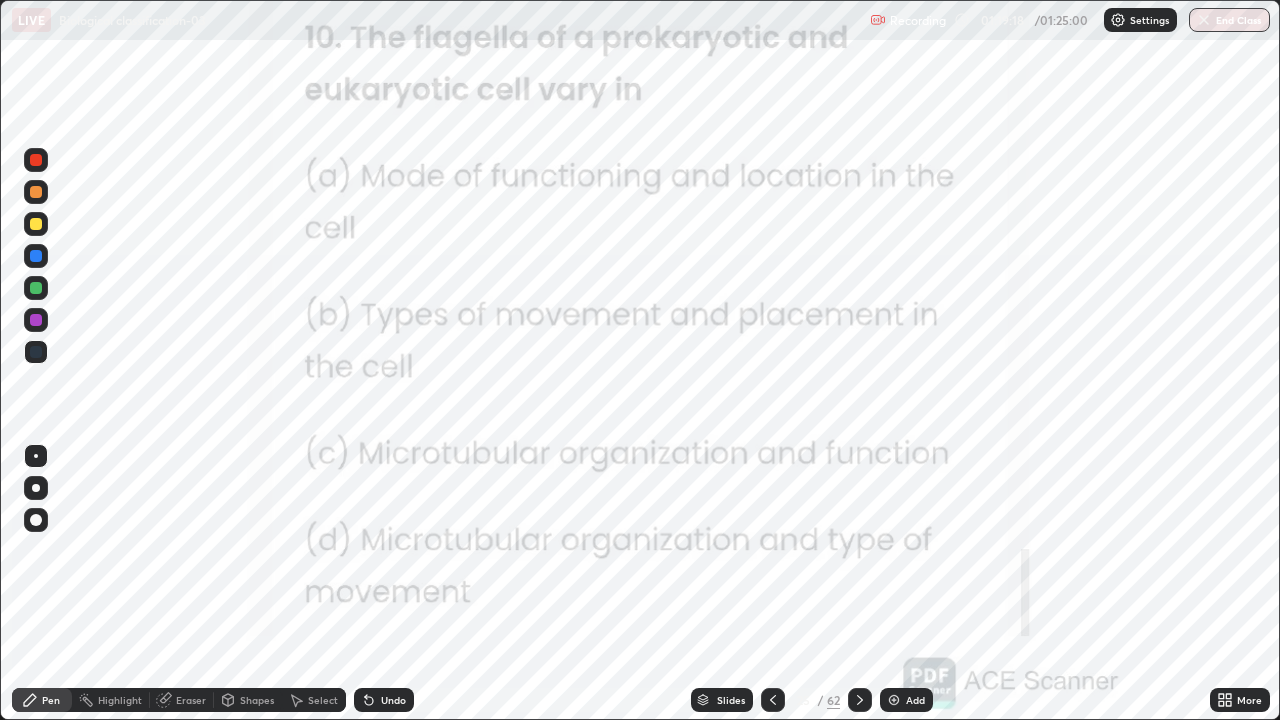 click at bounding box center (860, 700) 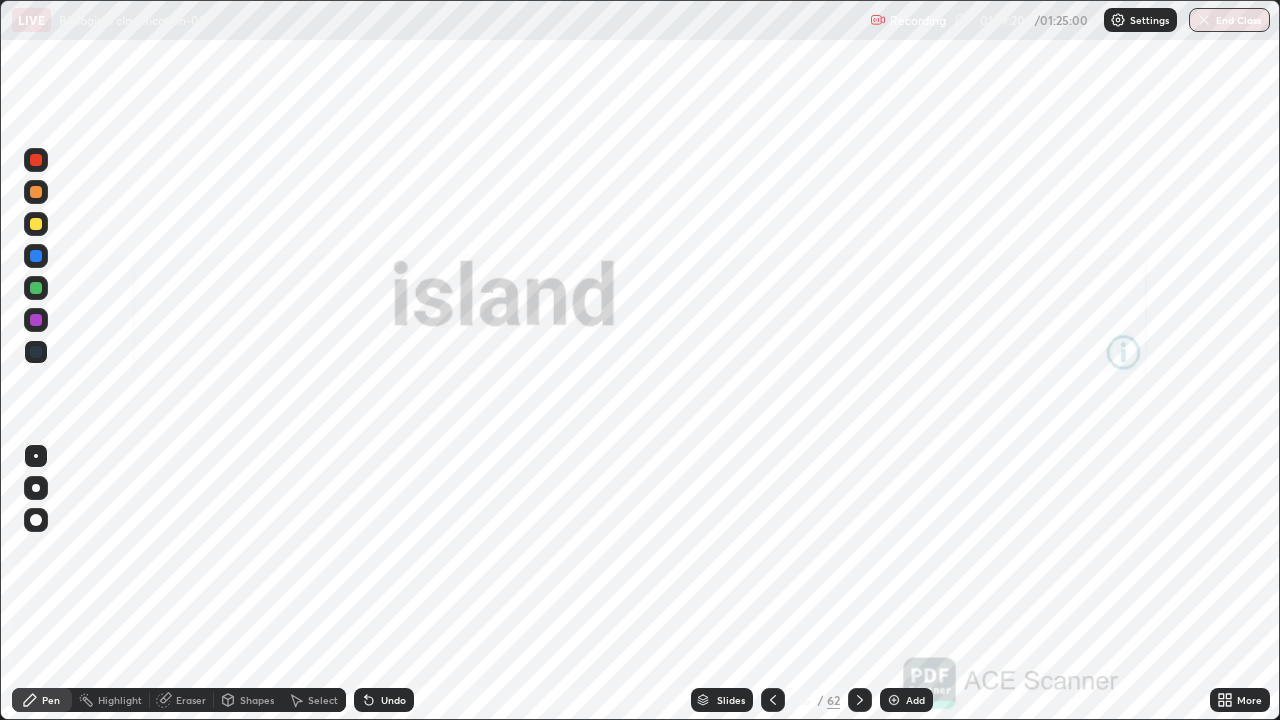 click at bounding box center (860, 700) 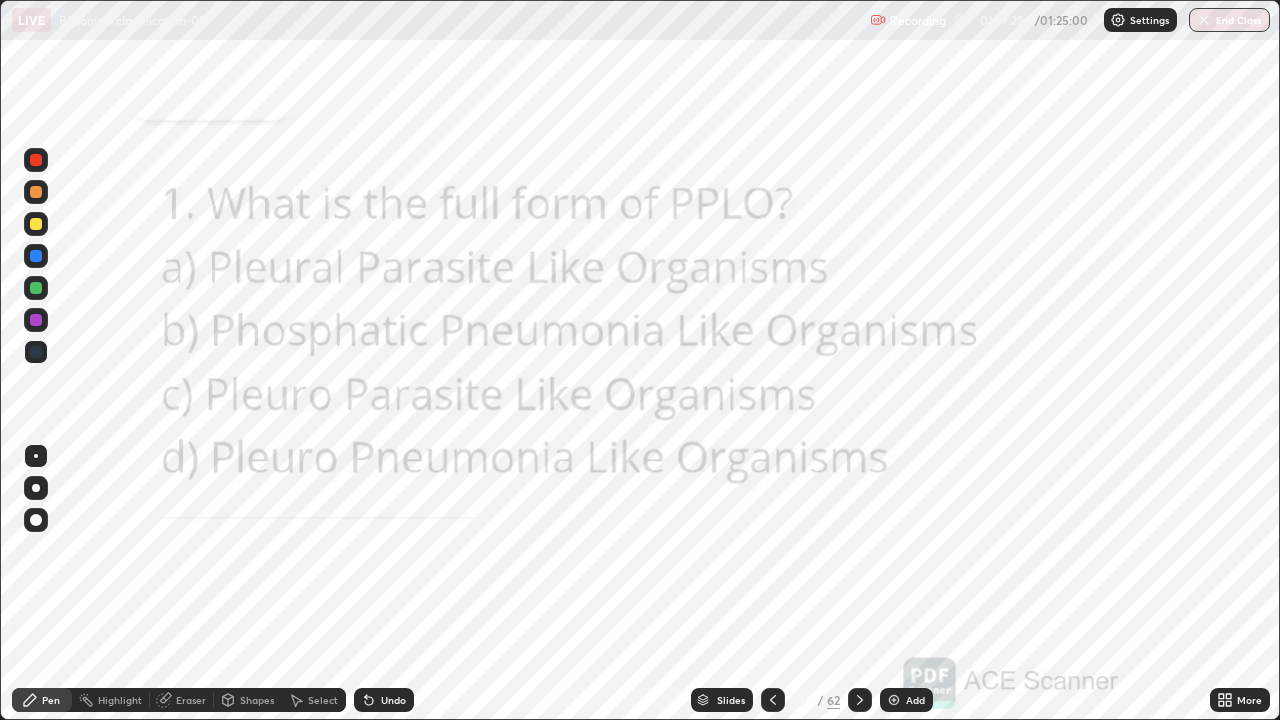 click 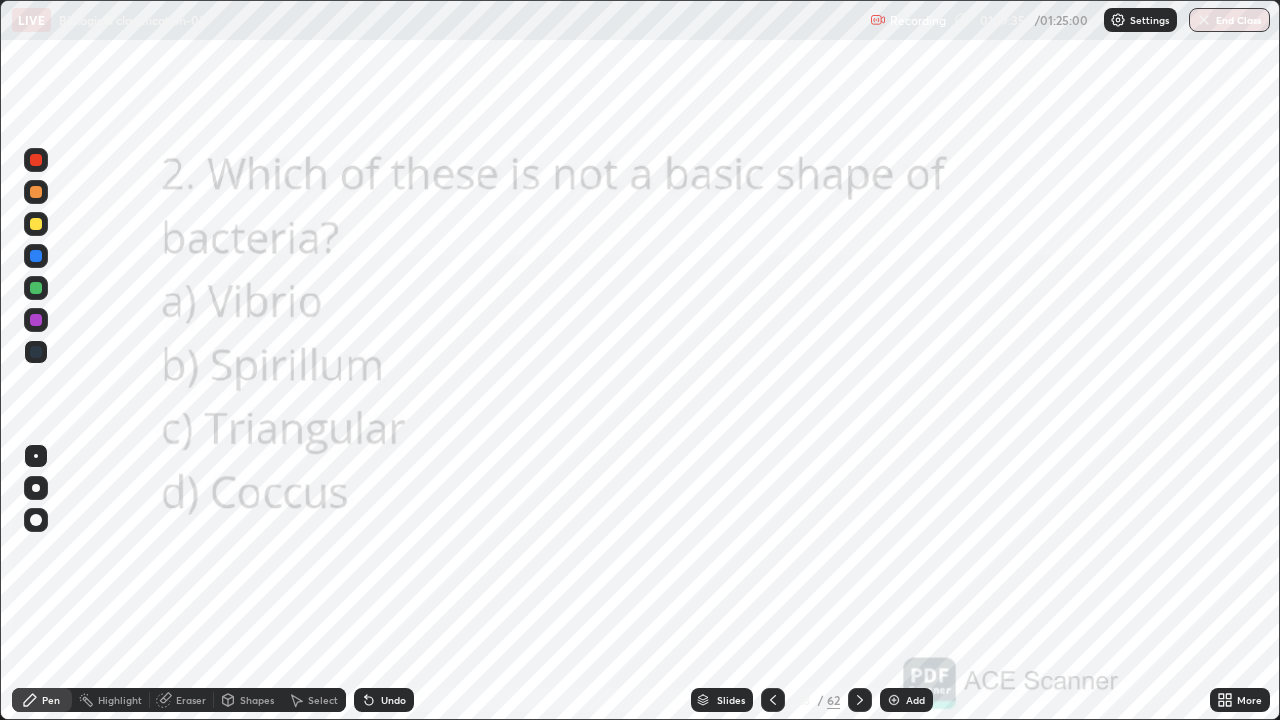 click 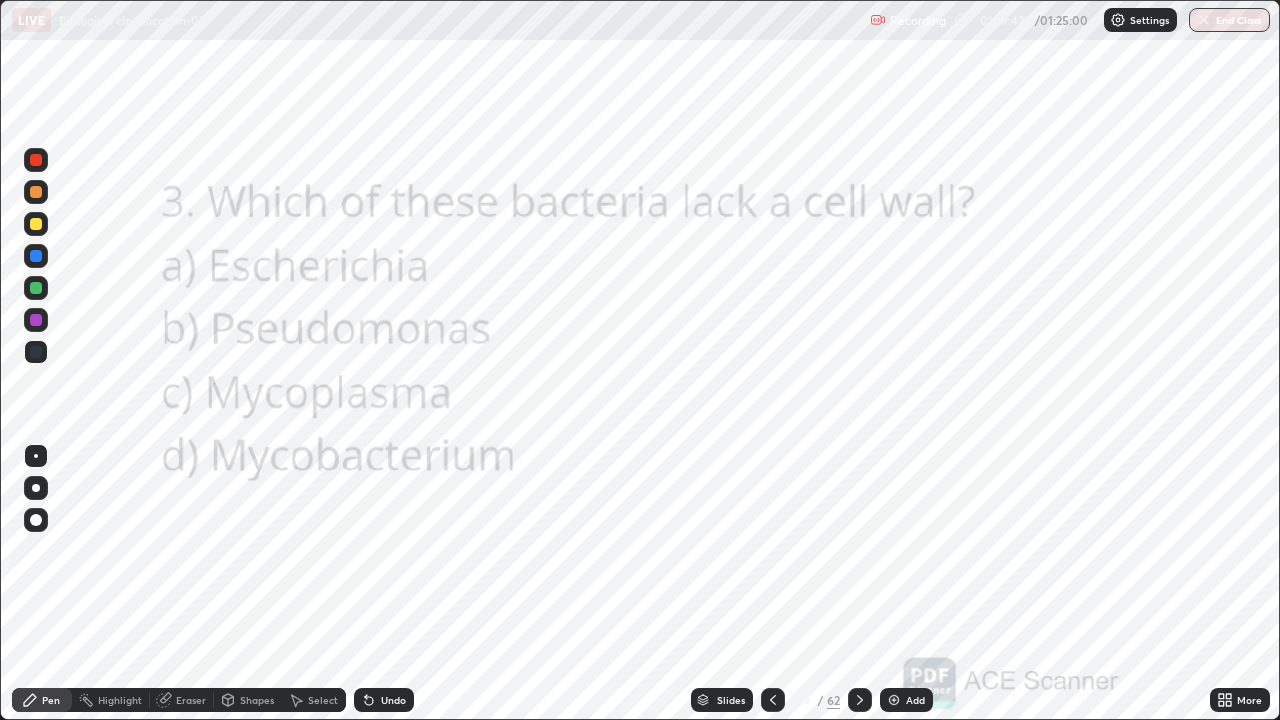 click at bounding box center (860, 700) 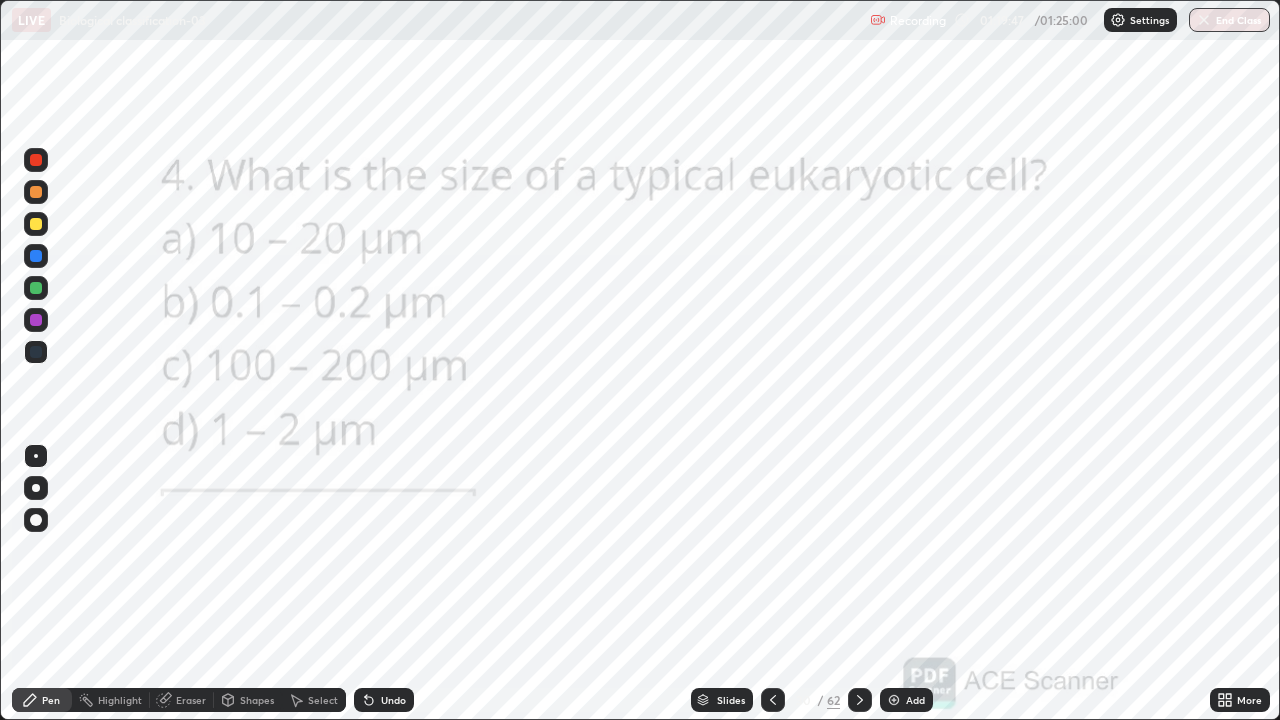 click 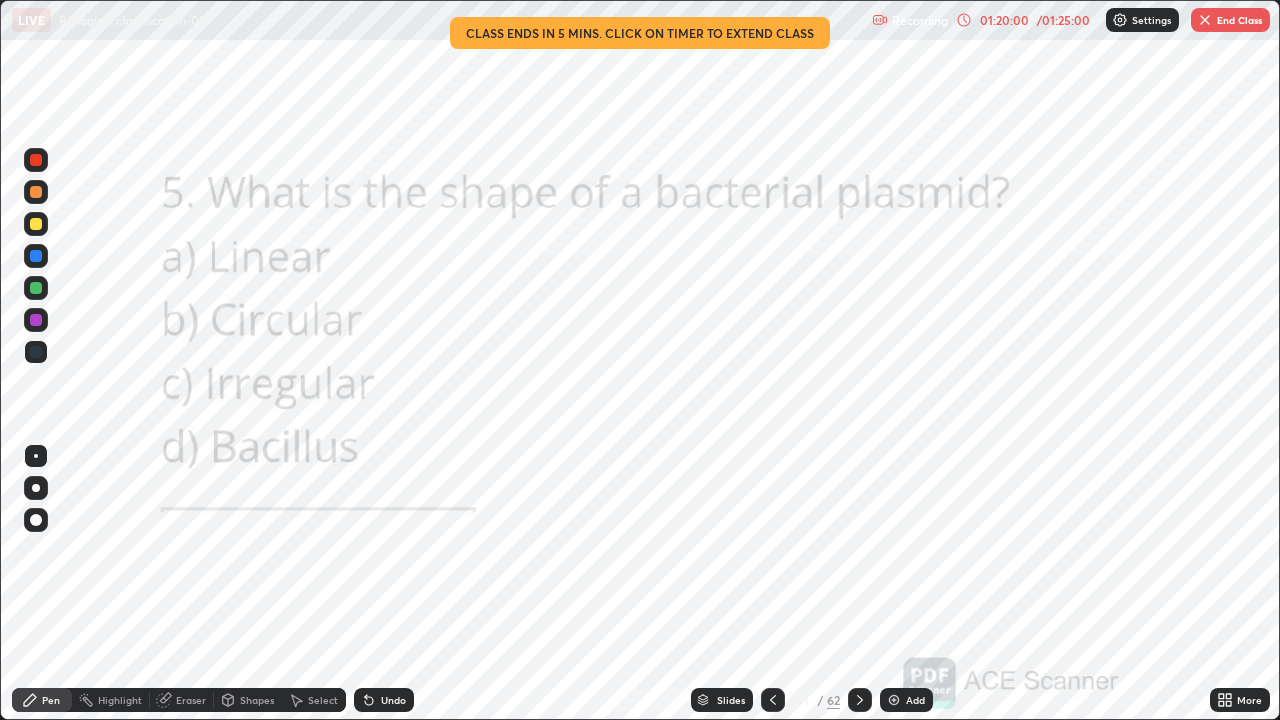 click 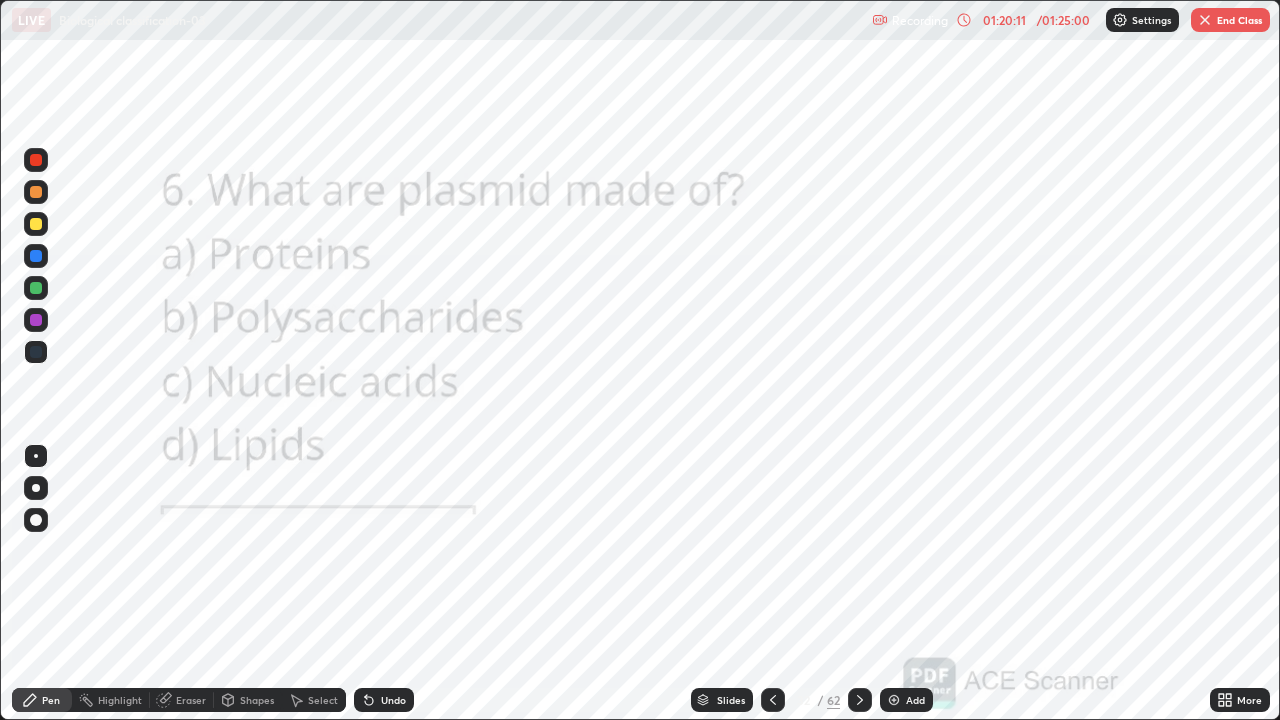 click 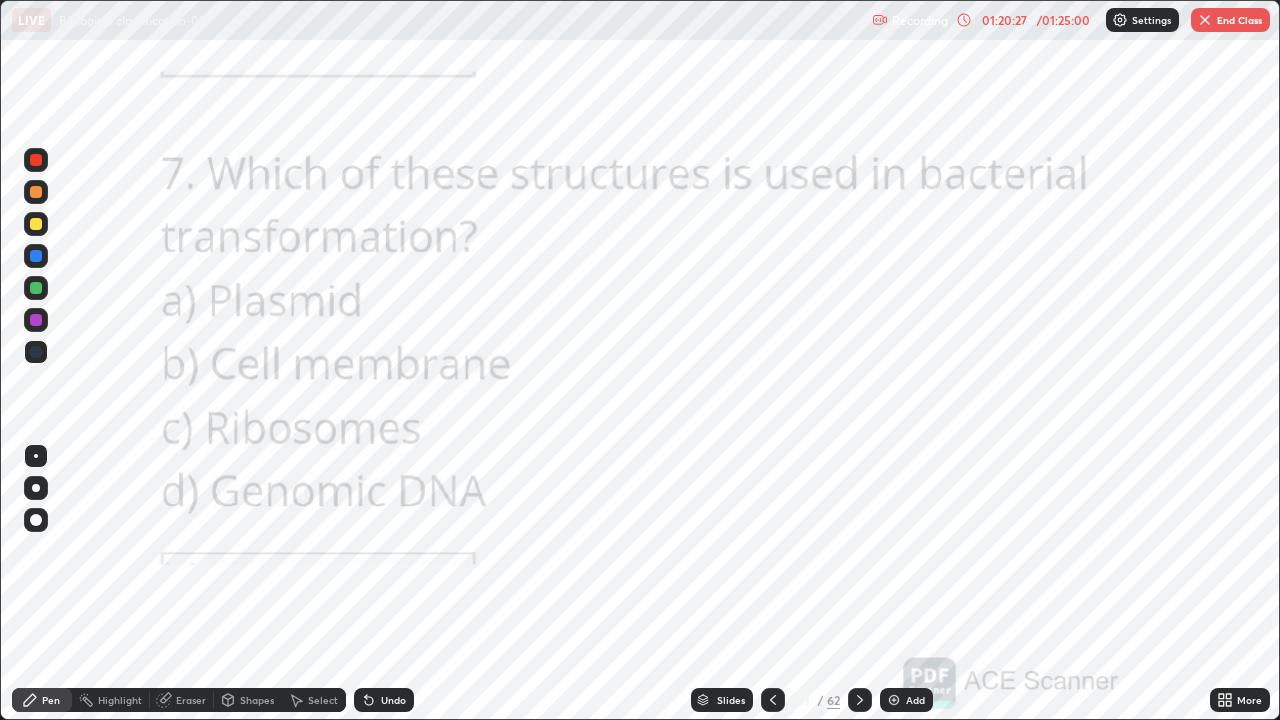 click 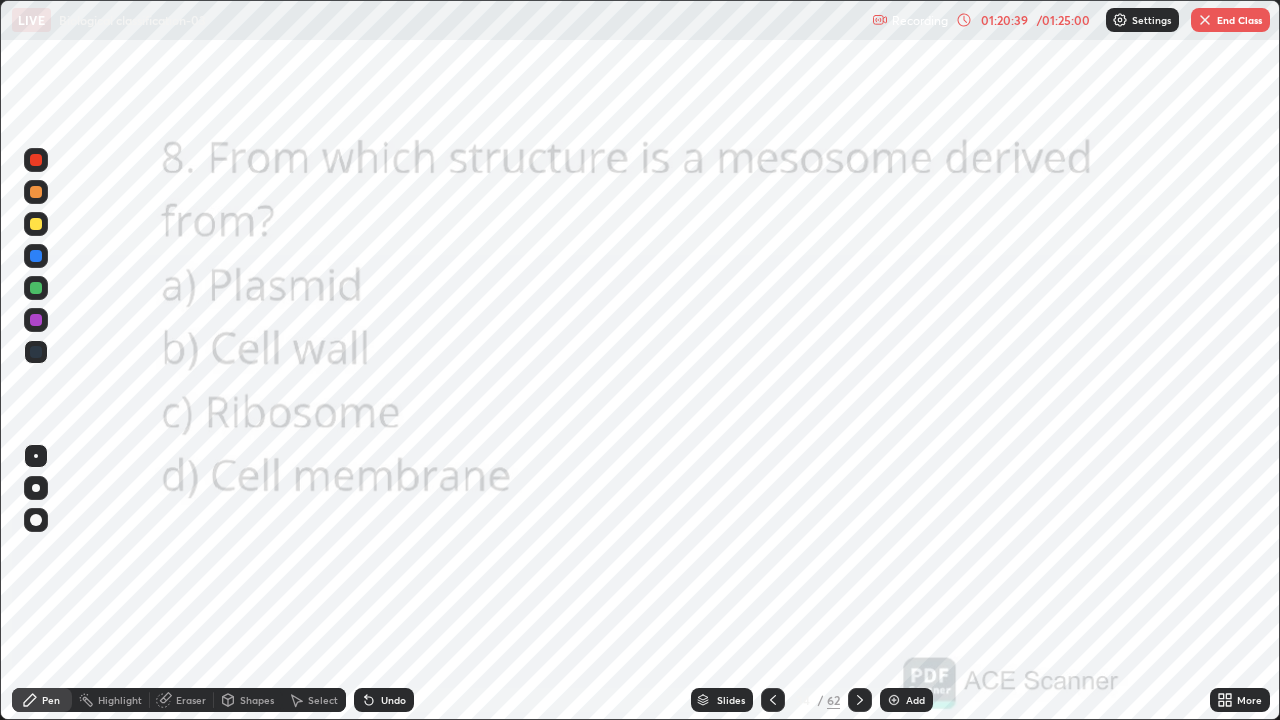 click at bounding box center (860, 700) 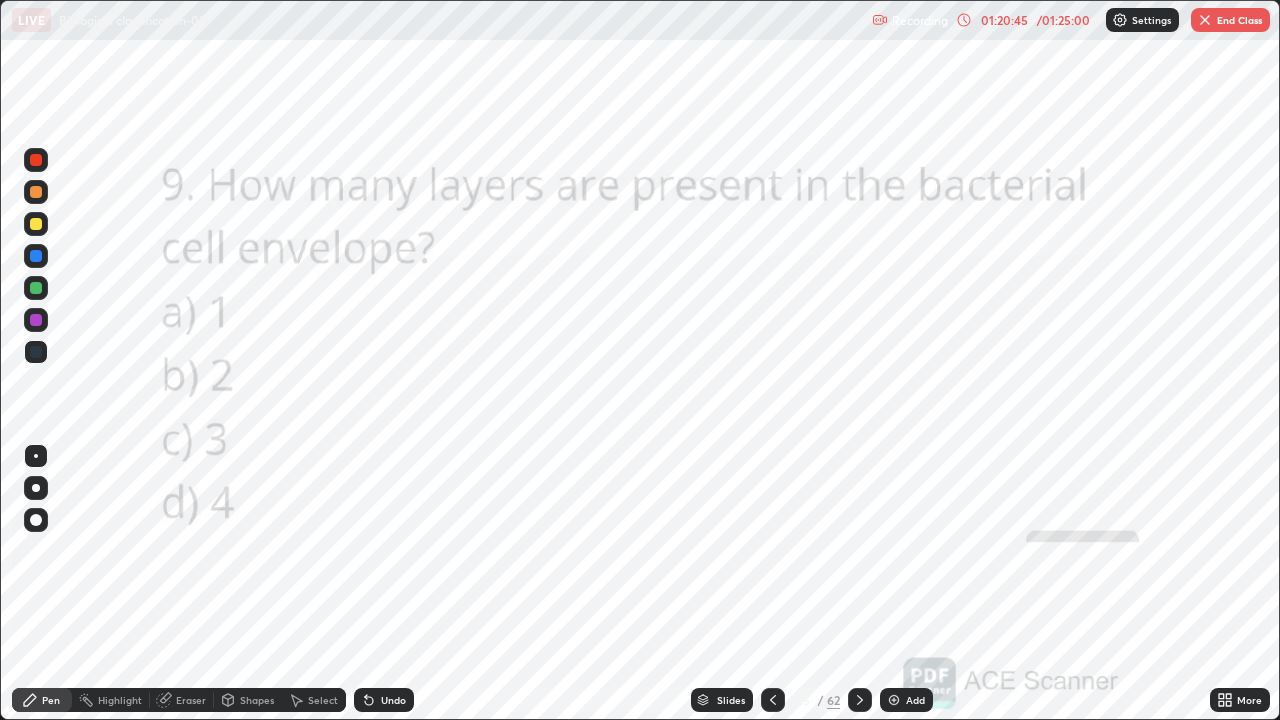 click 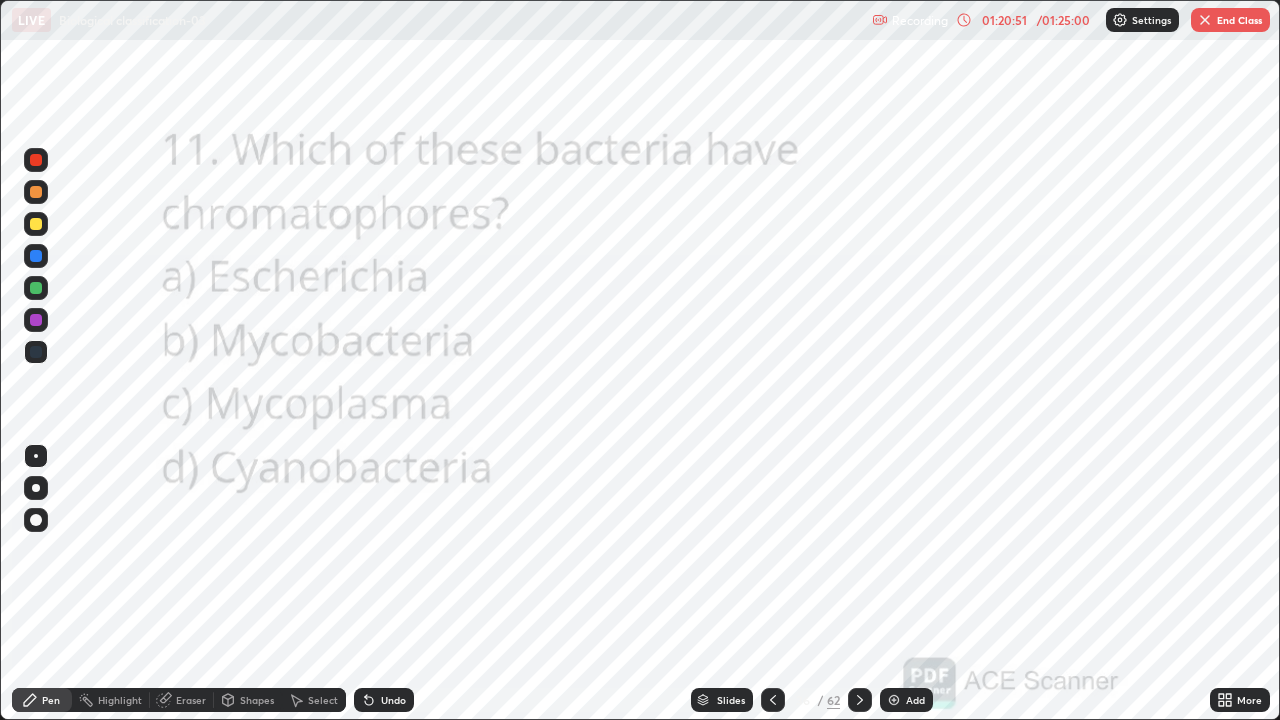 click 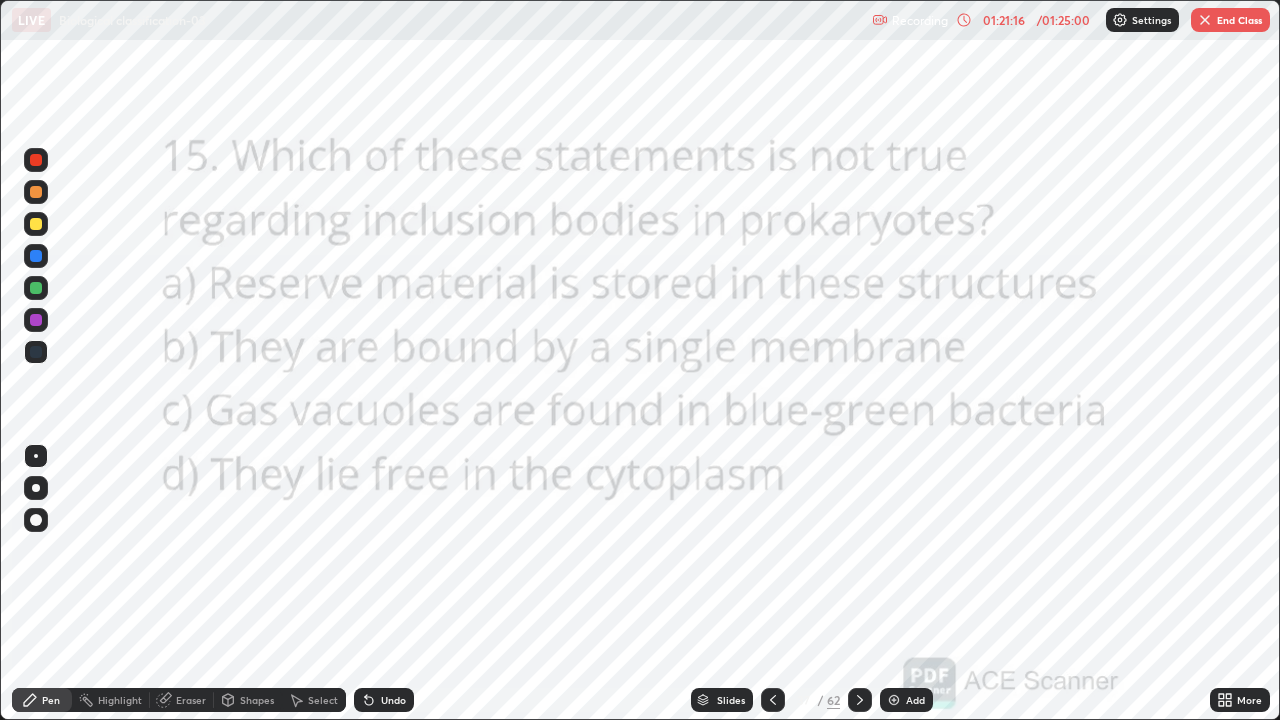 click on "Slides" at bounding box center (722, 700) 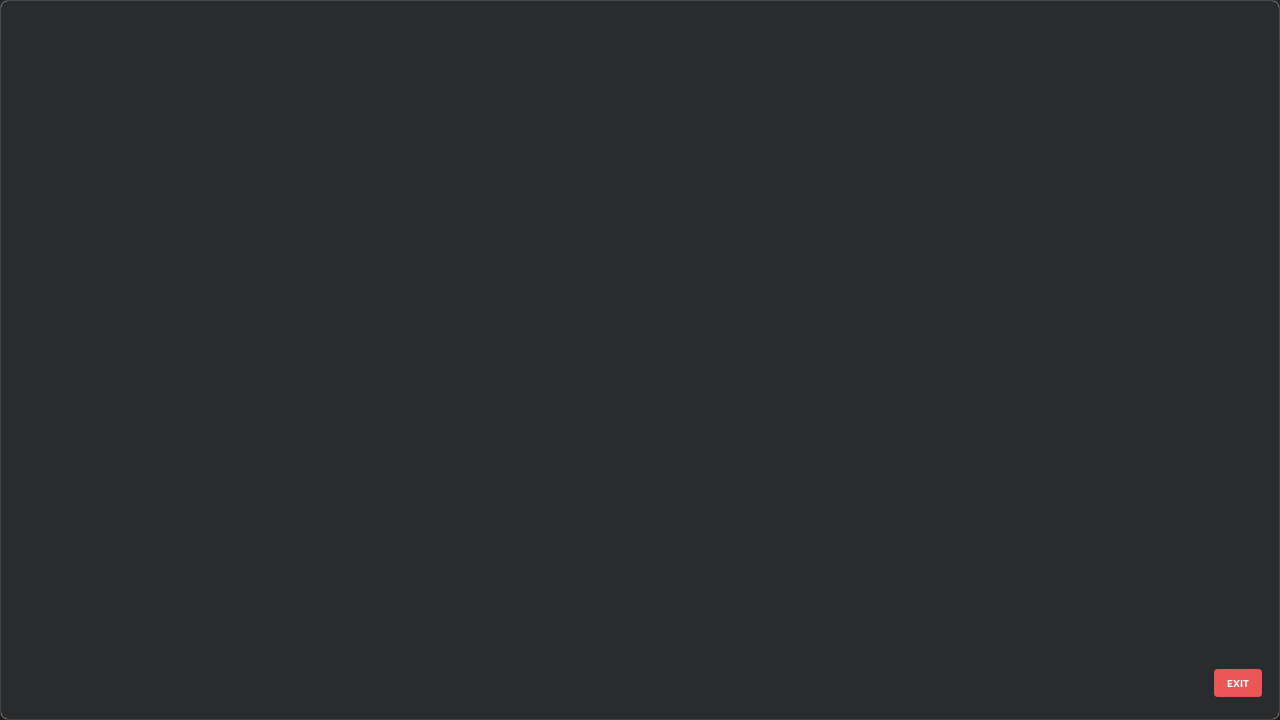 scroll, scrollTop: 2202, scrollLeft: 0, axis: vertical 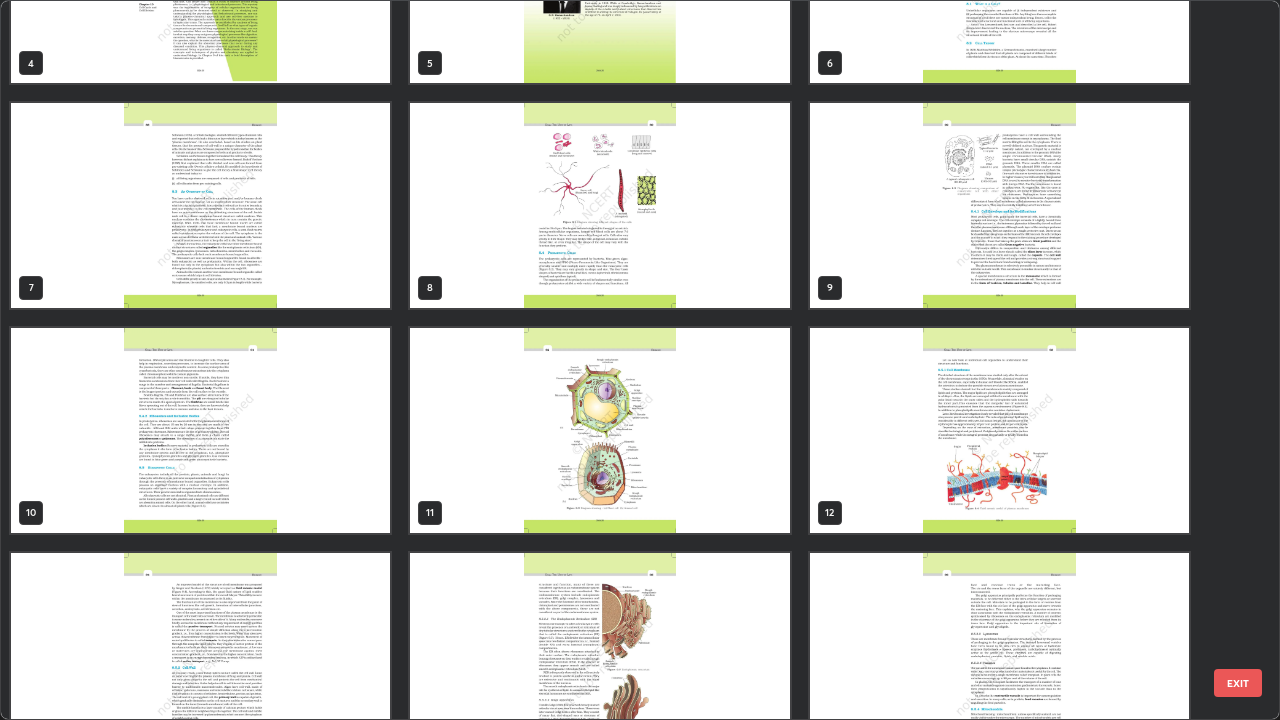 click at bounding box center [200, 430] 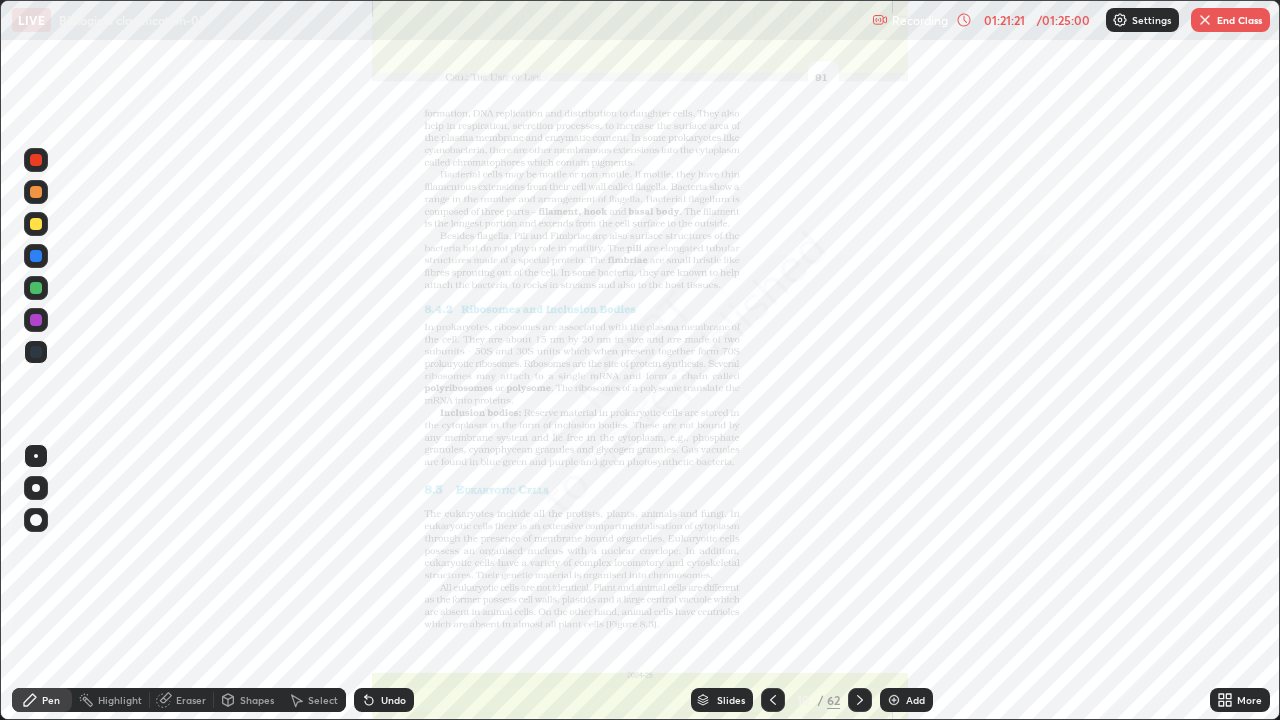 click at bounding box center [200, 430] 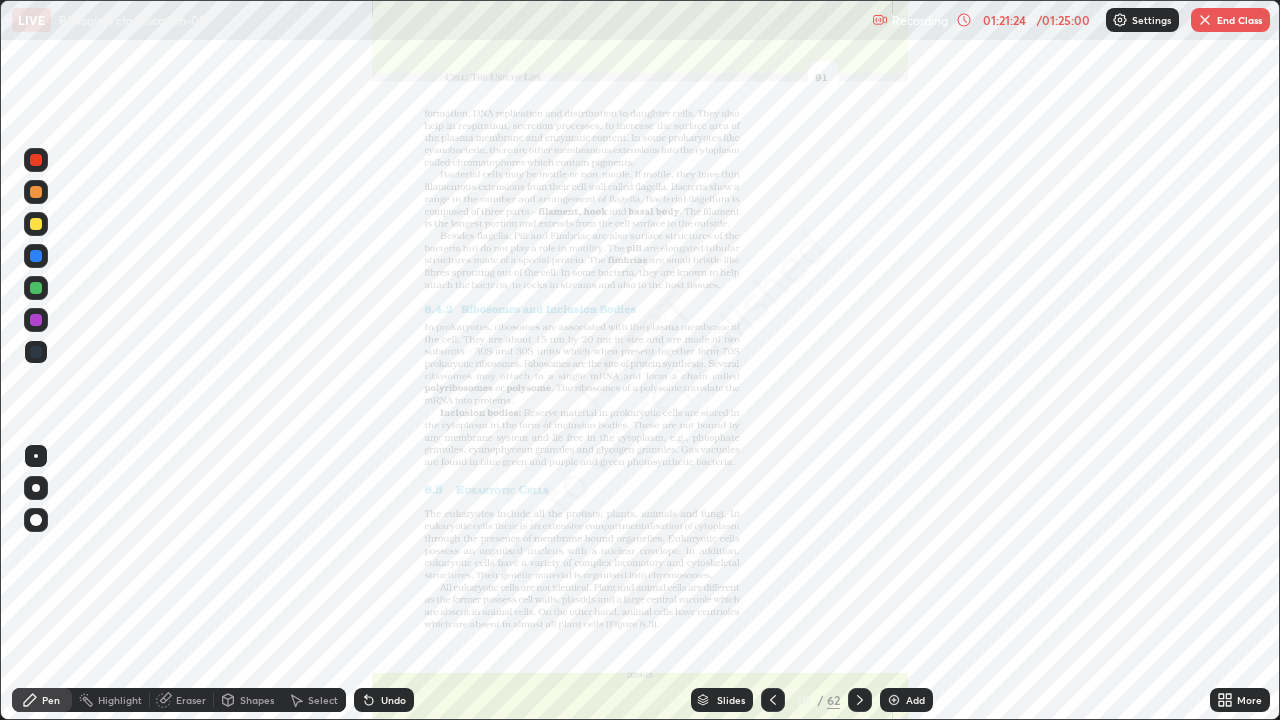click on "More" at bounding box center (1249, 700) 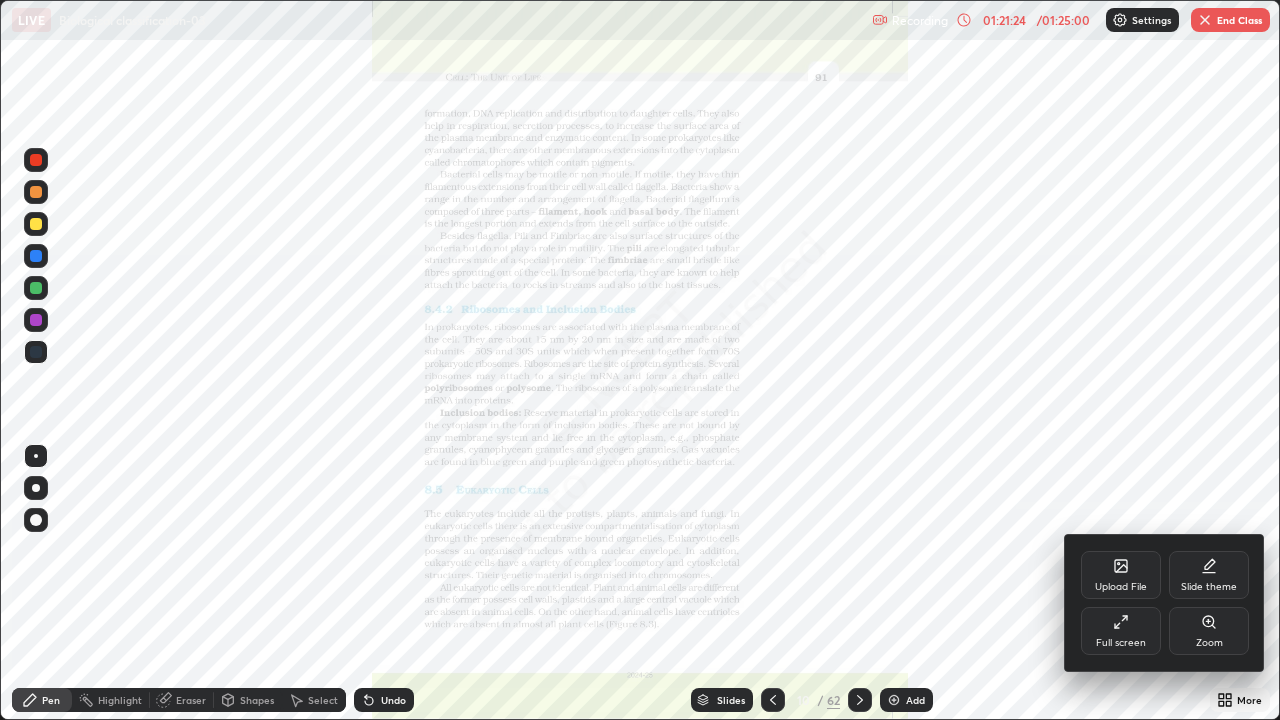 click on "Zoom" at bounding box center [1209, 643] 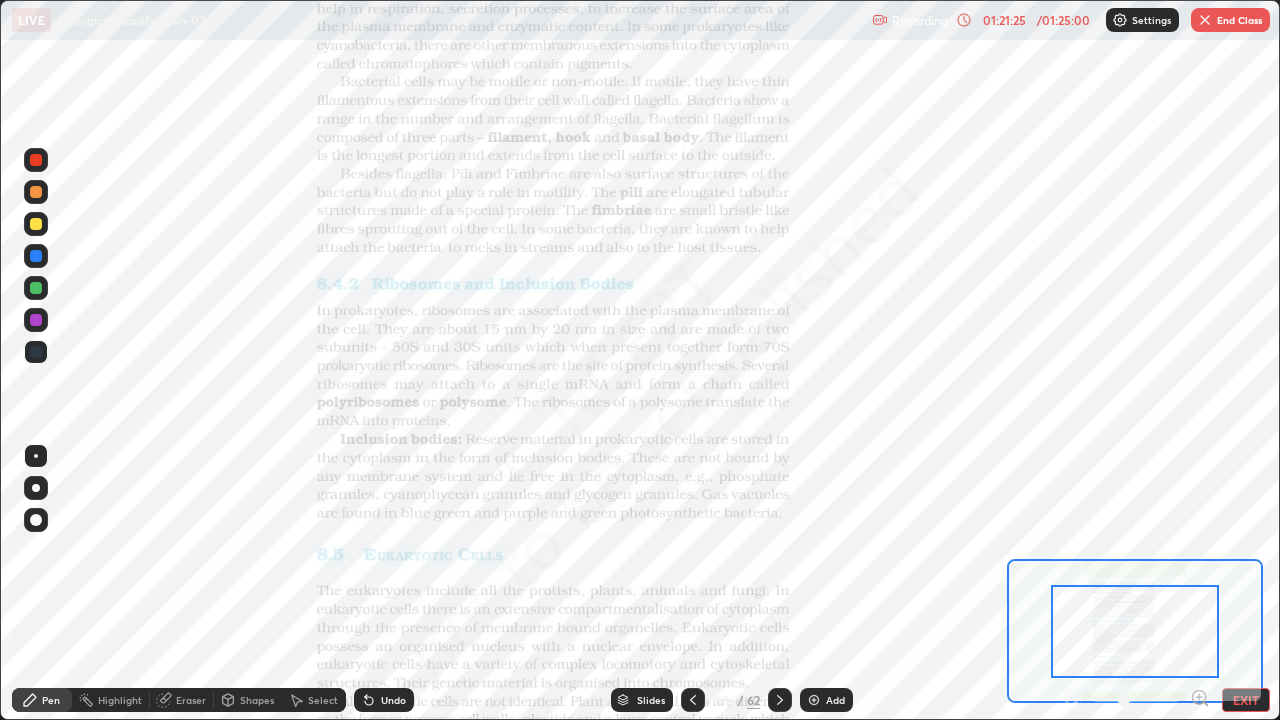 click 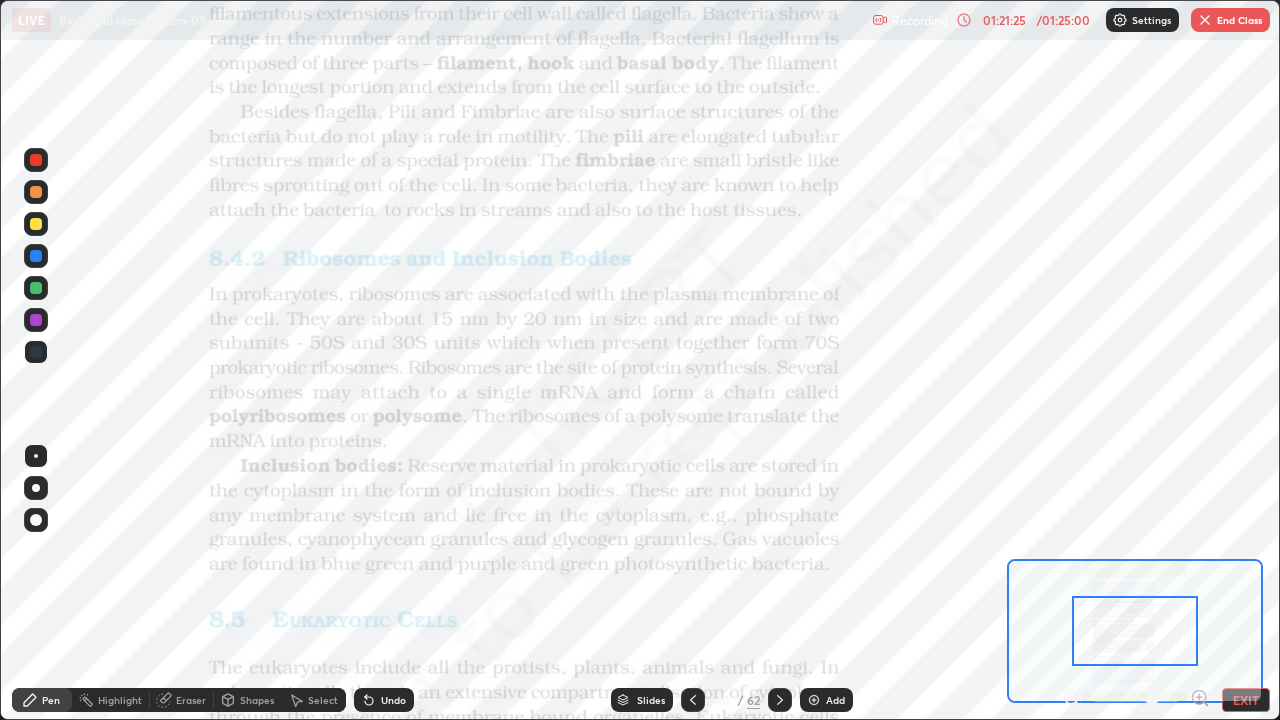 click 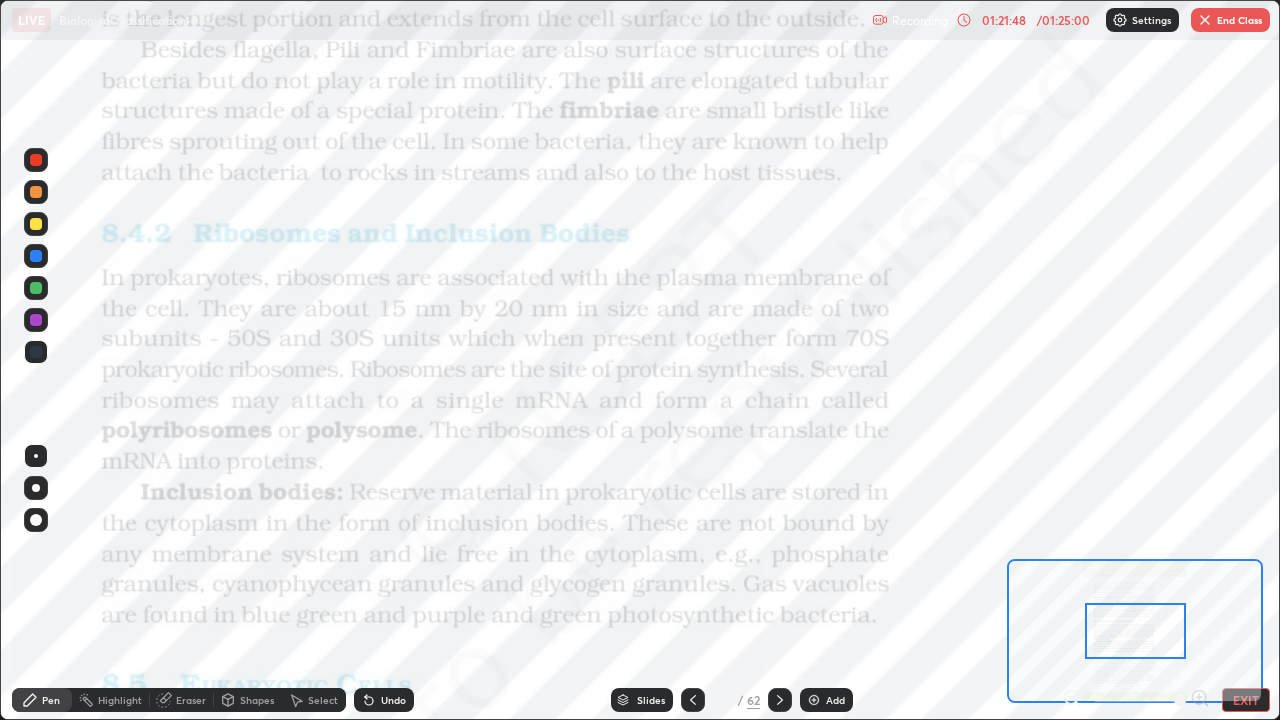click on "Slides" at bounding box center (642, 700) 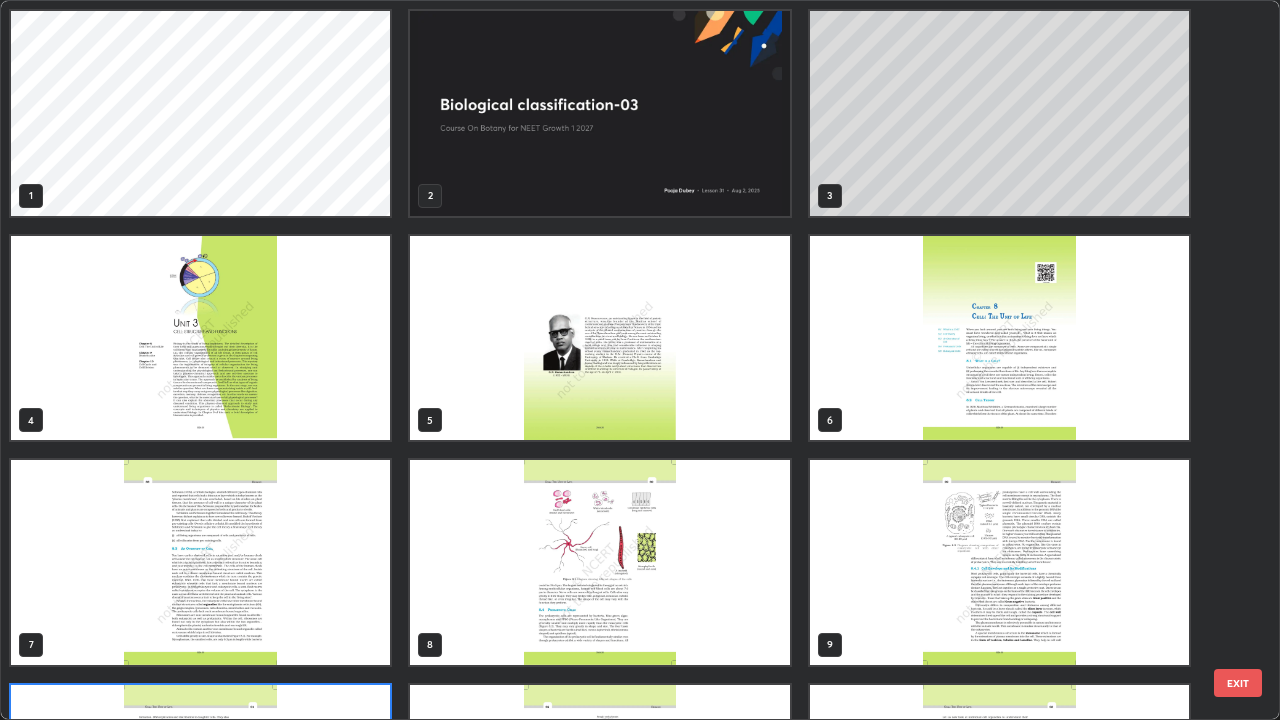 scroll, scrollTop: 180, scrollLeft: 0, axis: vertical 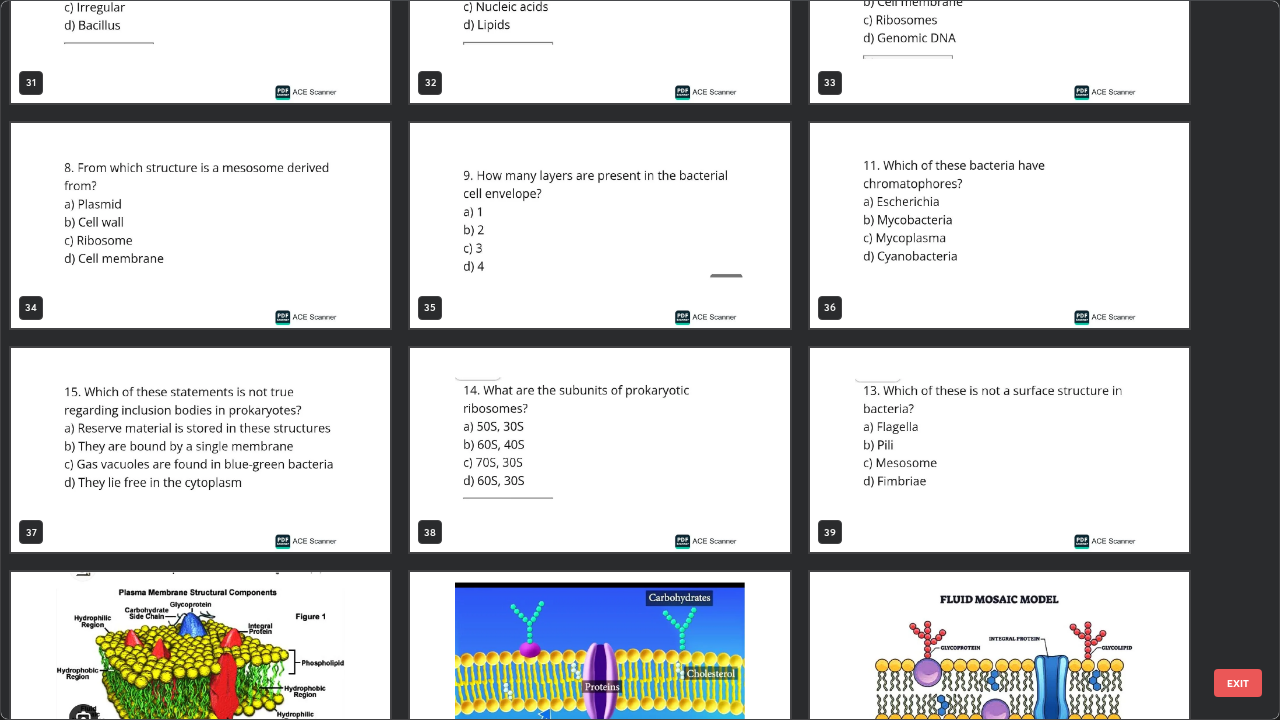 click at bounding box center [200, 450] 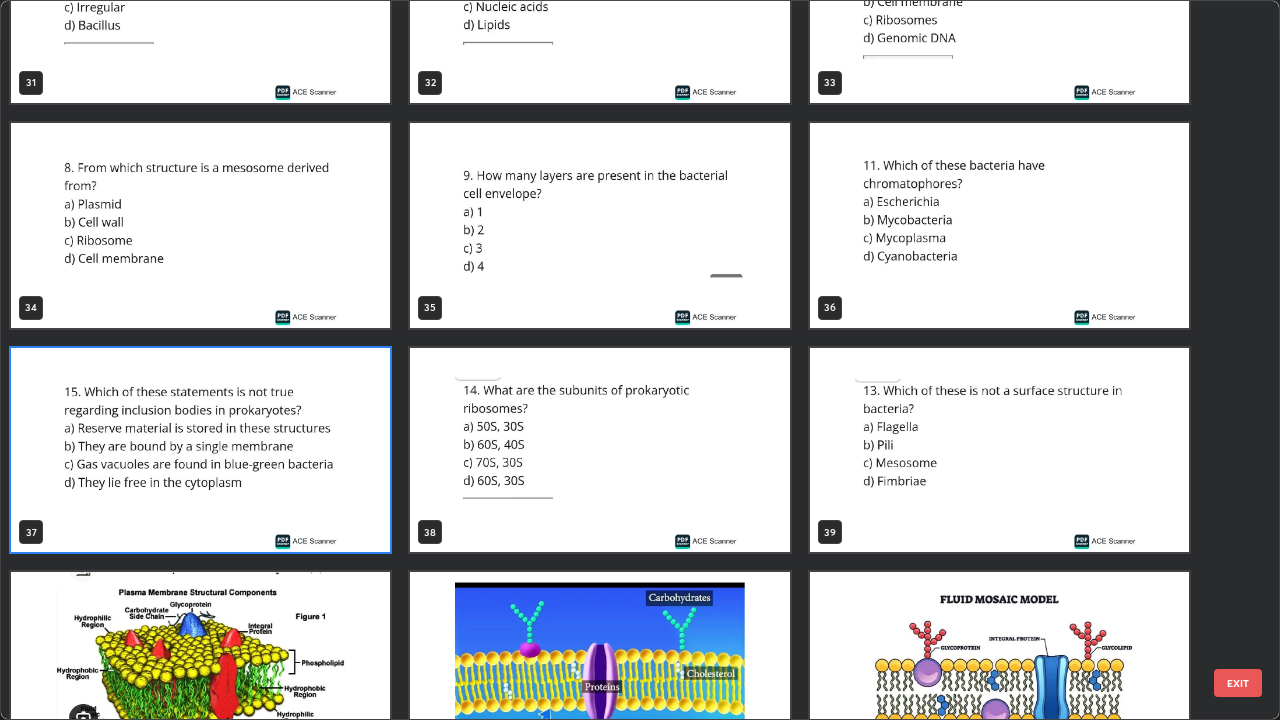 click at bounding box center [200, 450] 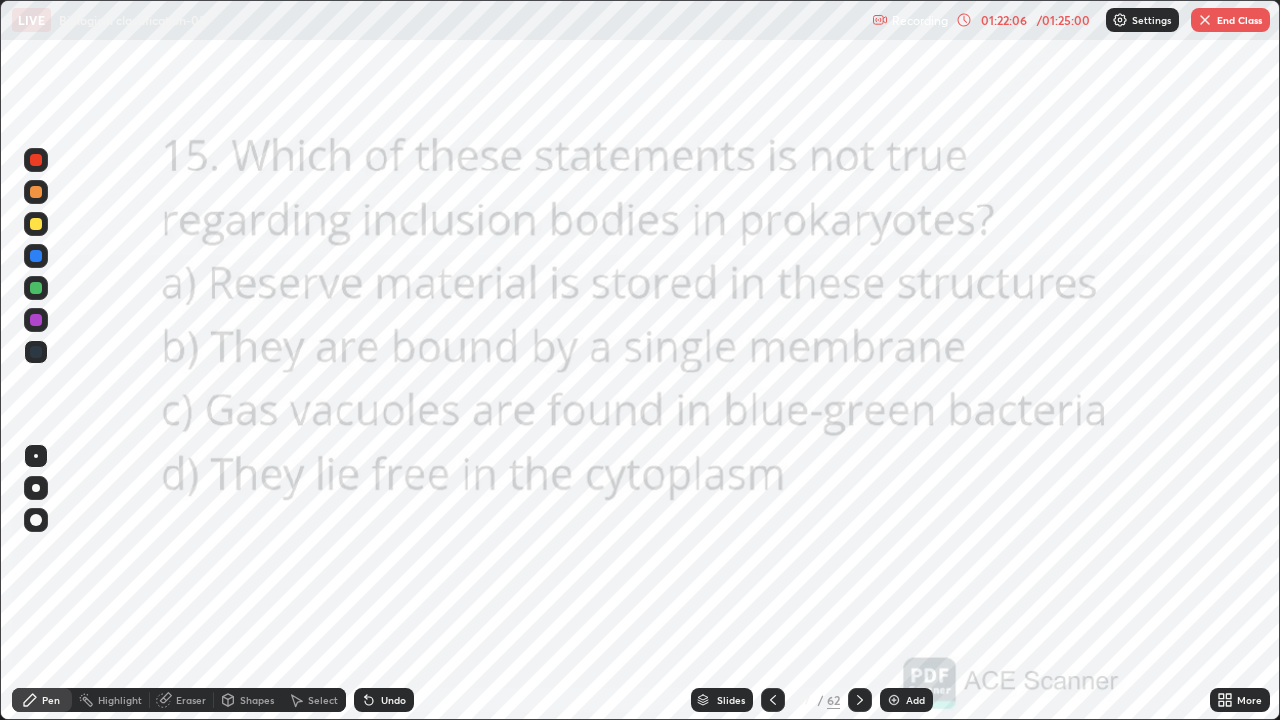 click at bounding box center (200, 450) 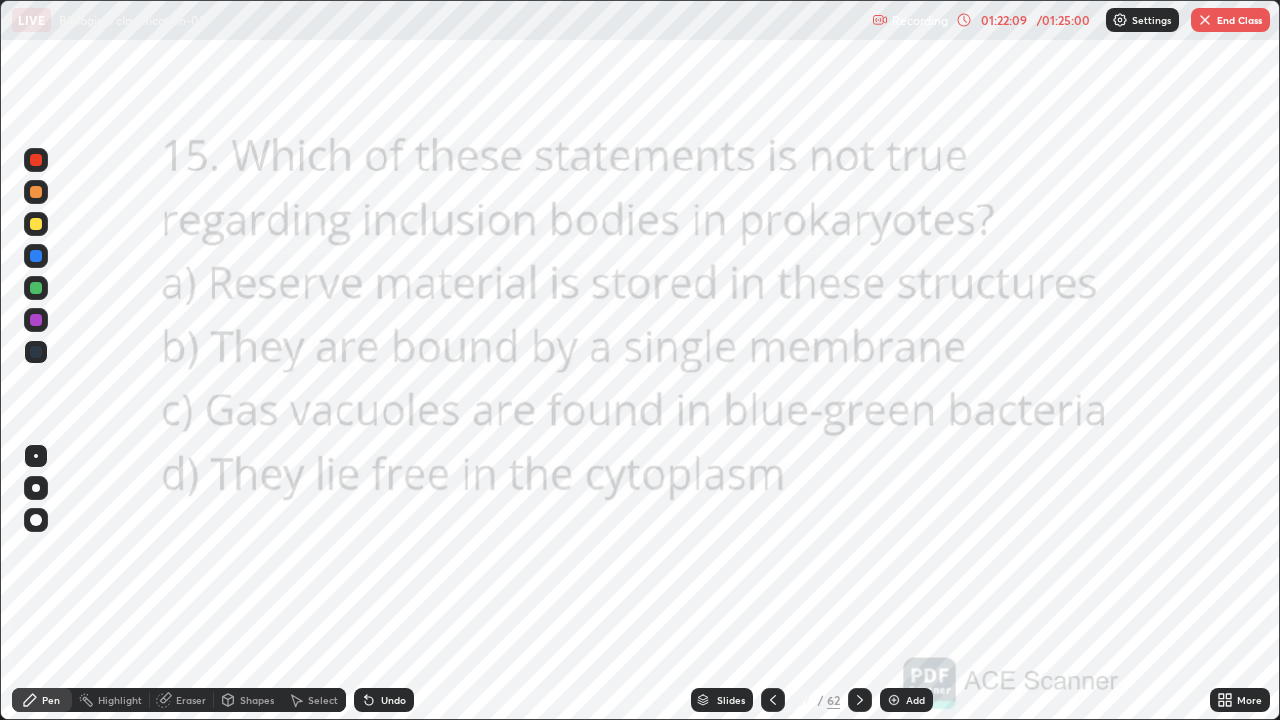 click 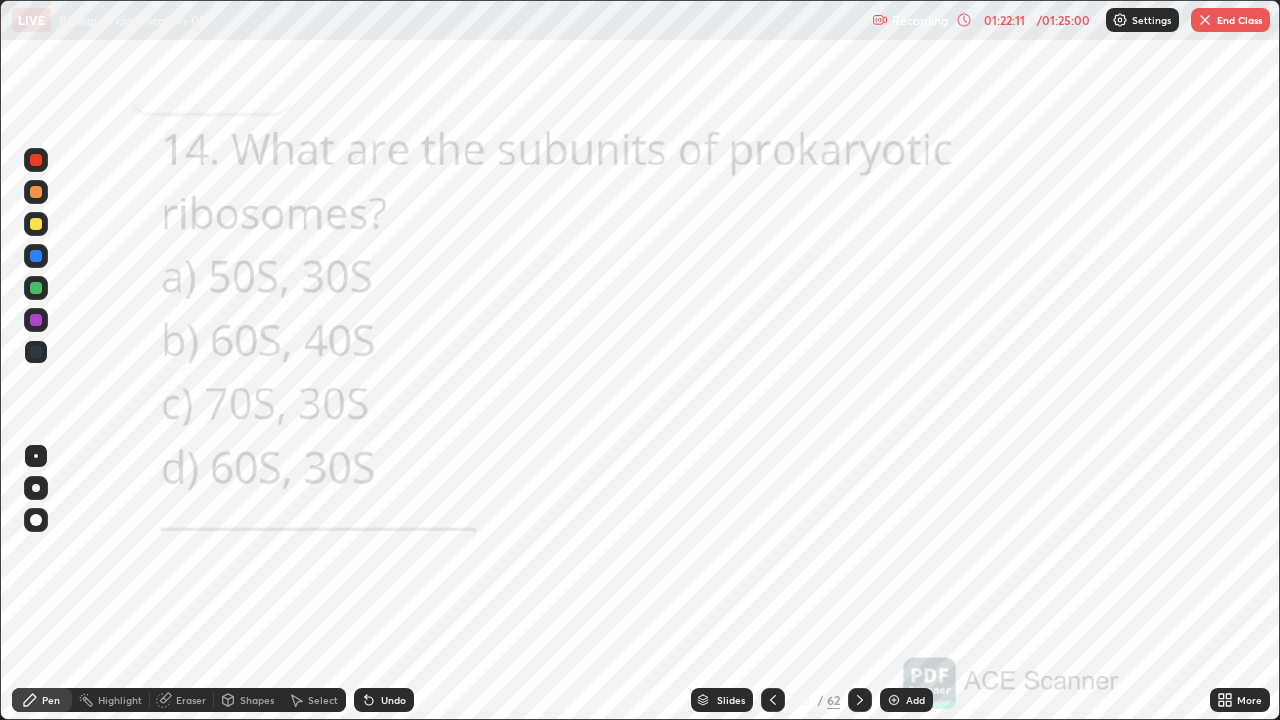click 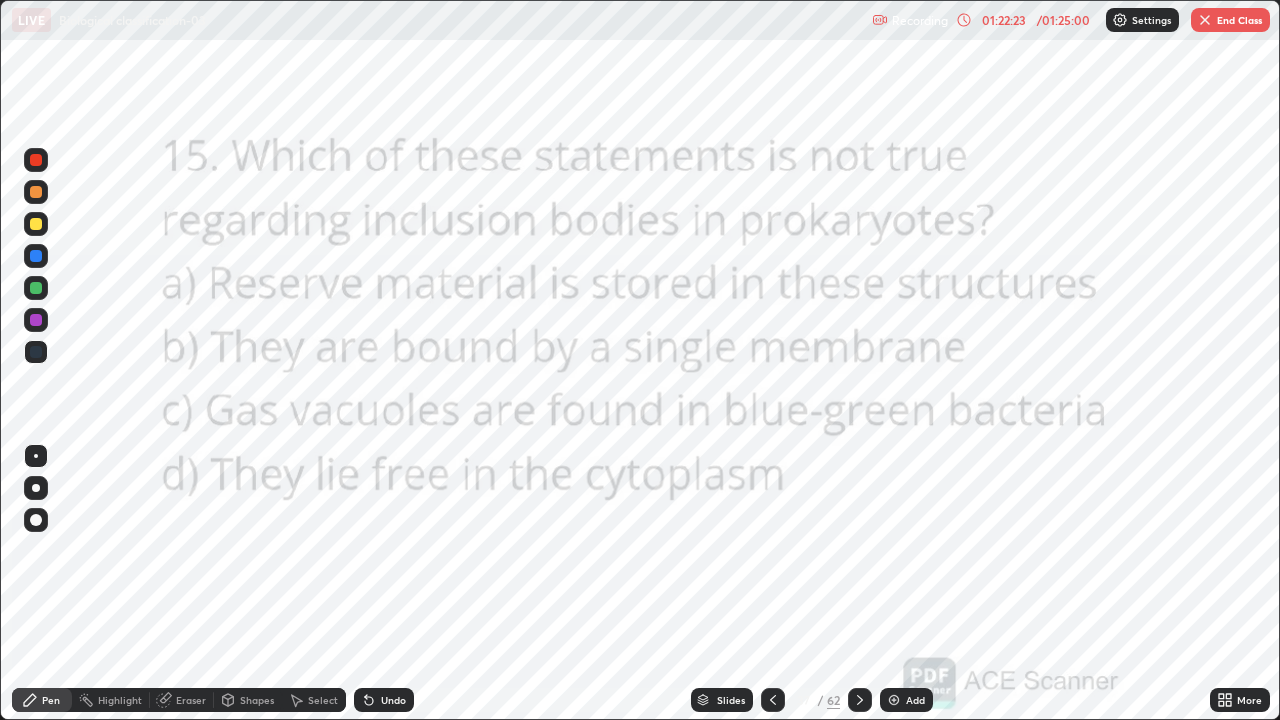 click 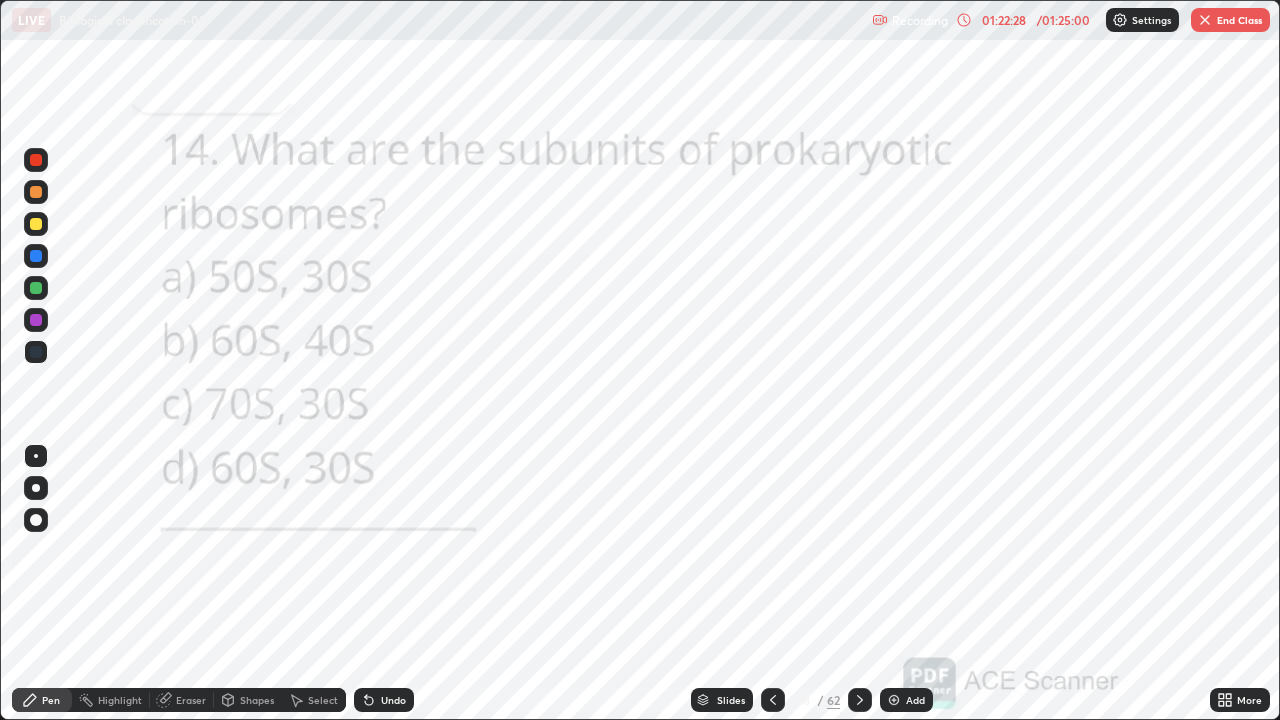 click 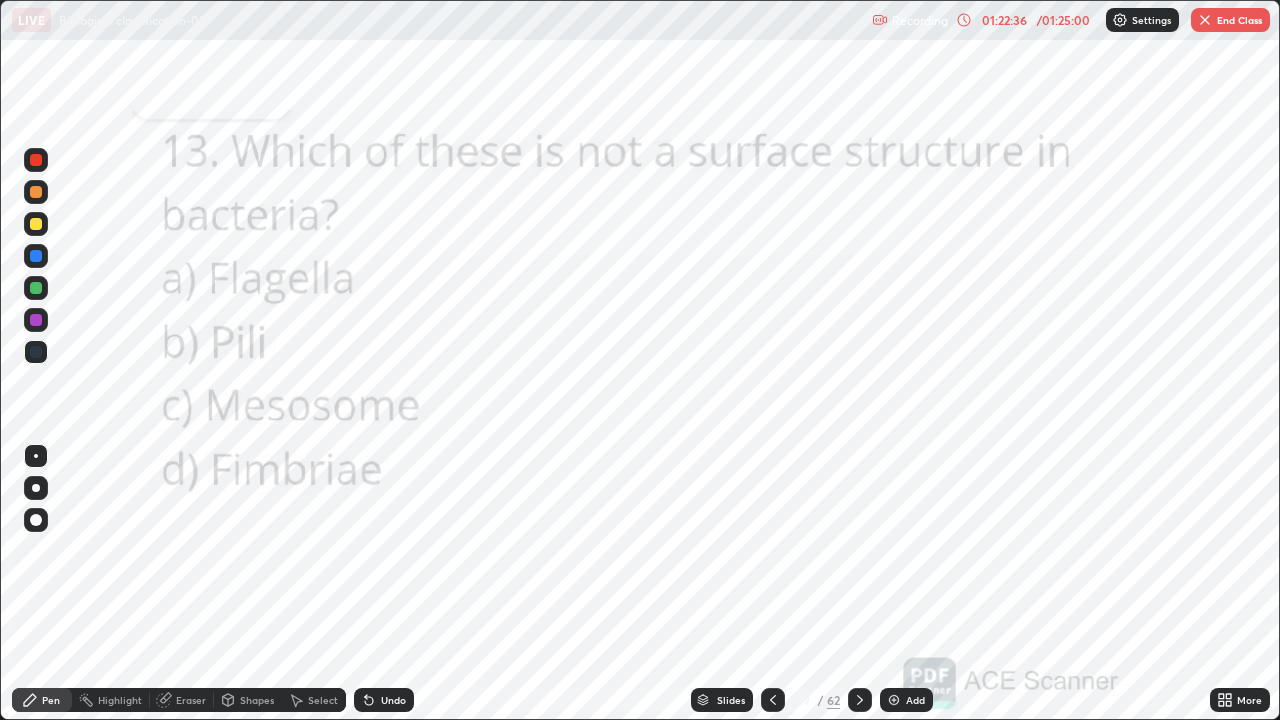 click 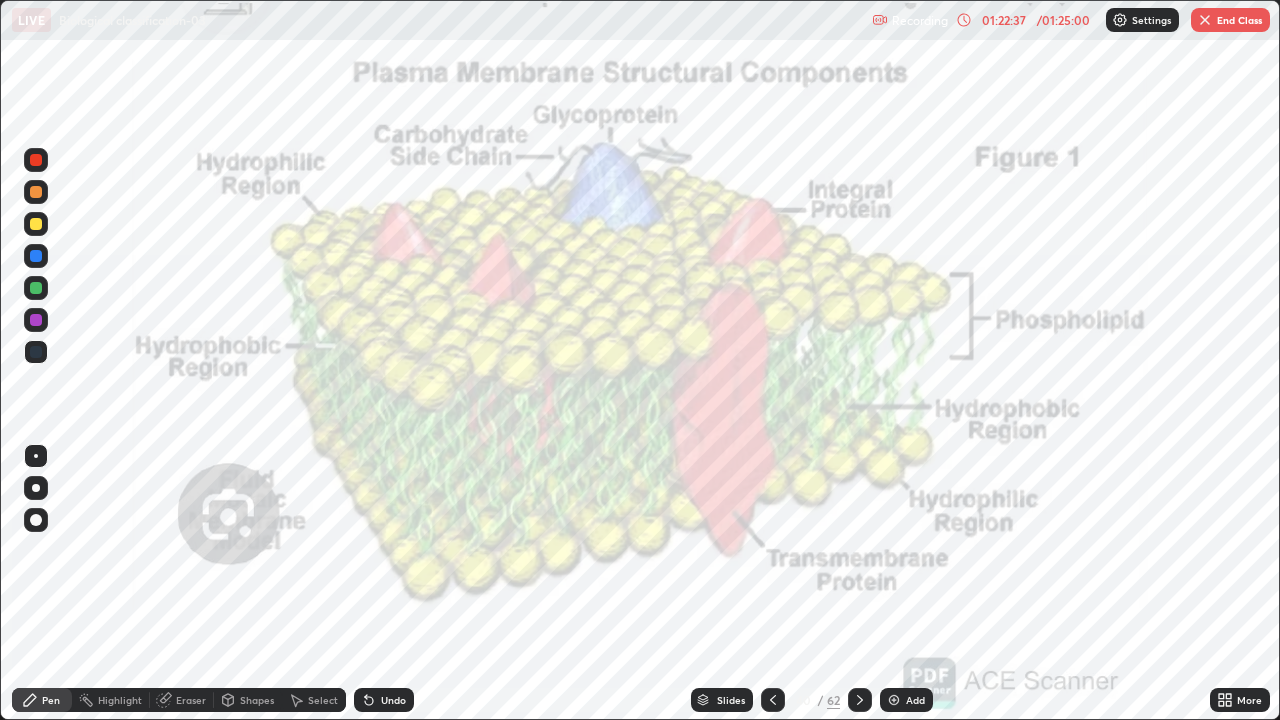 click on "Slides" at bounding box center [722, 700] 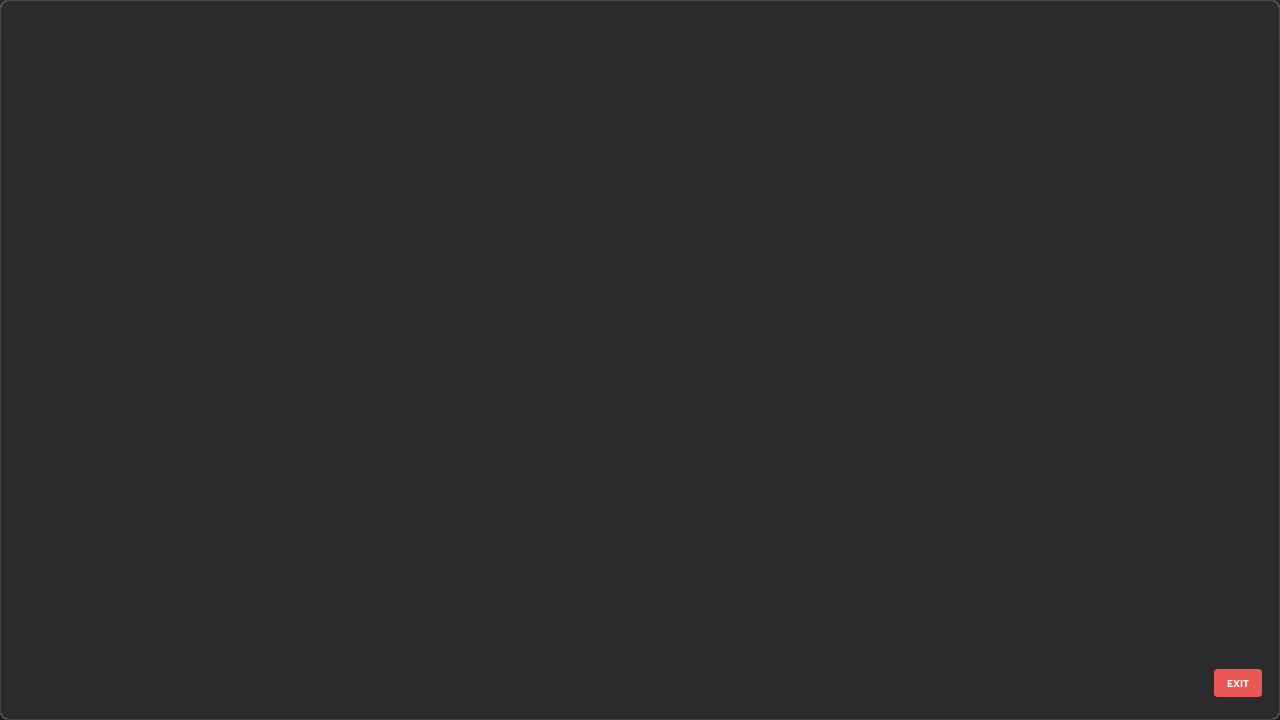 scroll, scrollTop: 2426, scrollLeft: 0, axis: vertical 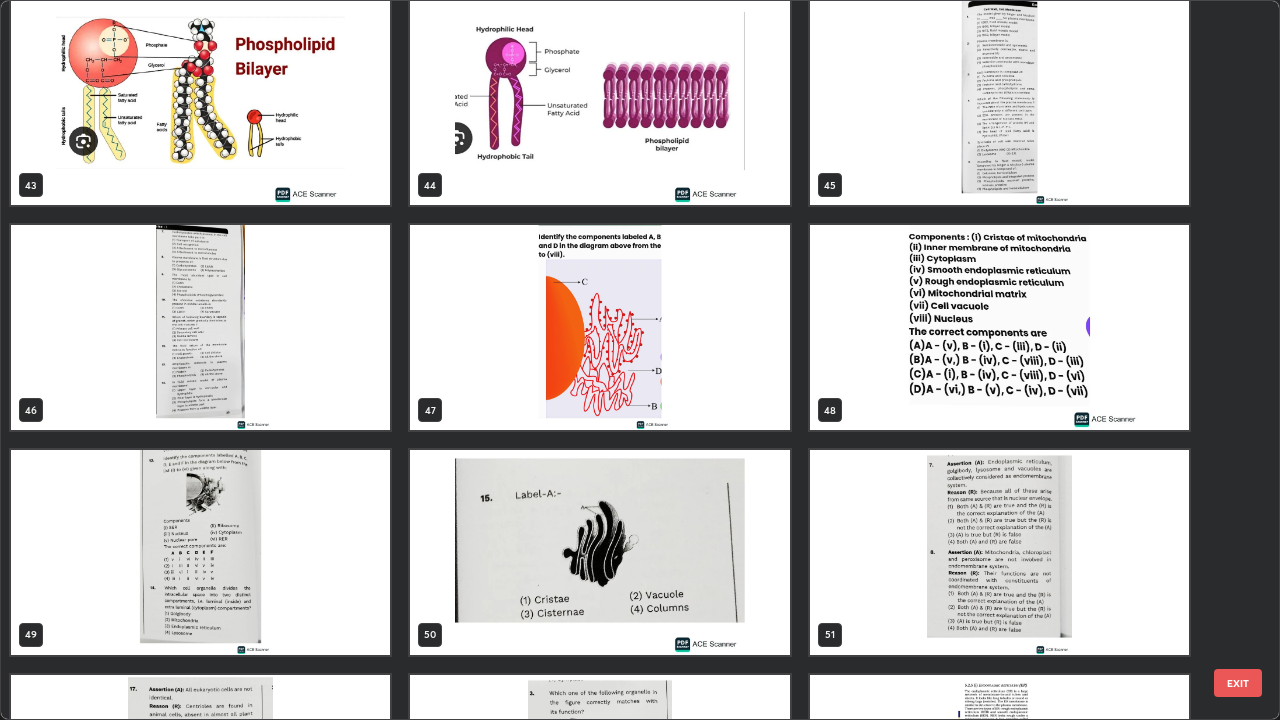 click at bounding box center [599, 327] 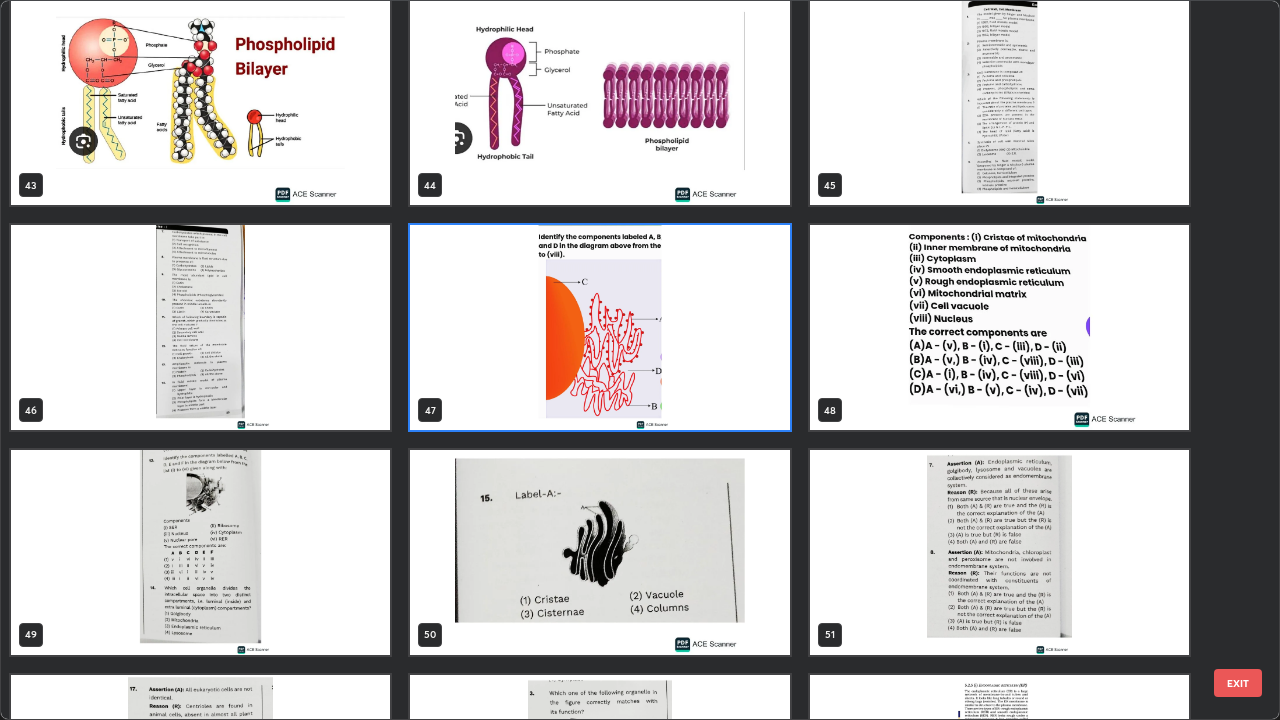 click at bounding box center [599, 327] 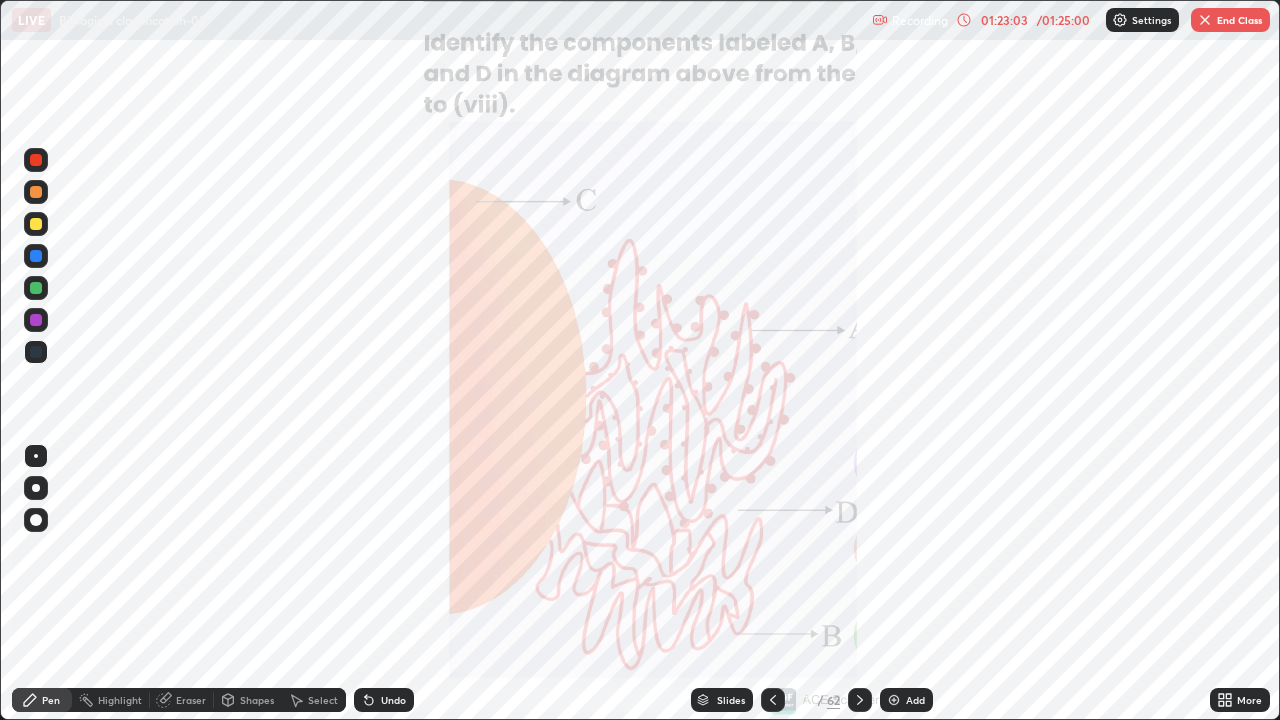 click 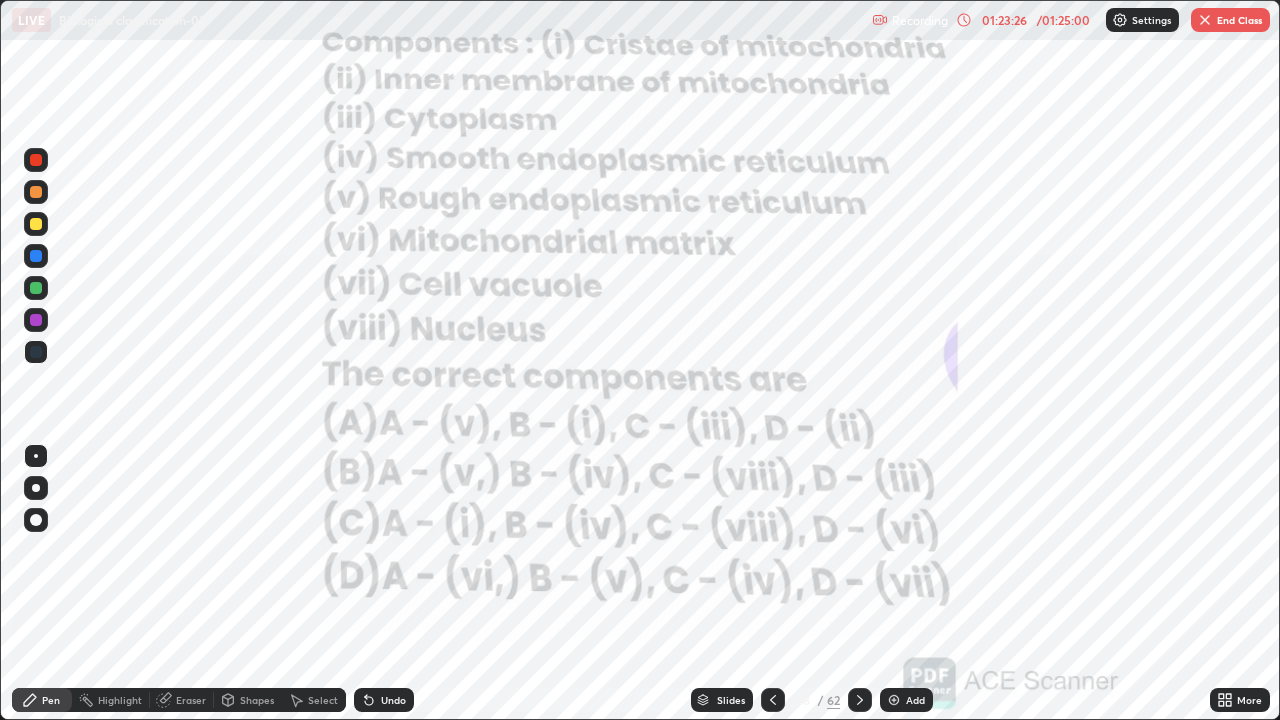 click 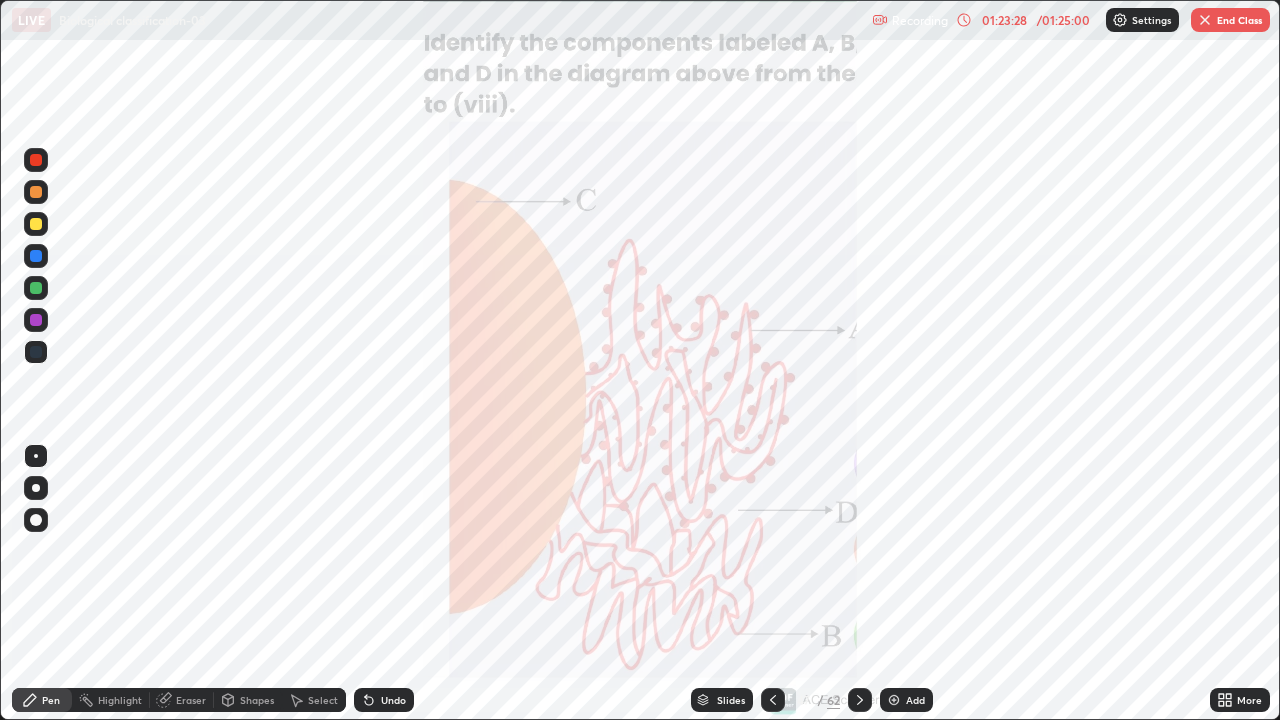 click 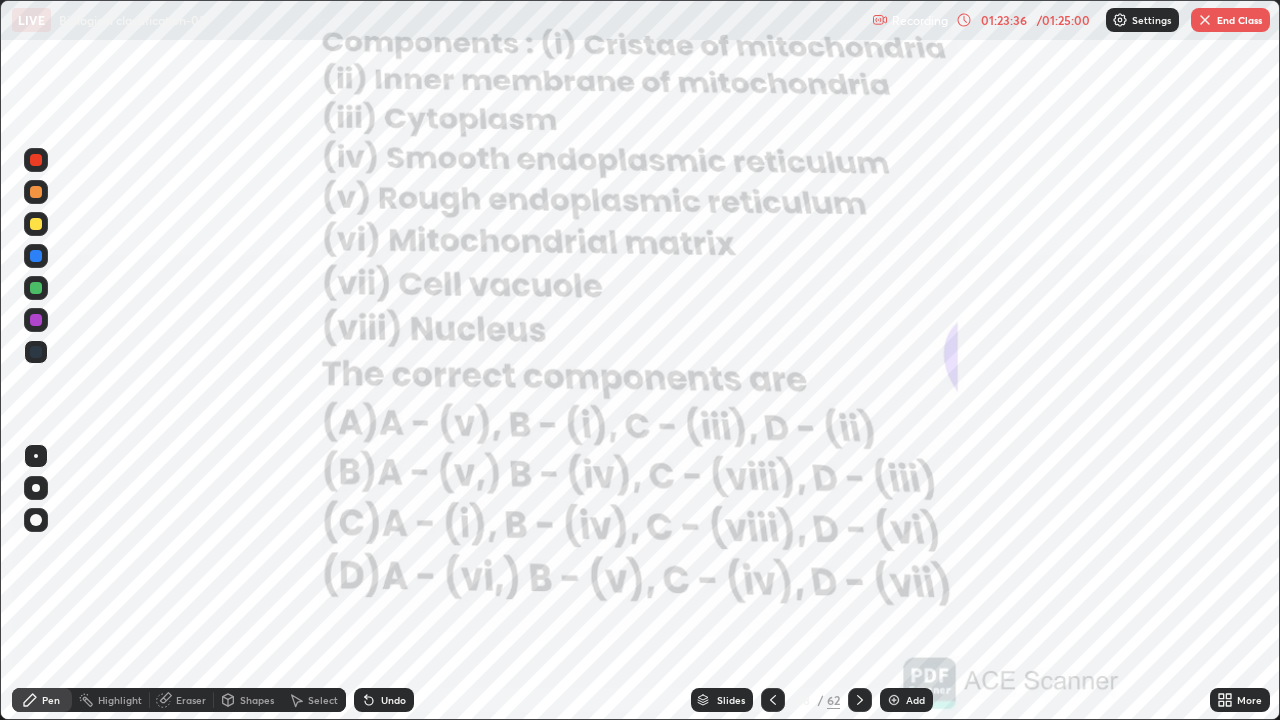 click at bounding box center (860, 700) 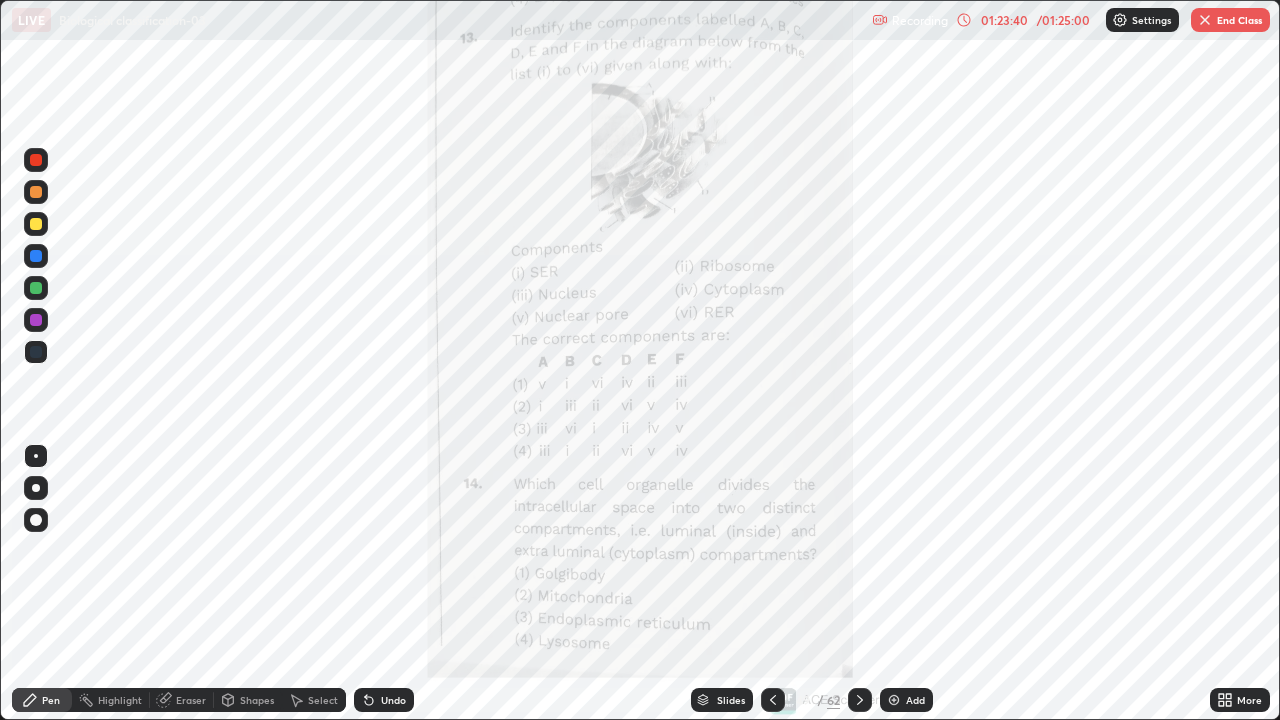 click 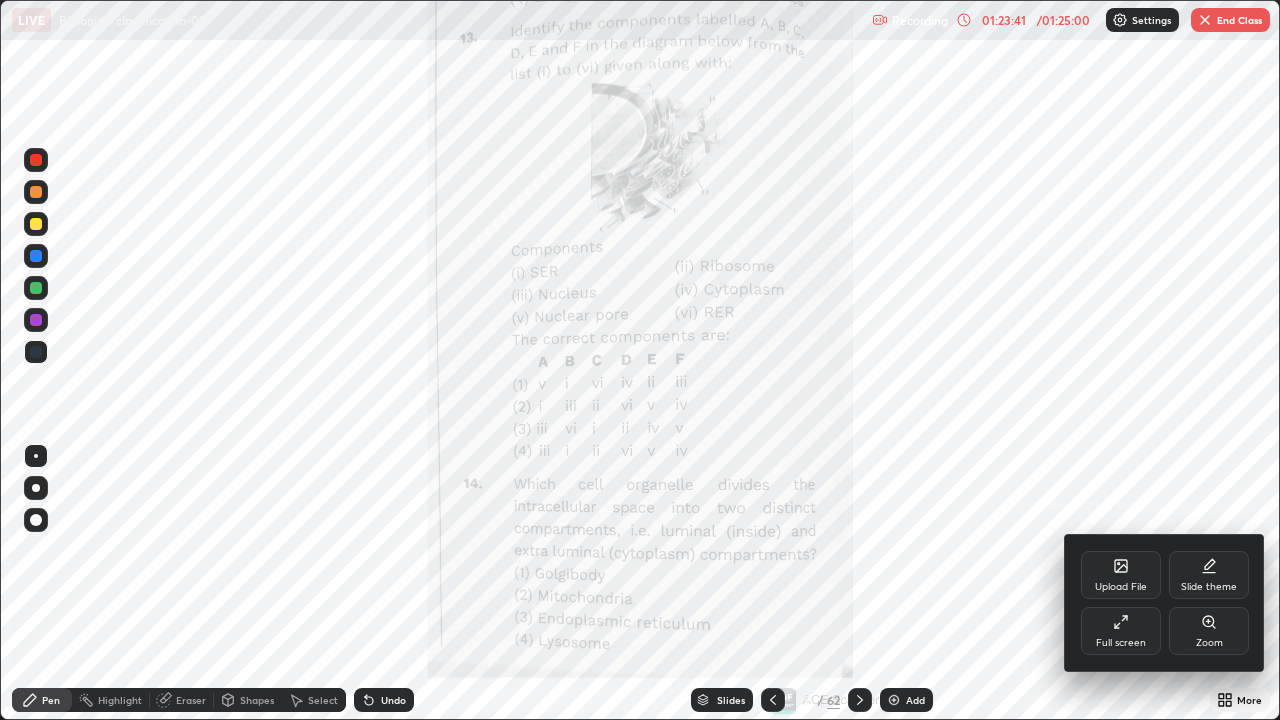 click on "Zoom" at bounding box center (1209, 643) 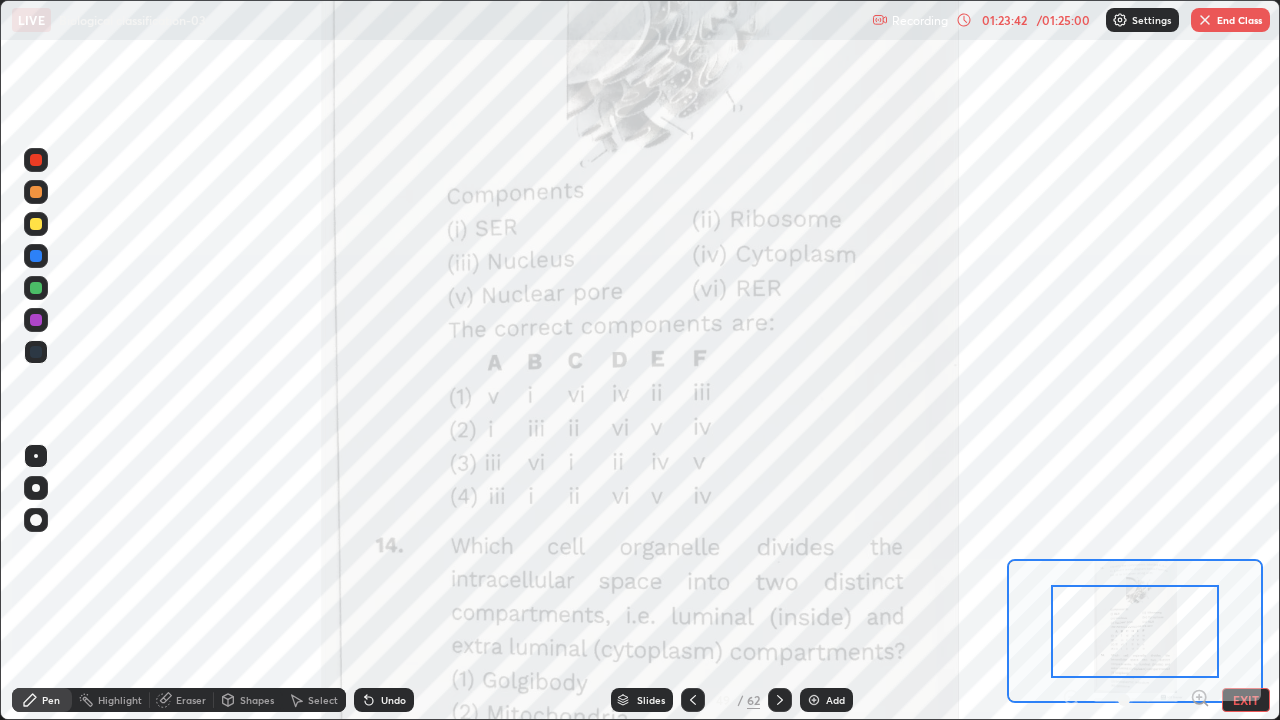 click 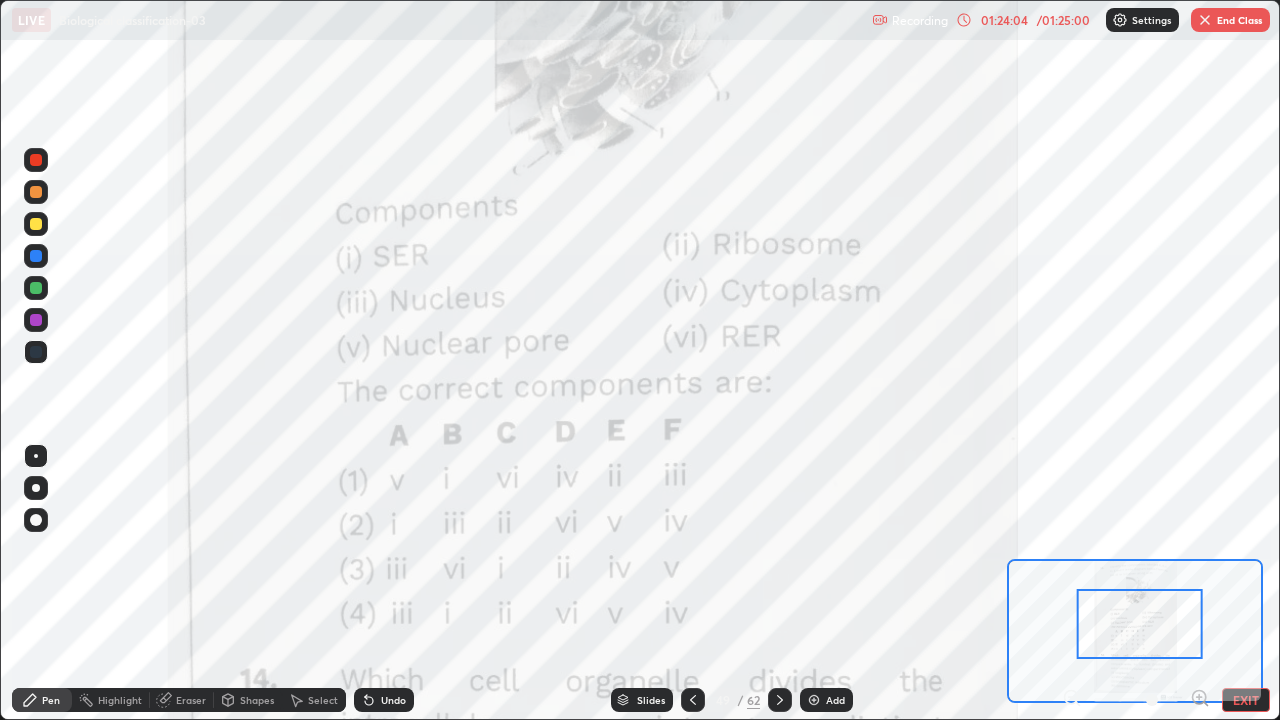 click 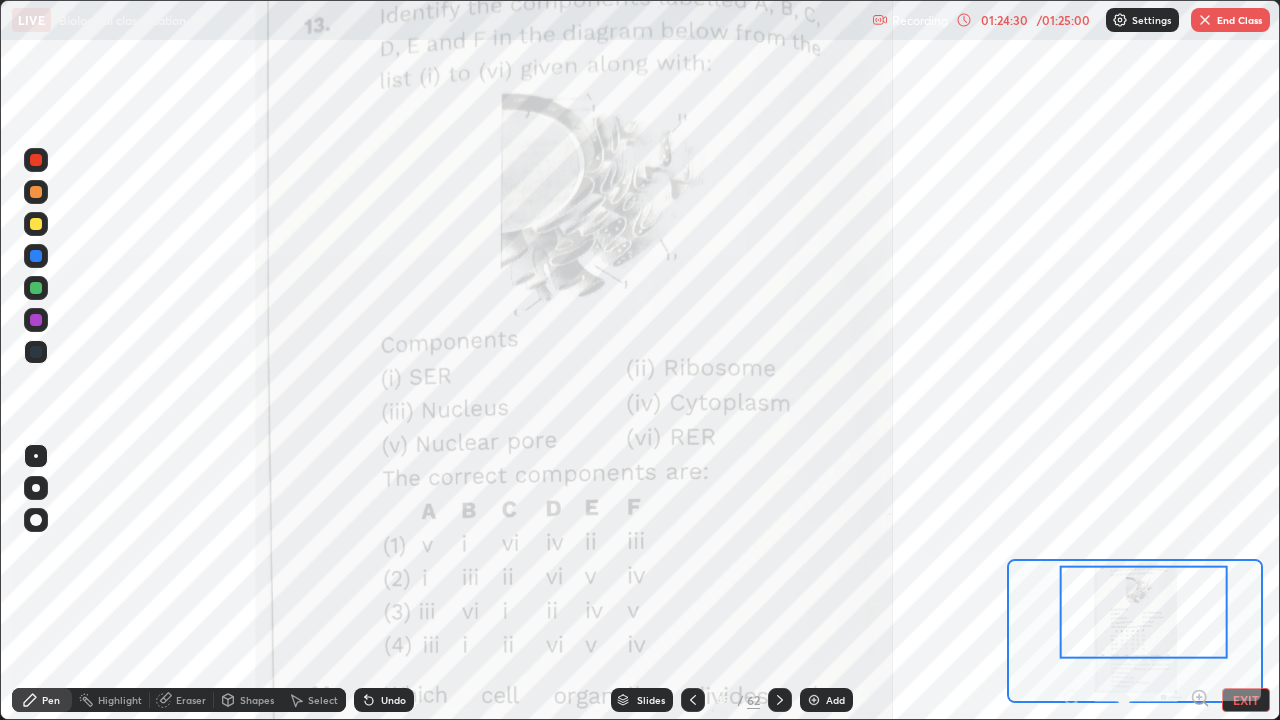 click on "End Class" at bounding box center [1230, 20] 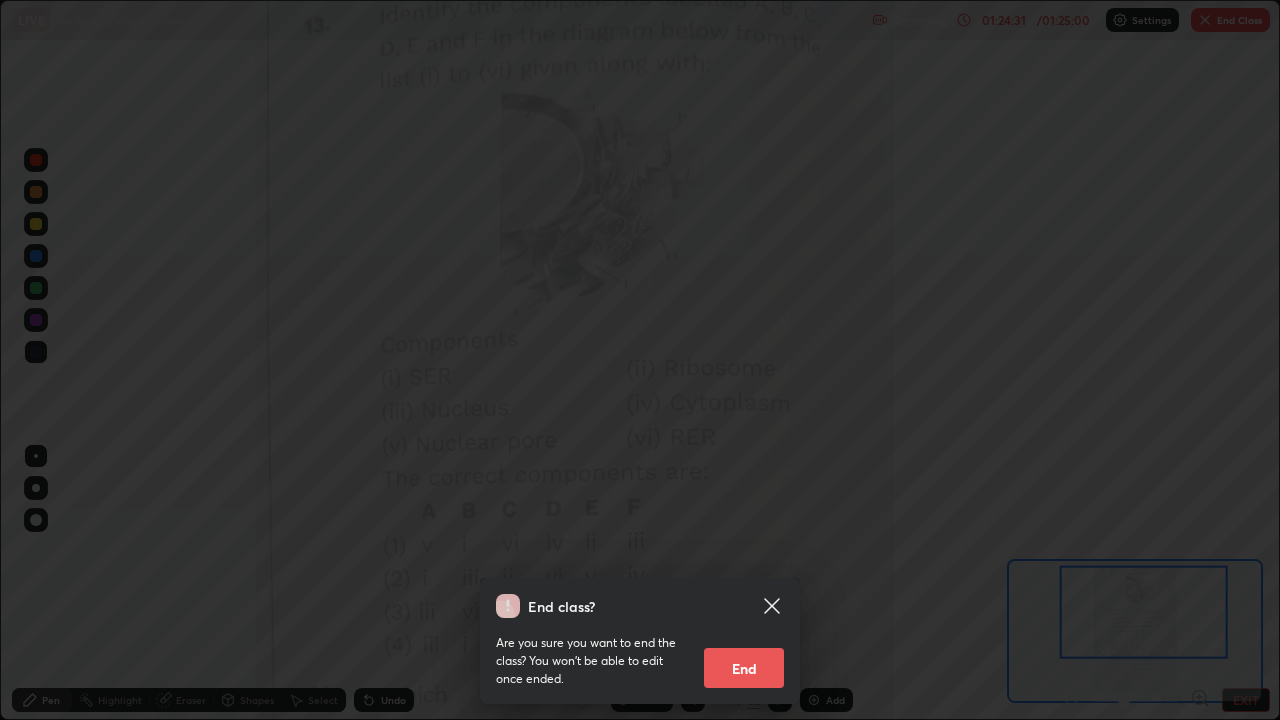 click on "End" at bounding box center [744, 668] 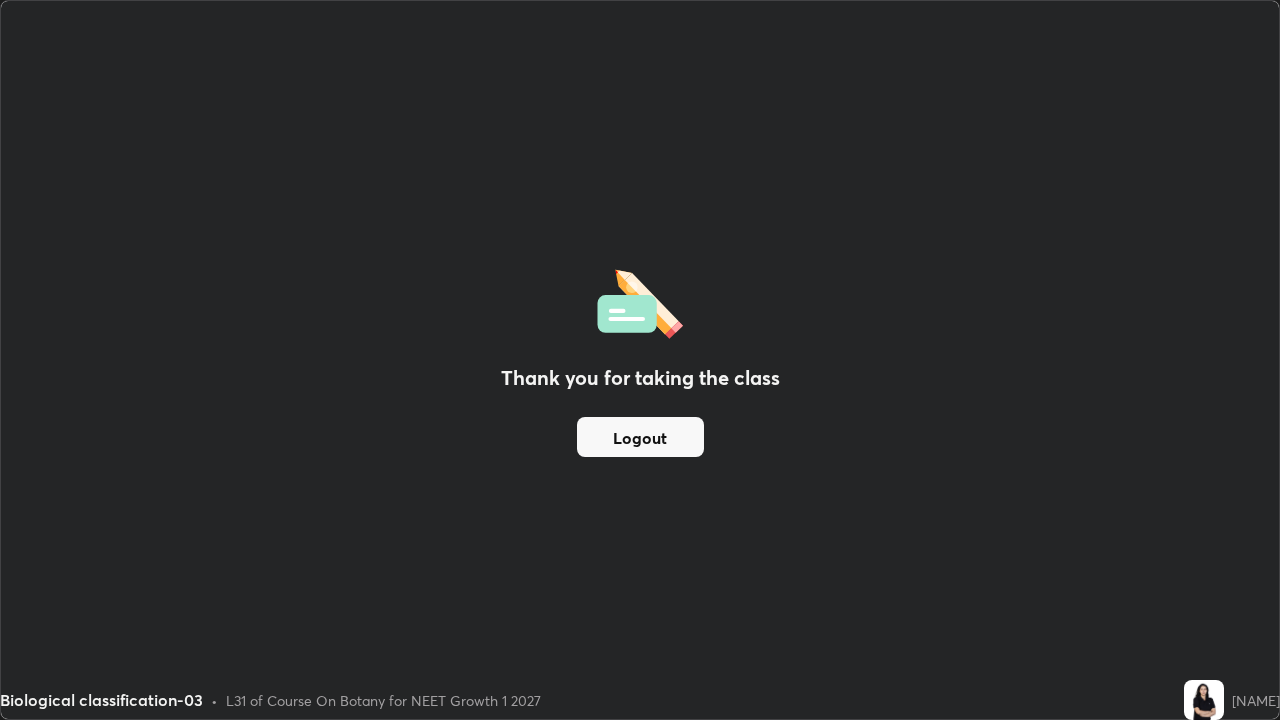 click on "Logout" at bounding box center [640, 437] 